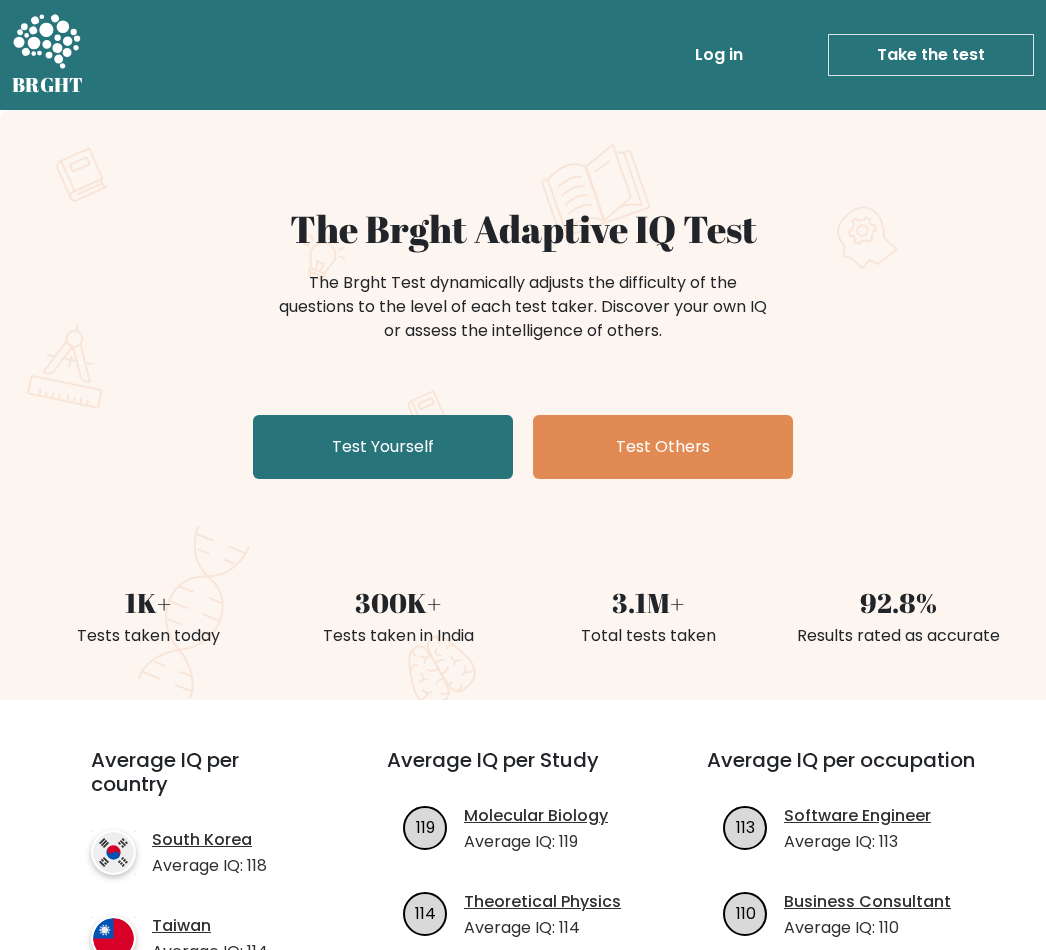 scroll, scrollTop: 0, scrollLeft: 0, axis: both 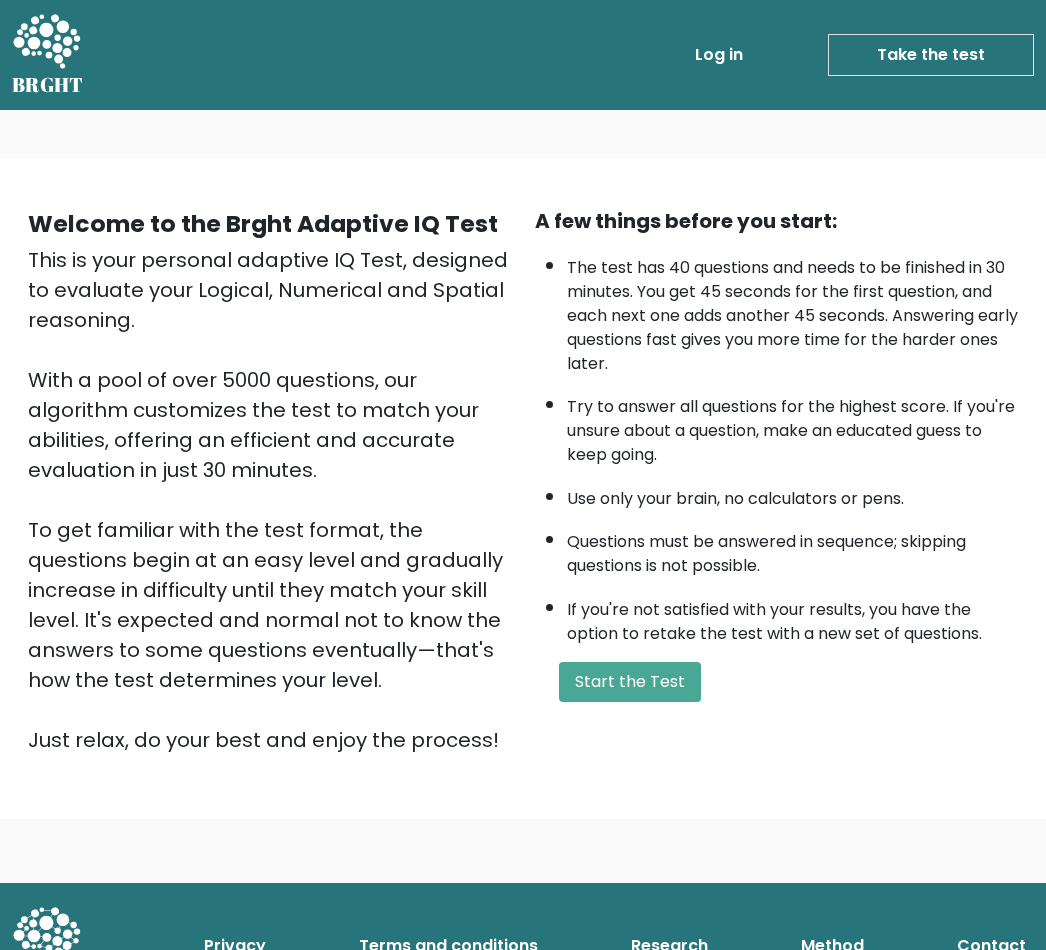 click on "Start the Test" at bounding box center (630, 682) 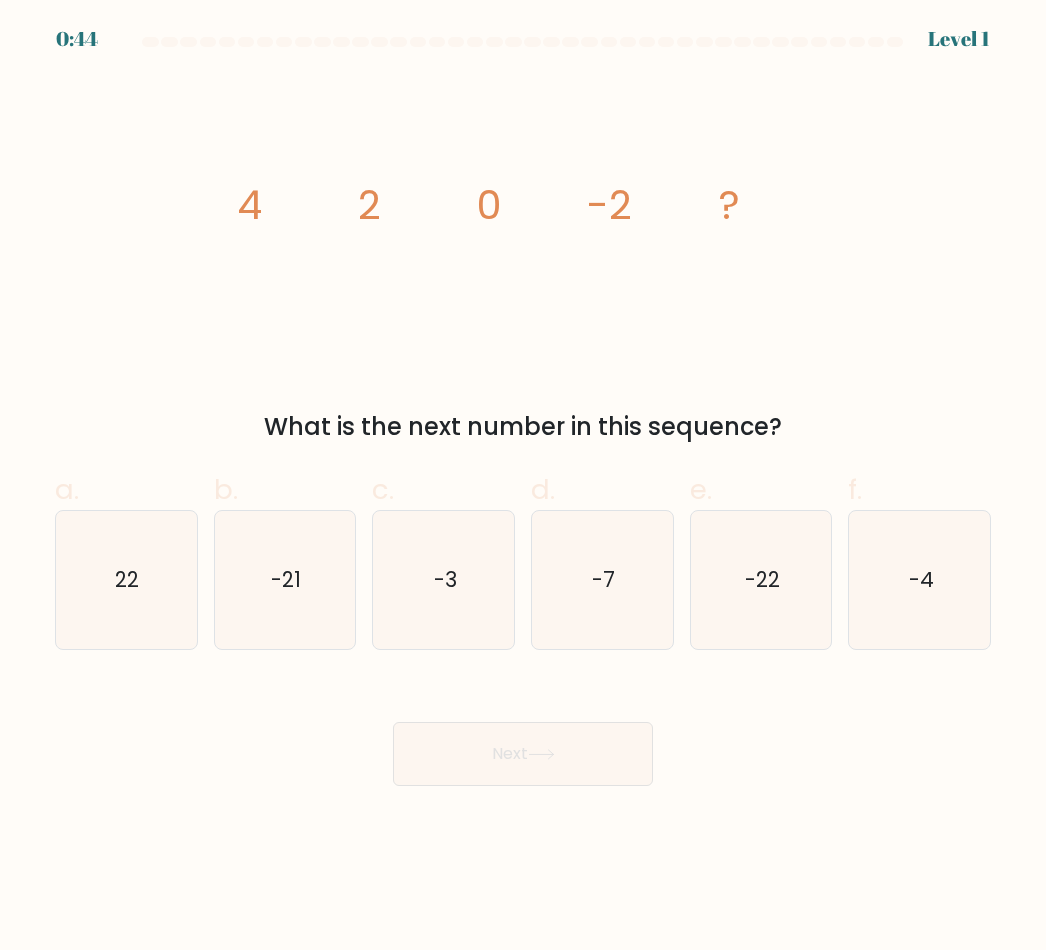 scroll, scrollTop: 0, scrollLeft: 0, axis: both 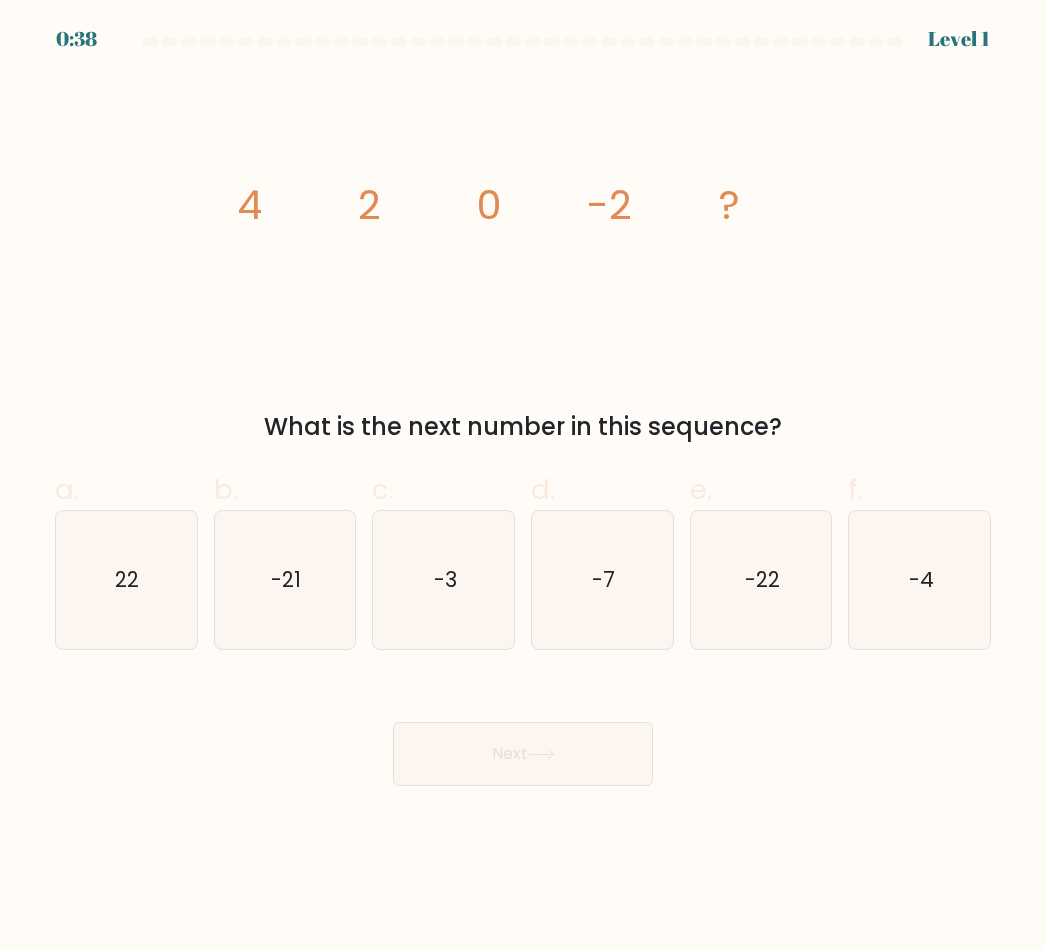 click on "-4" at bounding box center (920, 580) 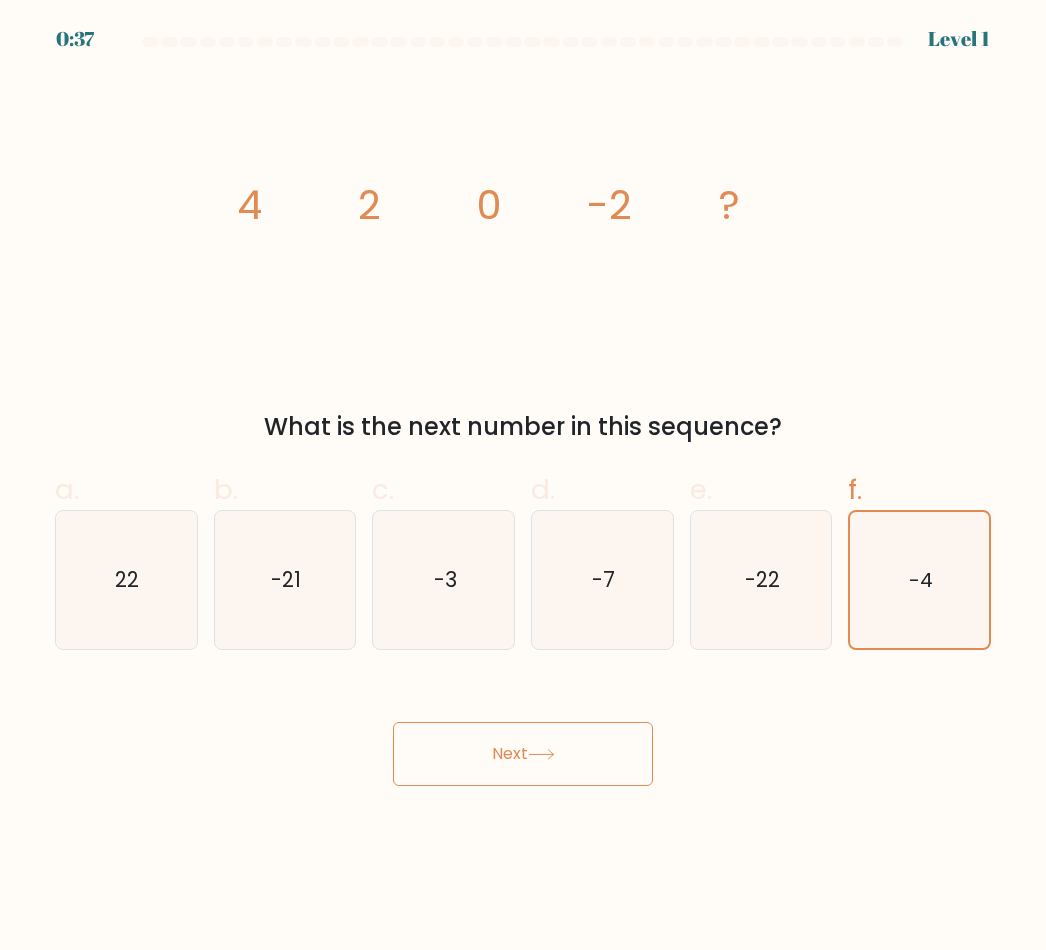 click on "Next" at bounding box center (523, 754) 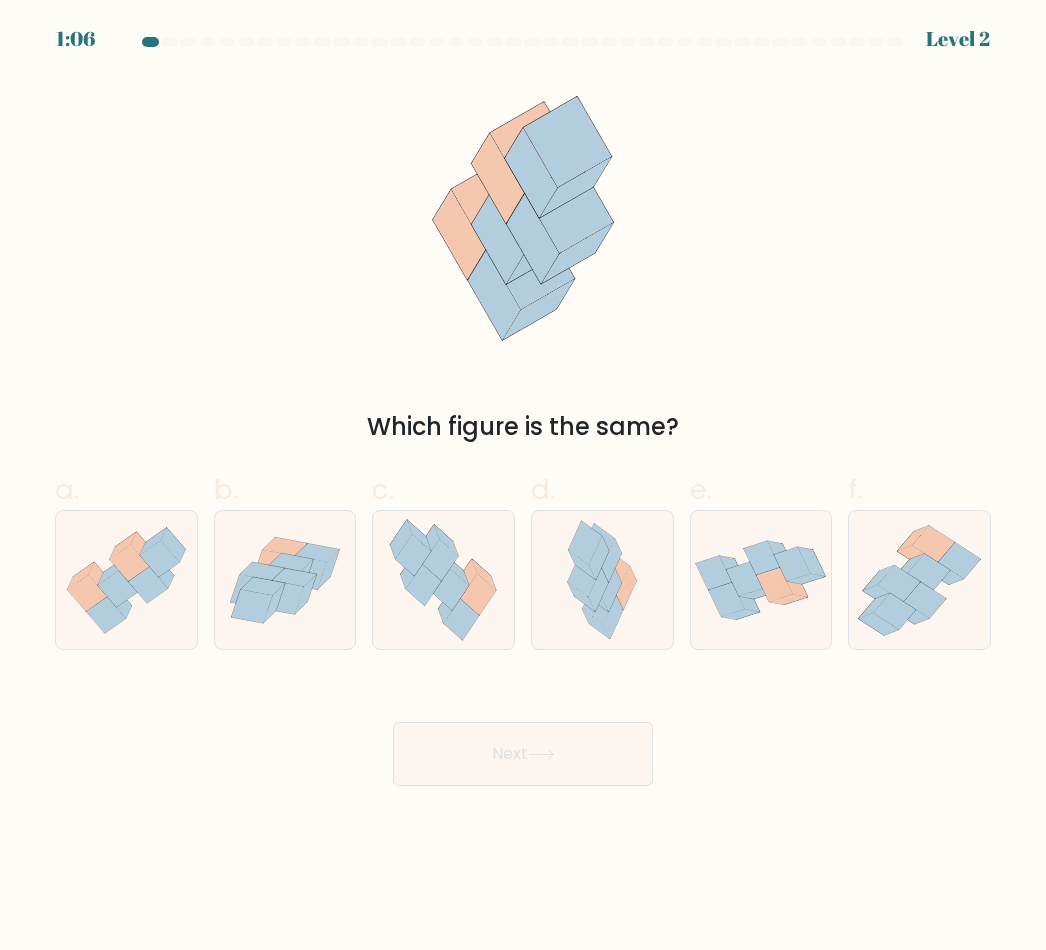 click at bounding box center [105, 615] 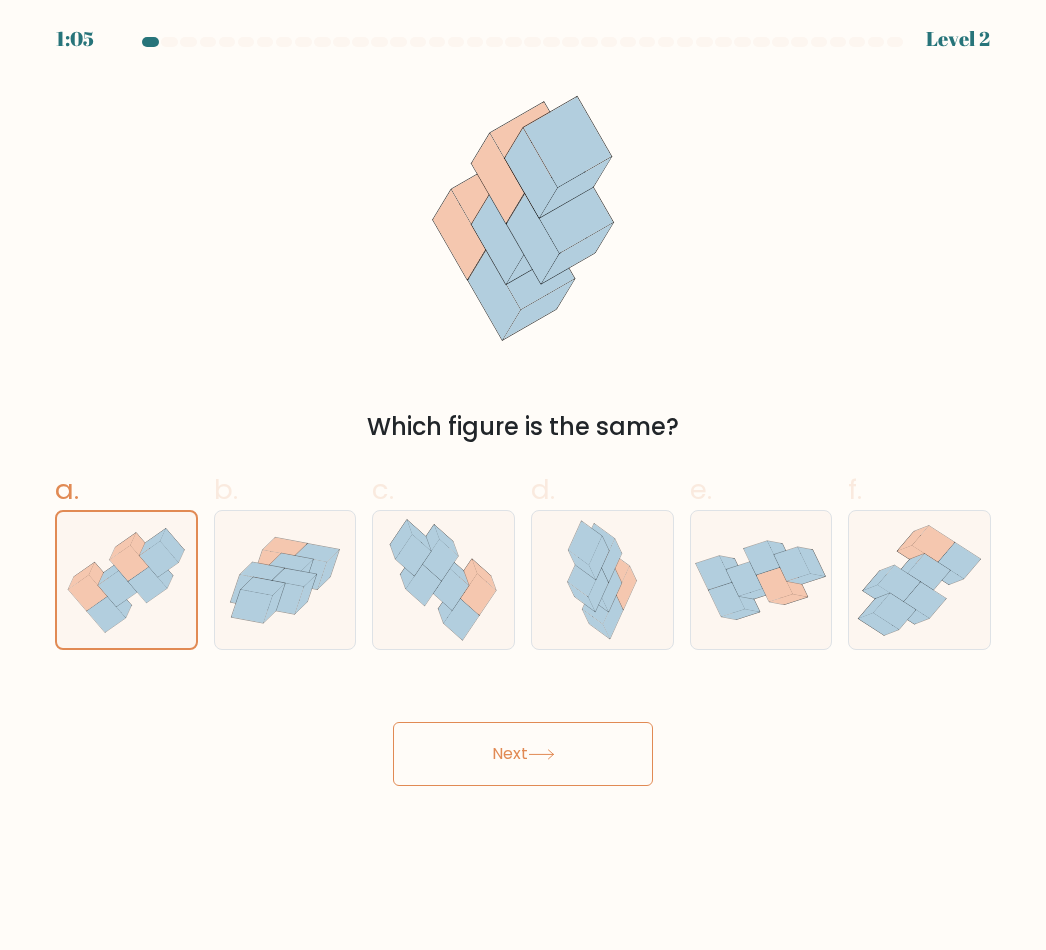 click on "Next" at bounding box center (523, 754) 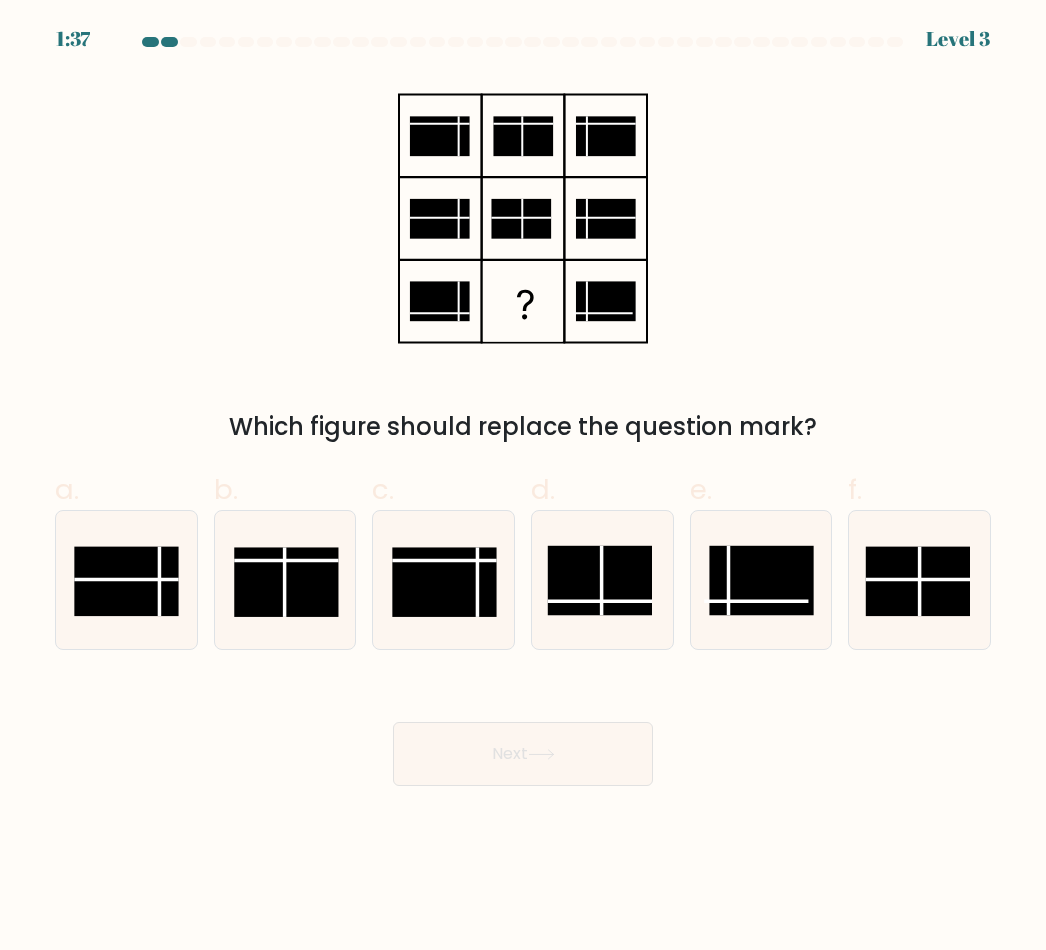 click at bounding box center [600, 580] 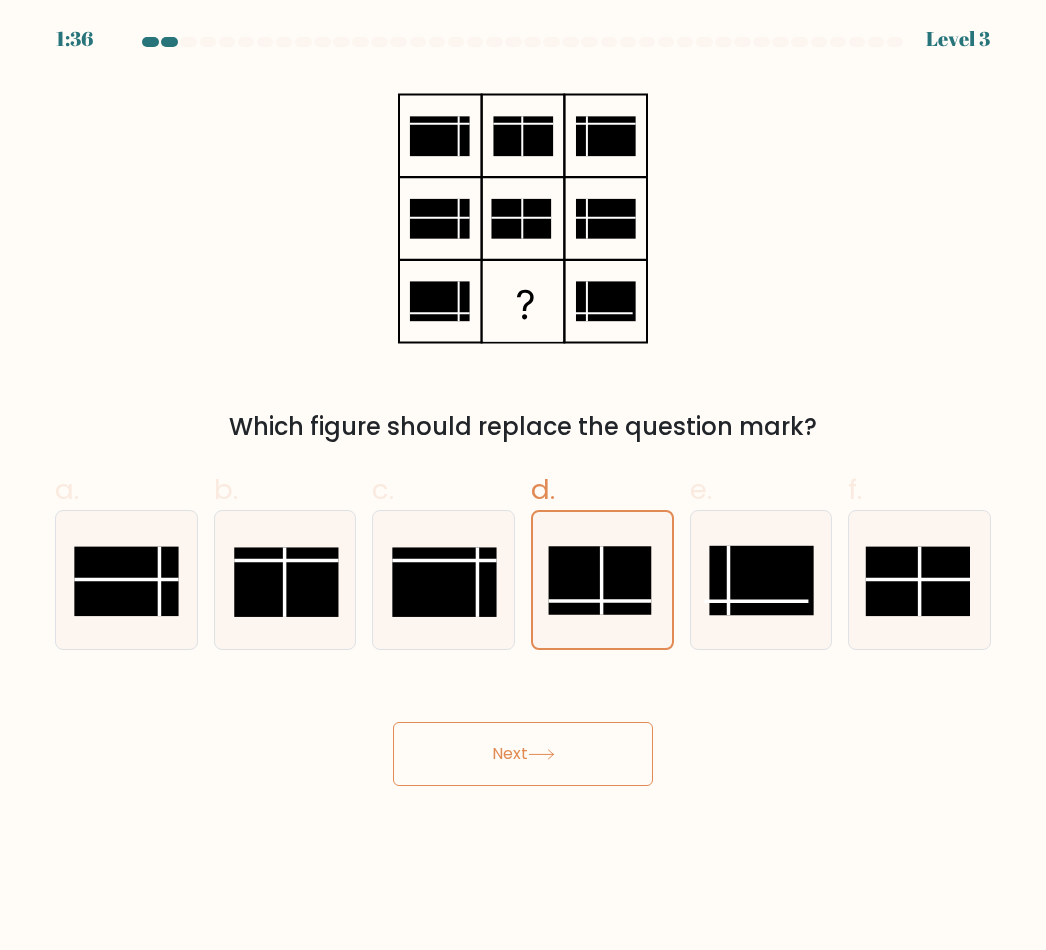 click on "Next" at bounding box center (523, 754) 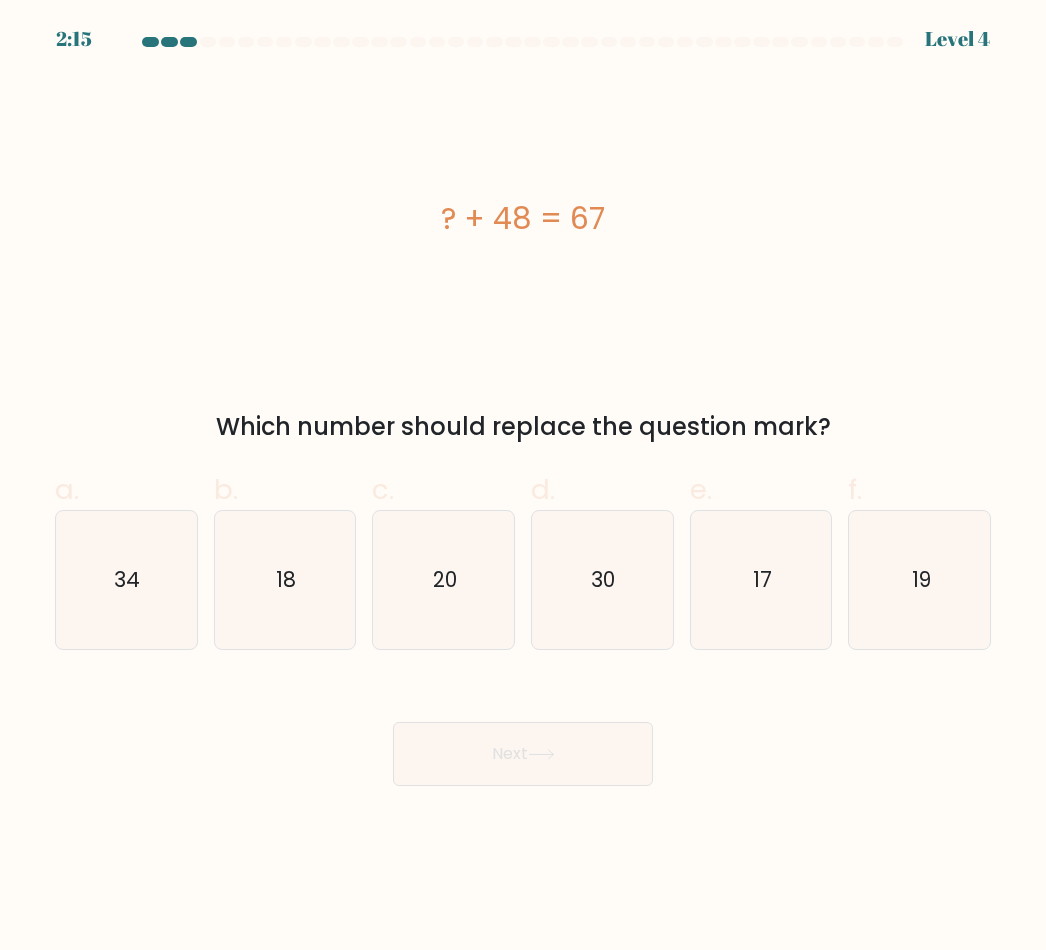 click on "19" at bounding box center (920, 580) 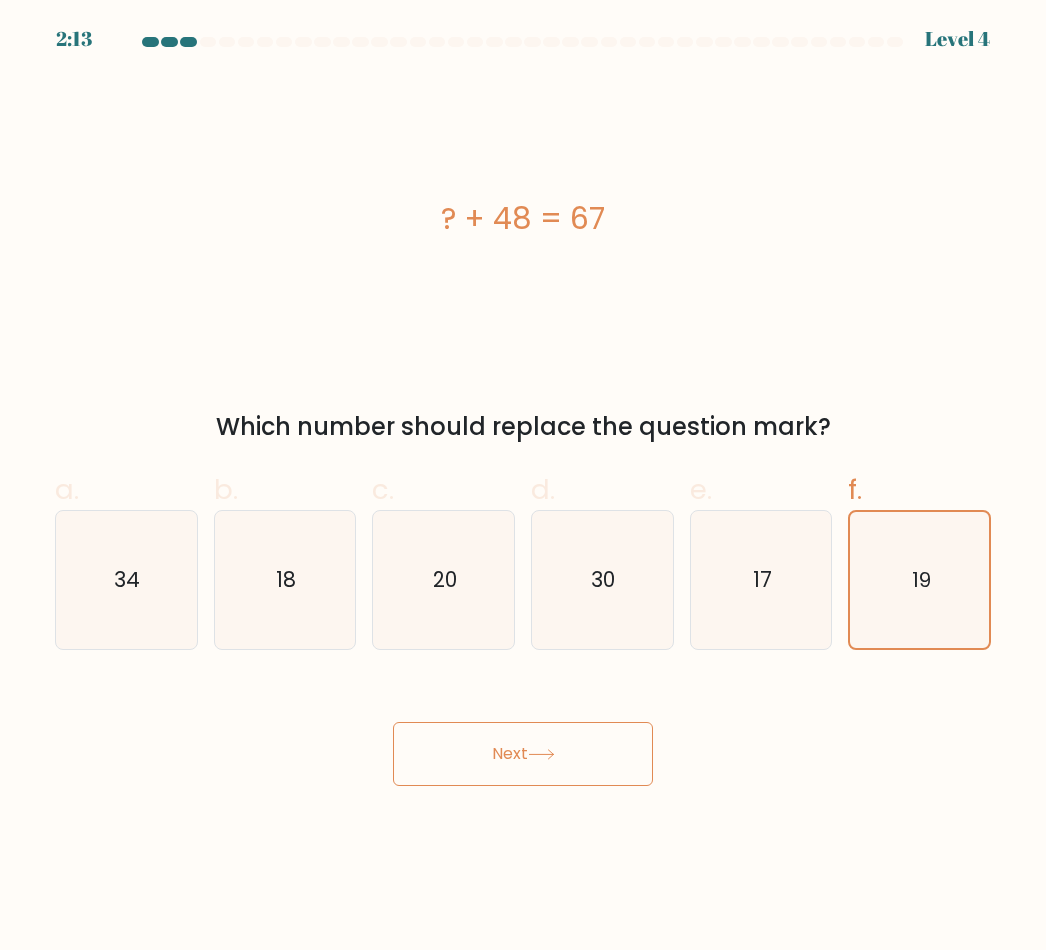 click on "Next" at bounding box center [523, 754] 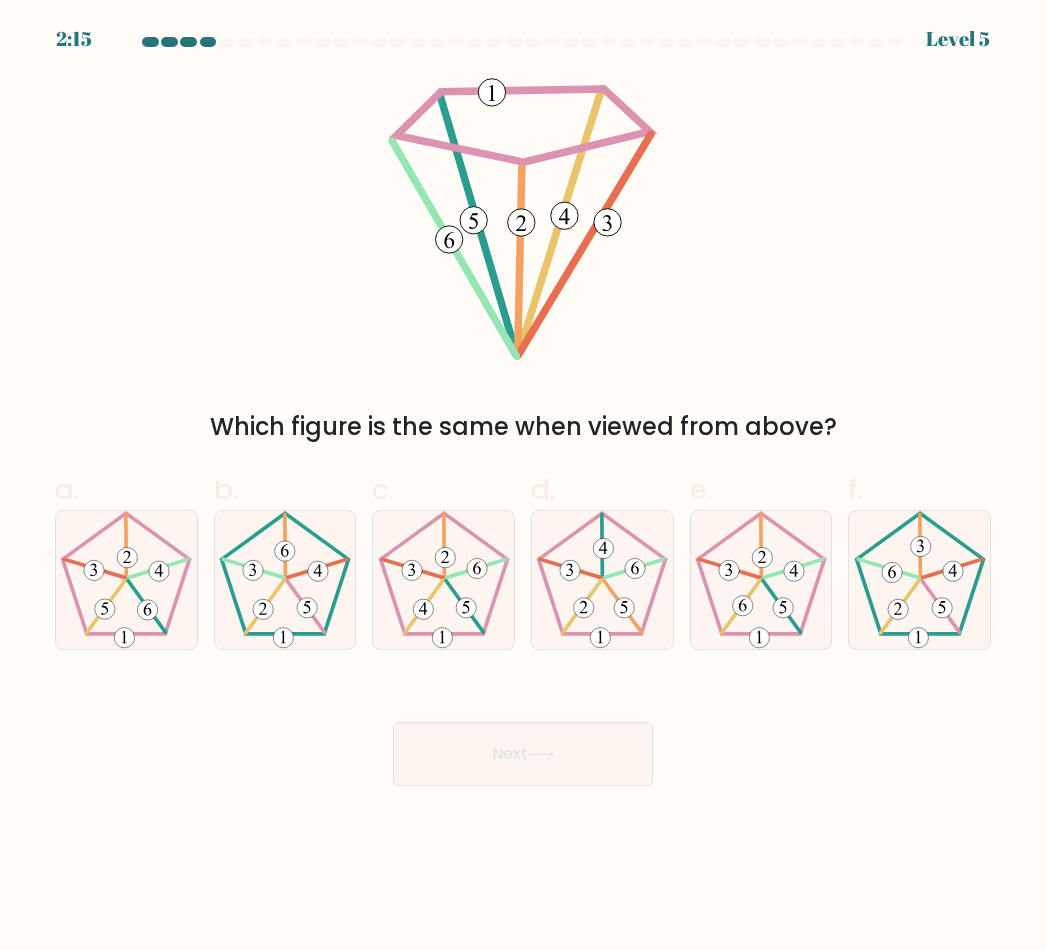 click at bounding box center [466, 608] 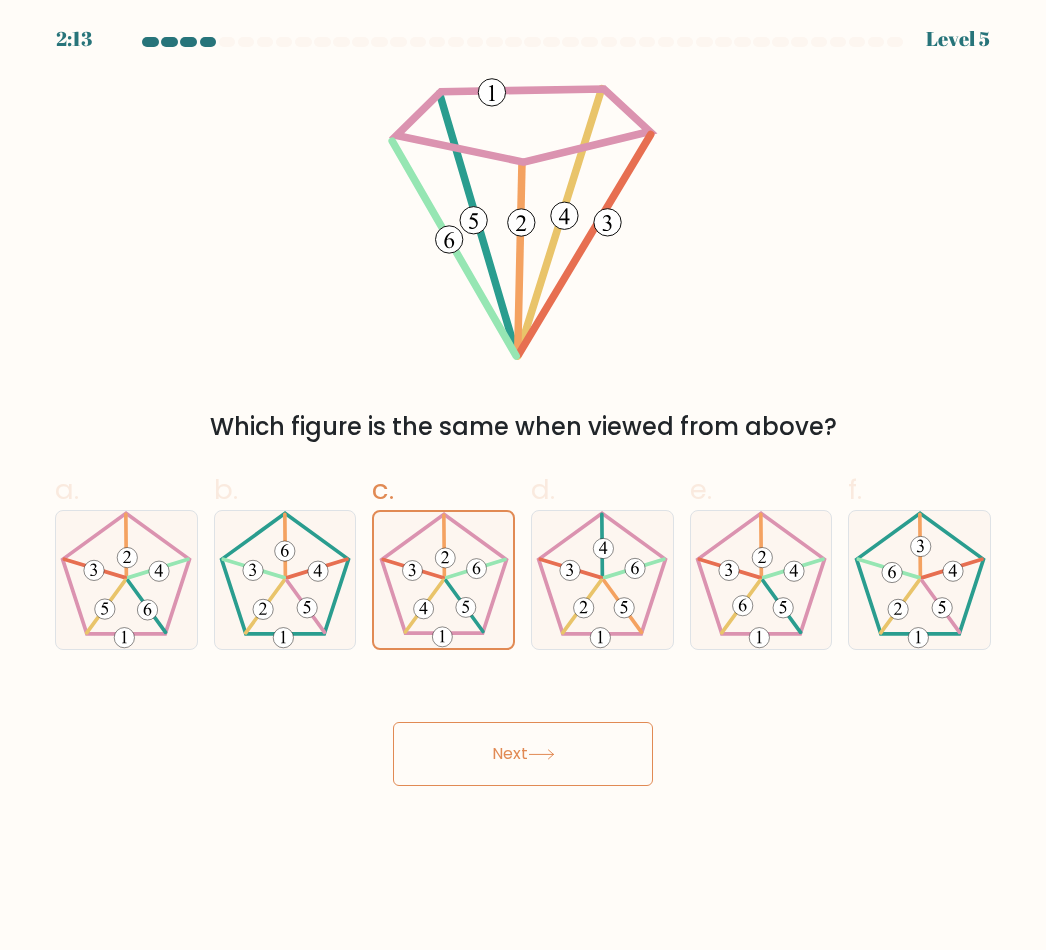 click on "Next" at bounding box center [523, 754] 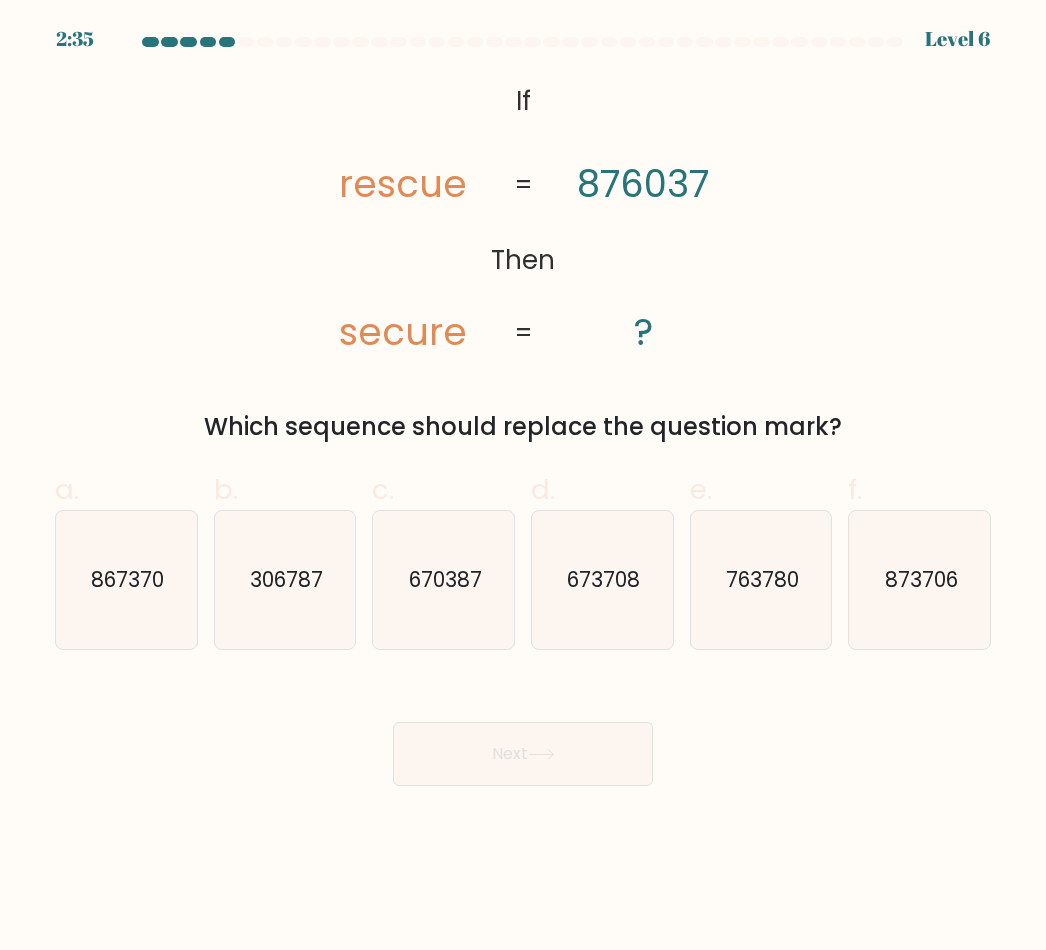 click on "670387" at bounding box center (444, 580) 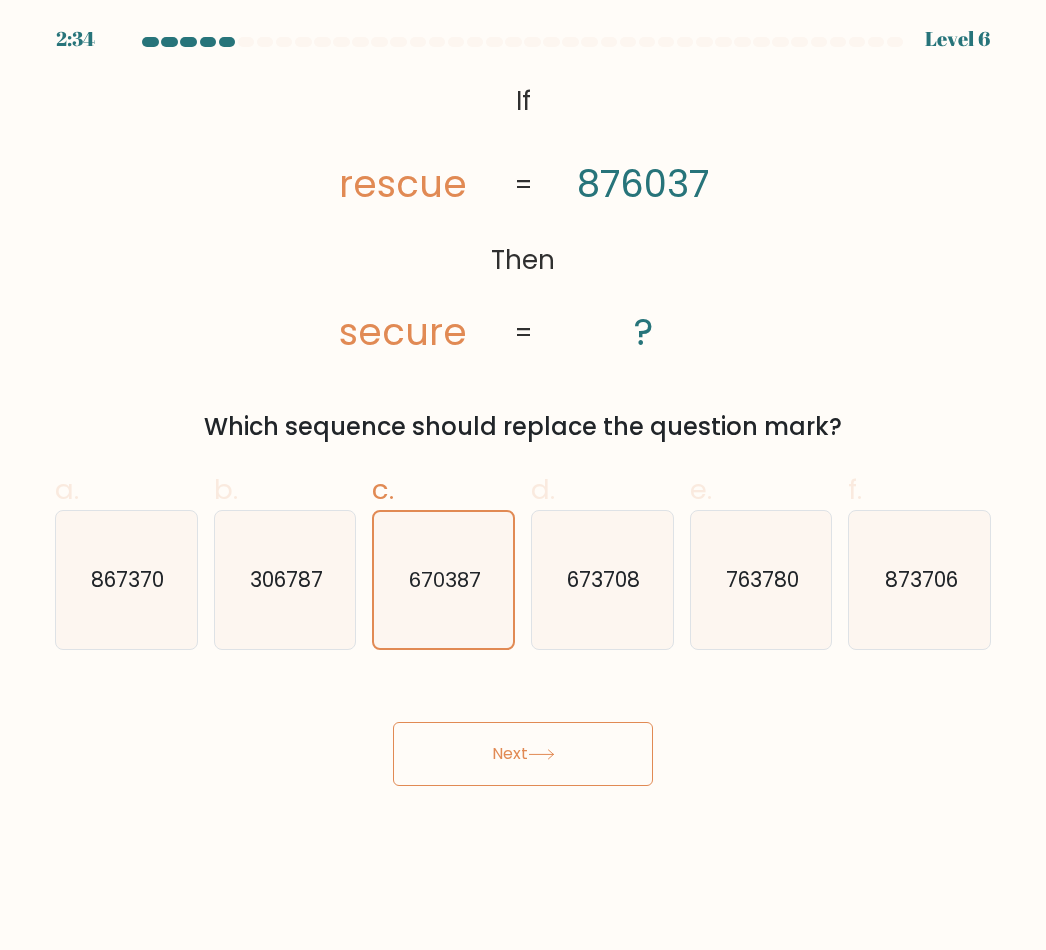 click on "Next" at bounding box center (523, 754) 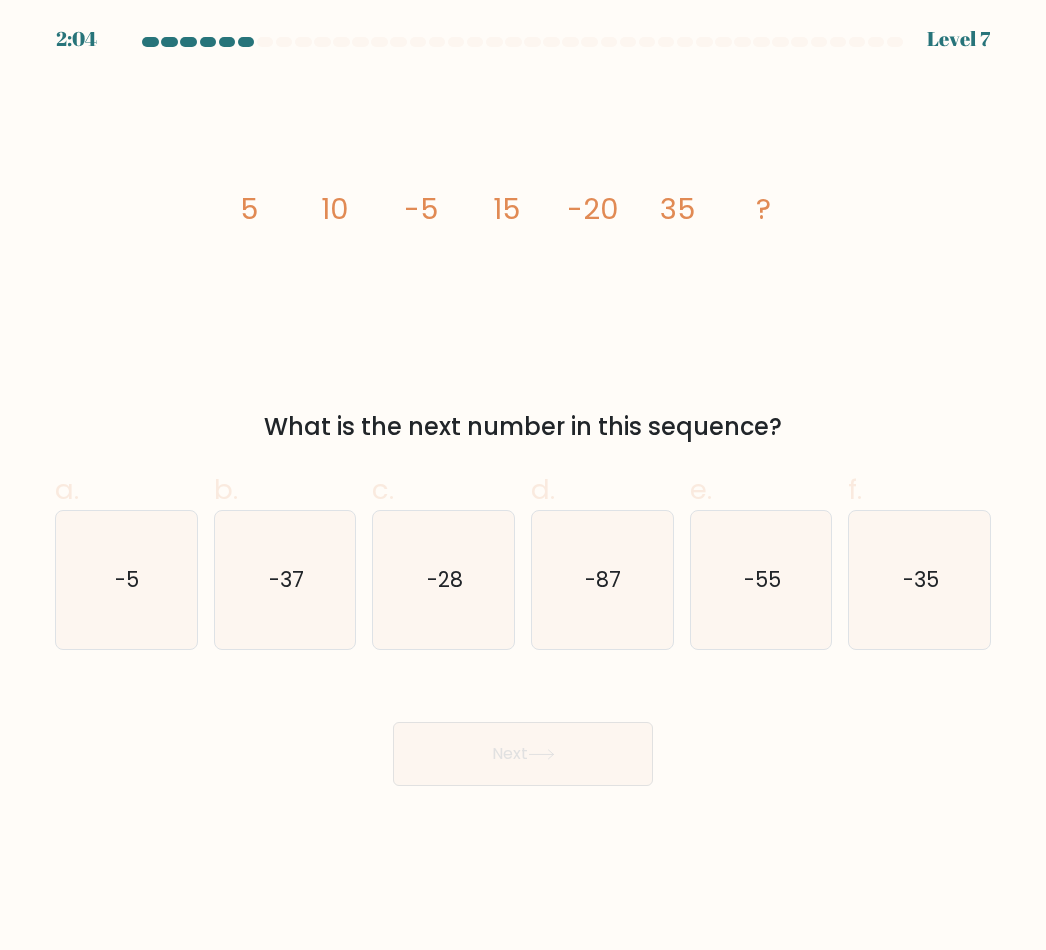 scroll, scrollTop: 31, scrollLeft: 0, axis: vertical 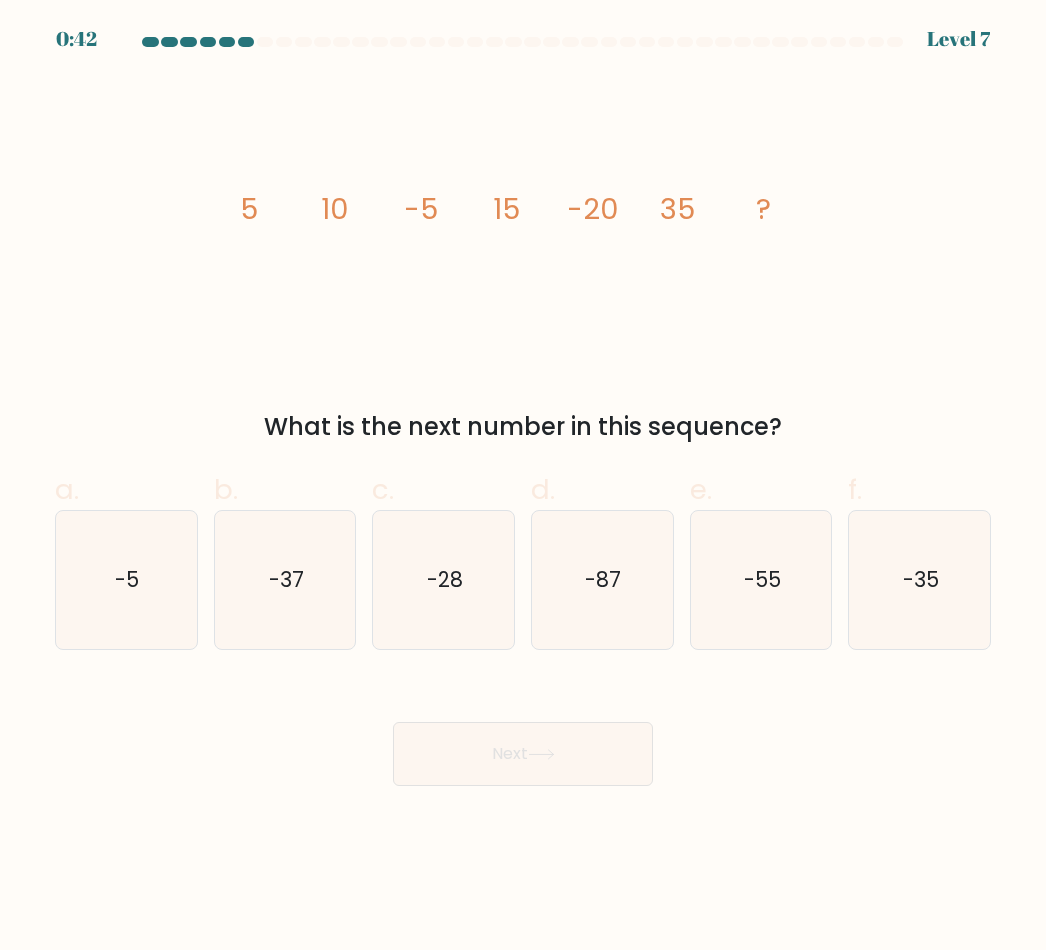click on "-55" at bounding box center (761, 580) 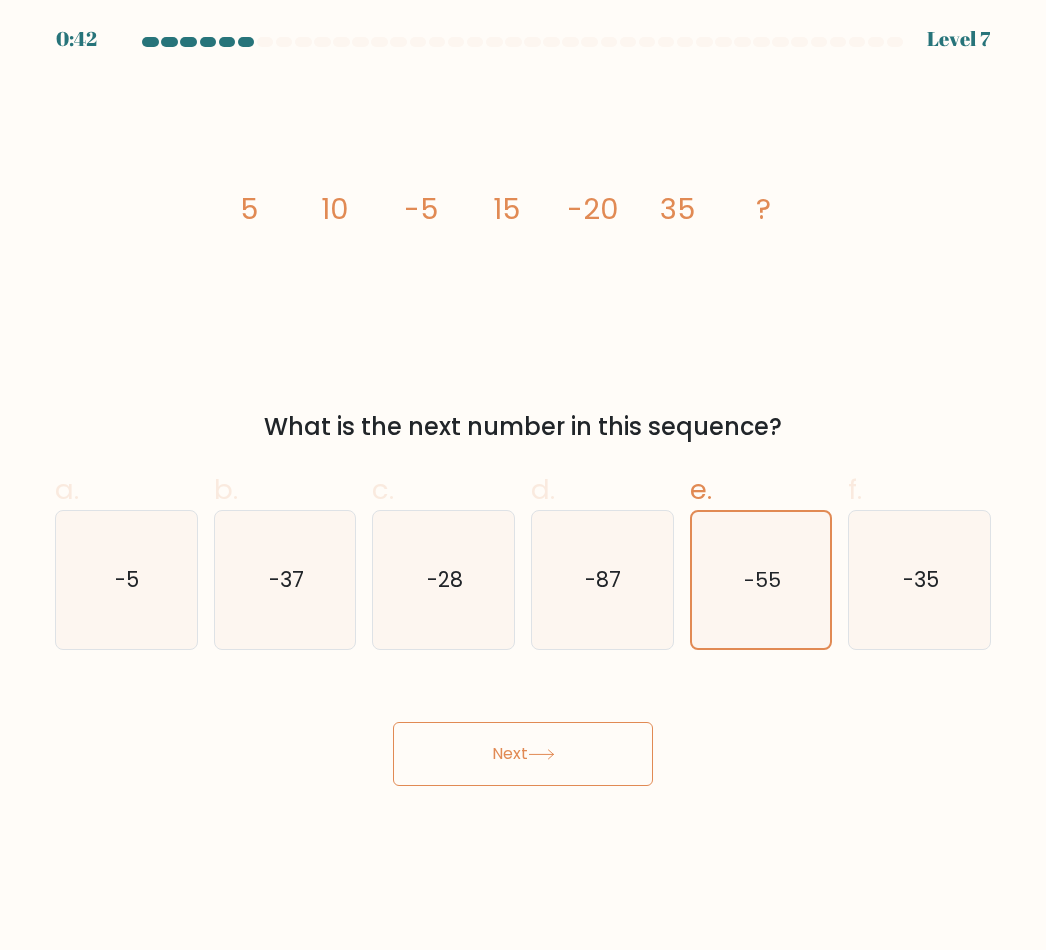 click on "Next" at bounding box center (523, 754) 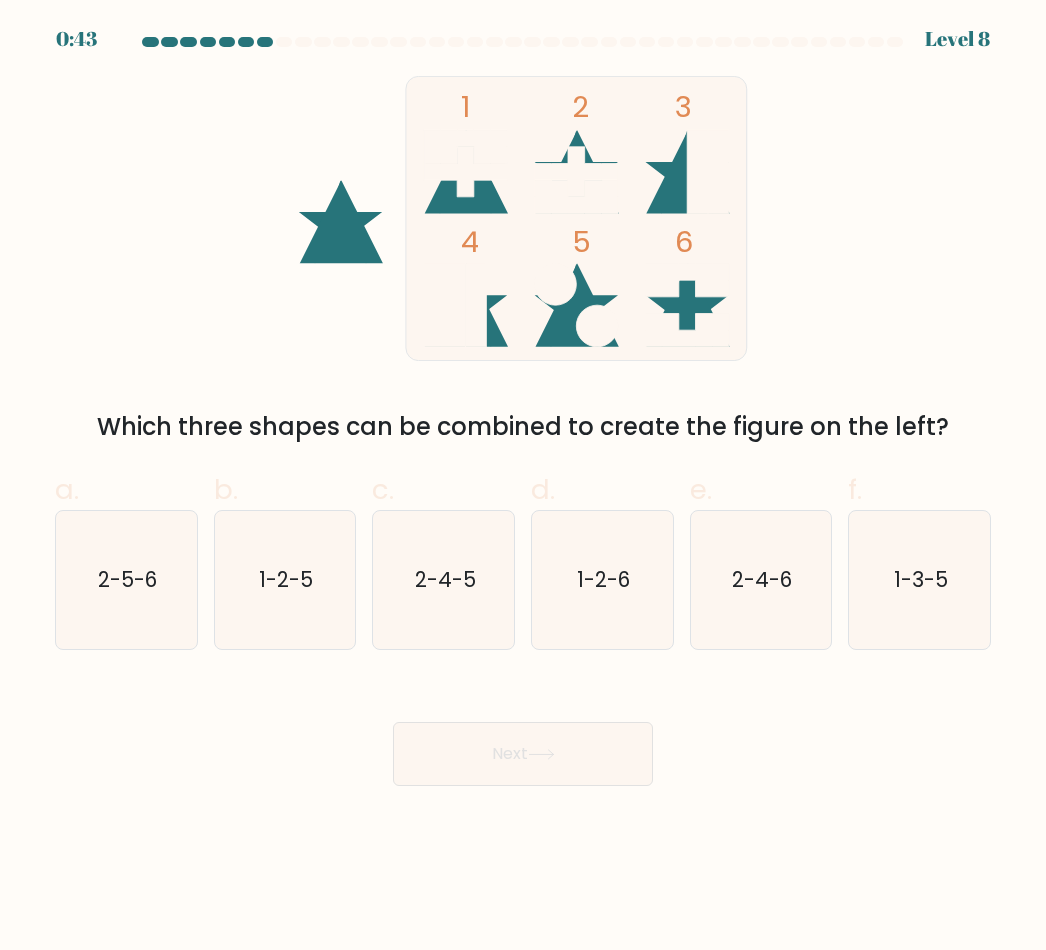 click on "1-2-6" at bounding box center (603, 579) 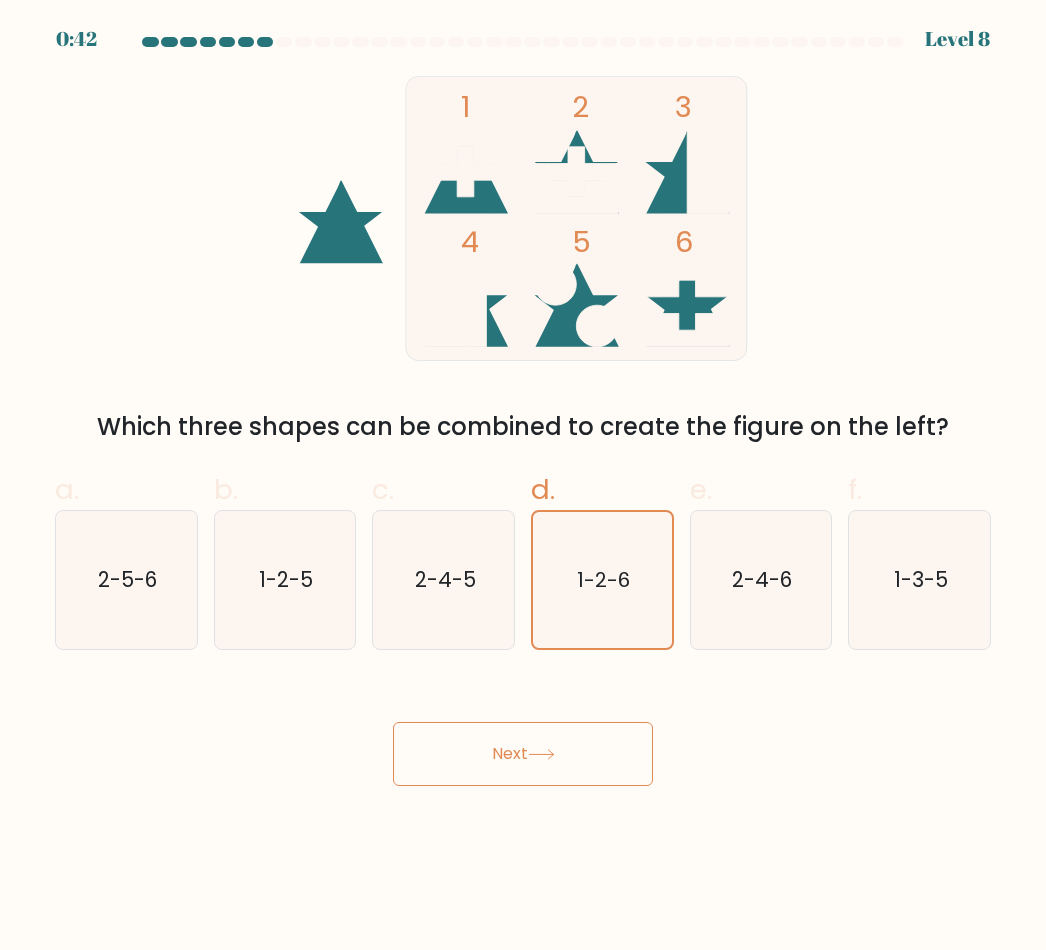 click on "Next" at bounding box center (523, 754) 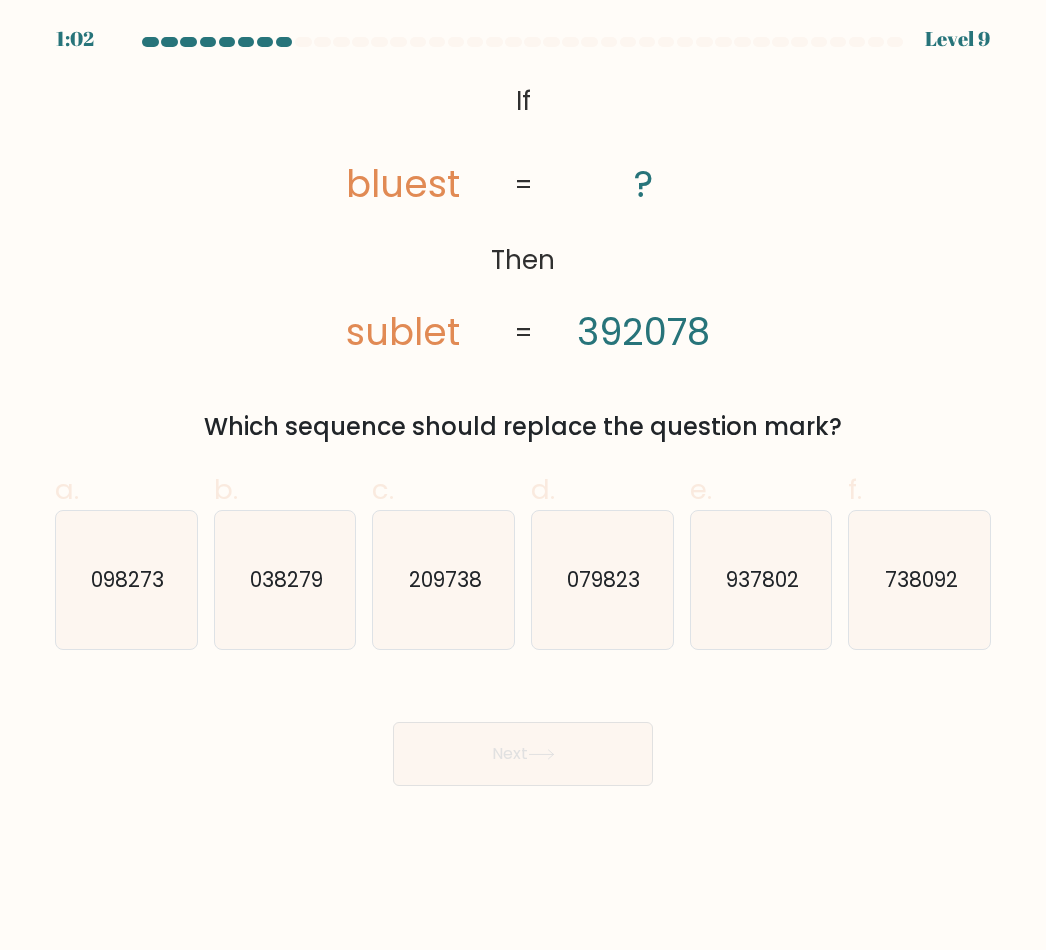 click on "209738" at bounding box center (444, 580) 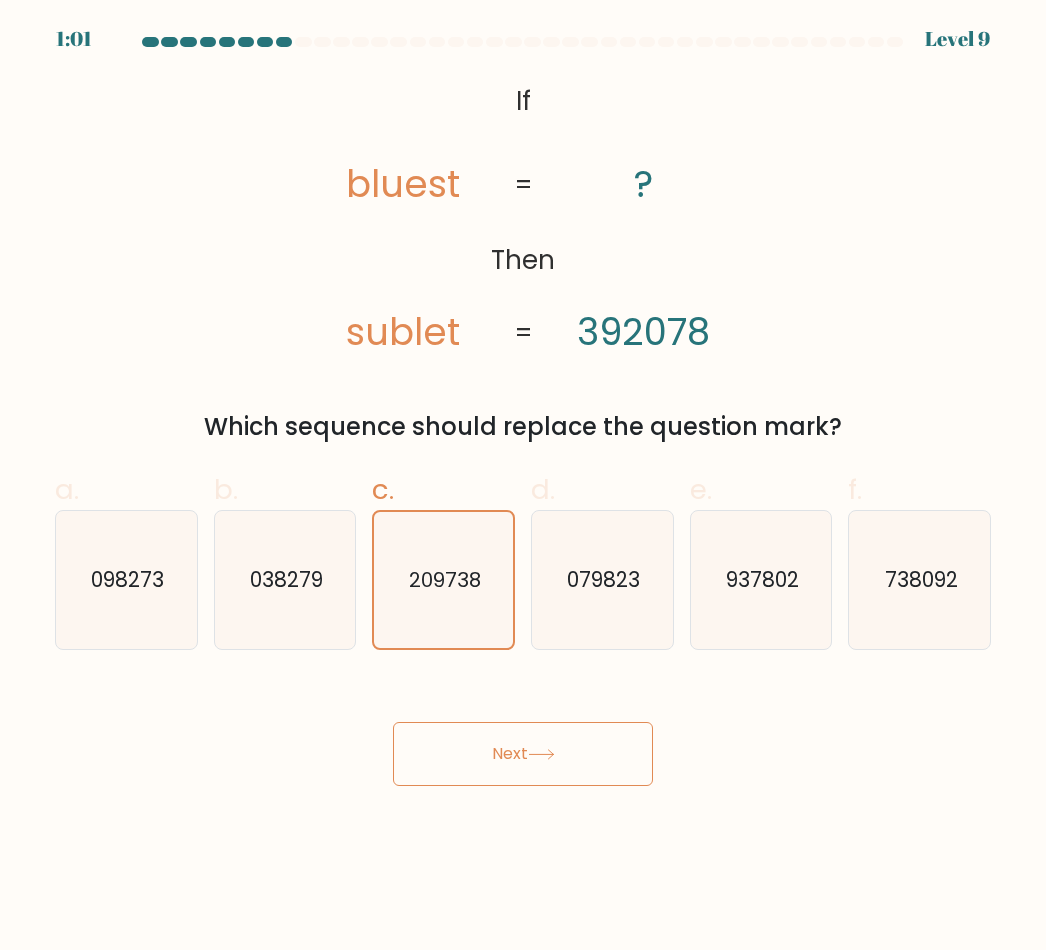 click on "Next" at bounding box center [523, 754] 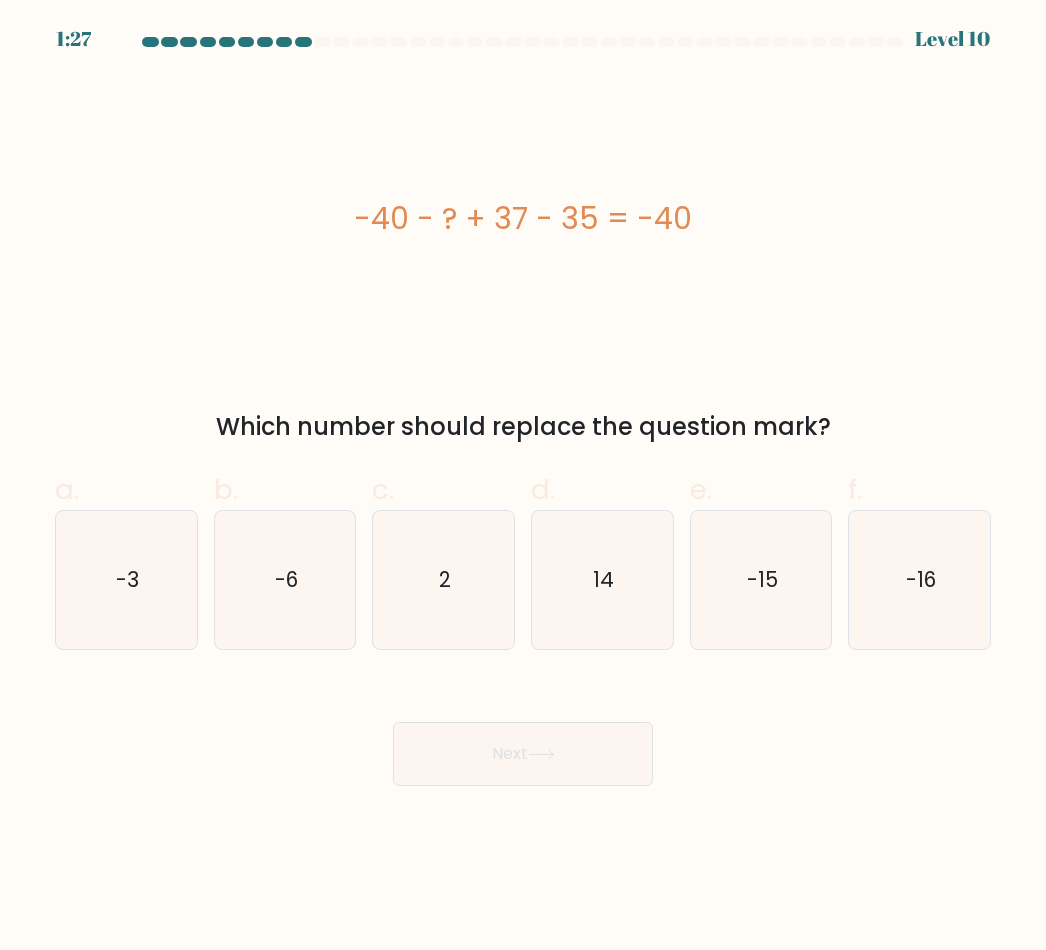 click on "2" at bounding box center (445, 579) 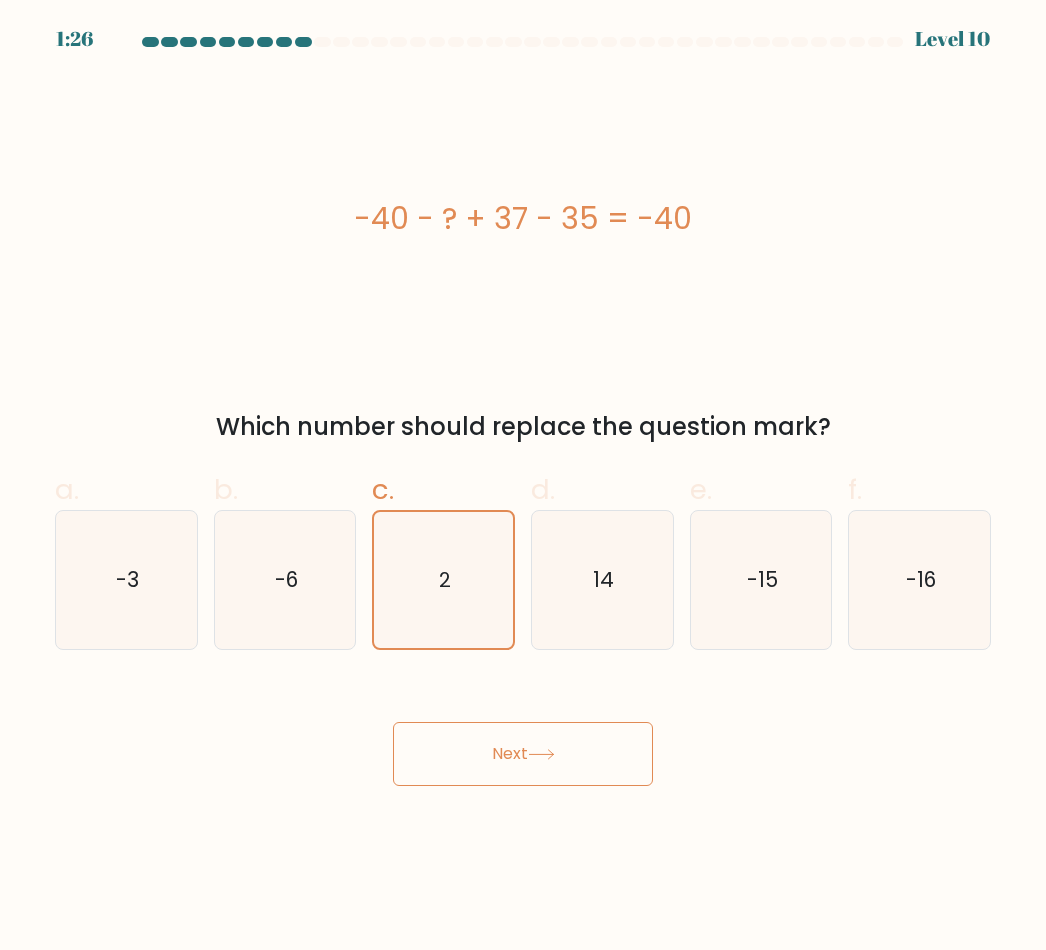 click at bounding box center (541, 754) 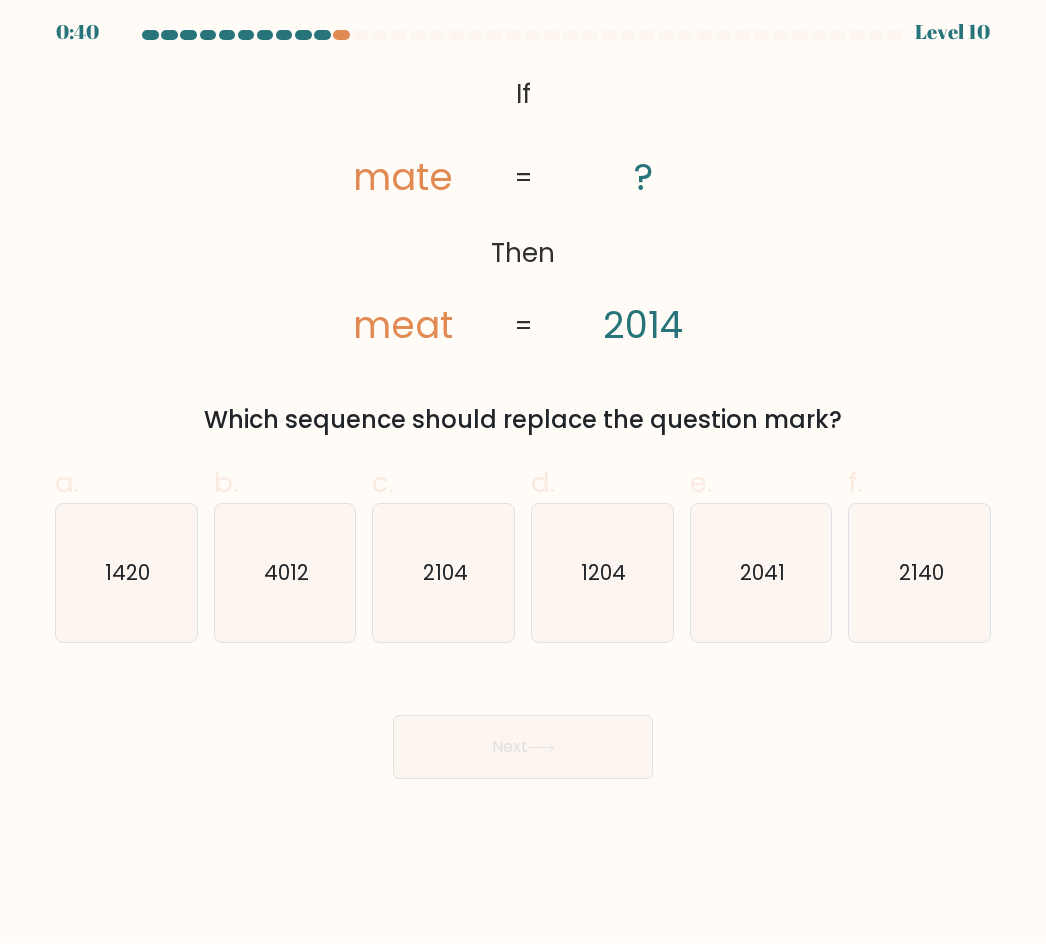 scroll, scrollTop: 0, scrollLeft: 0, axis: both 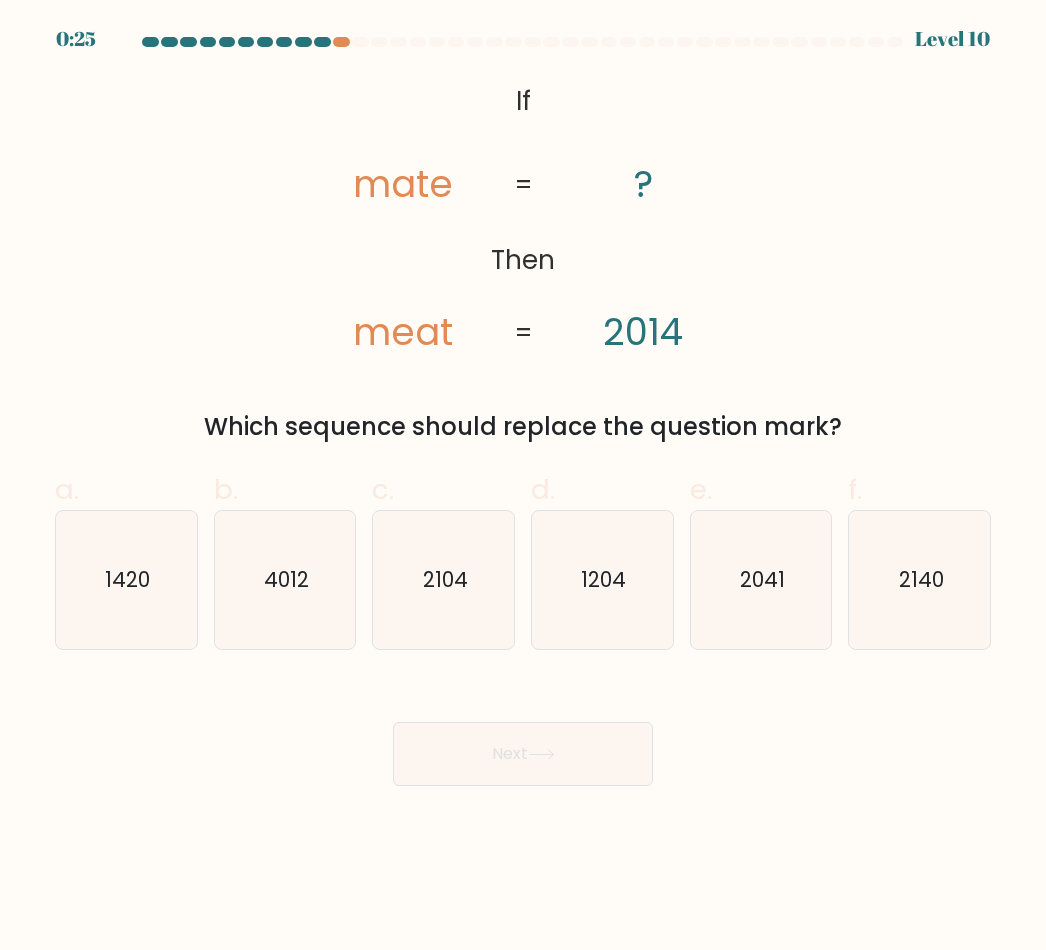 click on "2104" at bounding box center [444, 580] 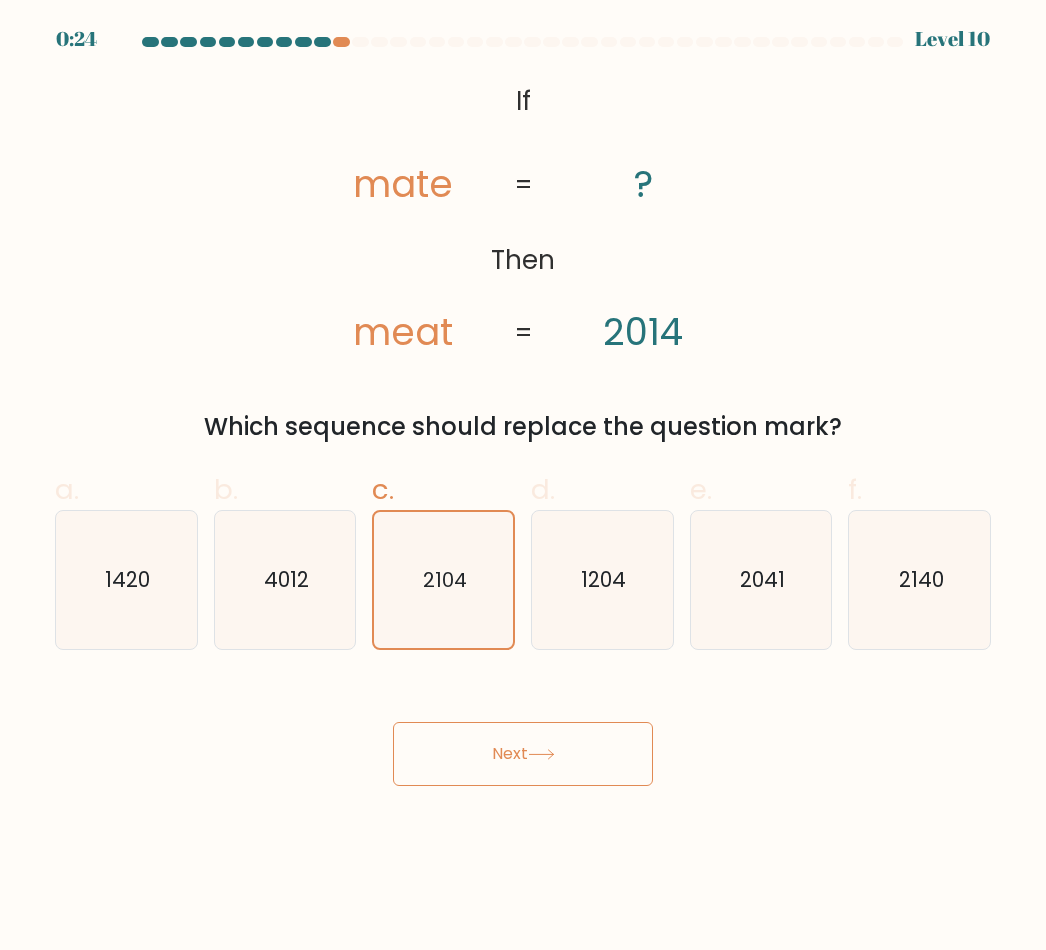click on "Next" at bounding box center [523, 754] 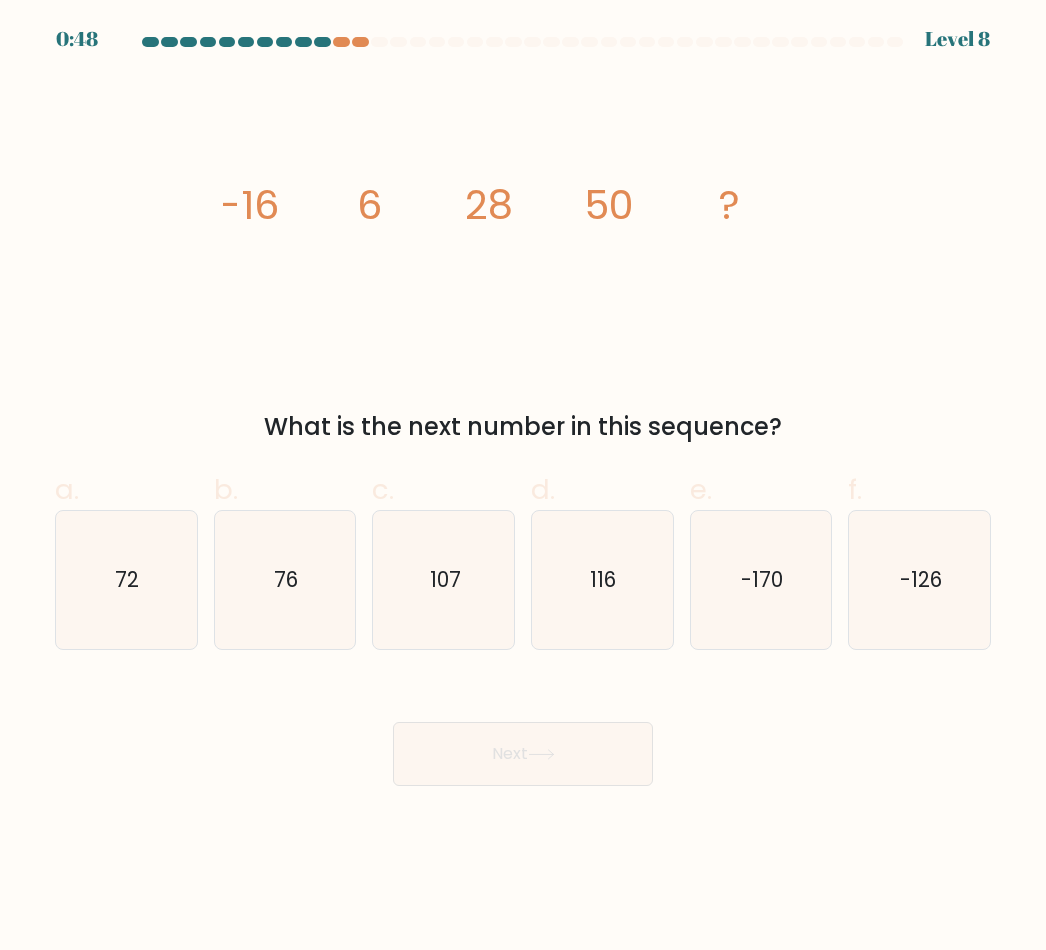 click on "72" at bounding box center (126, 580) 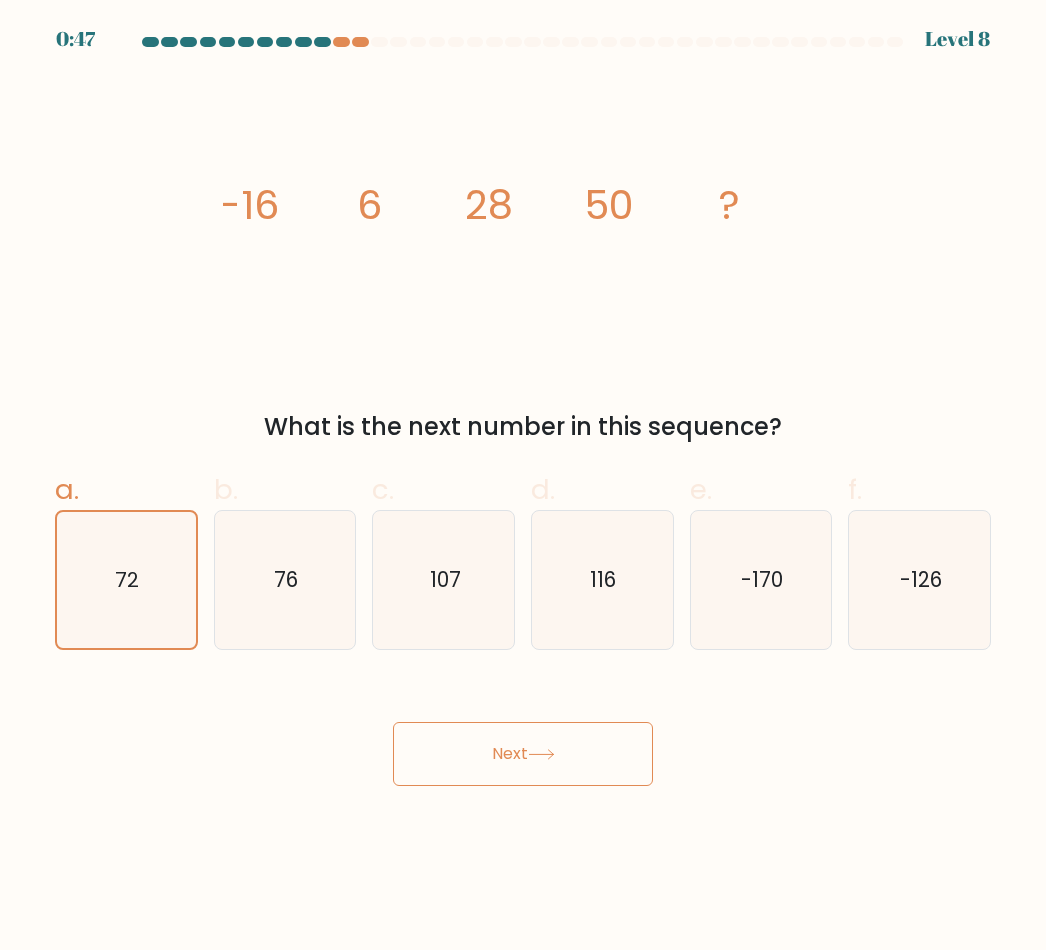 click on "Next" at bounding box center (523, 754) 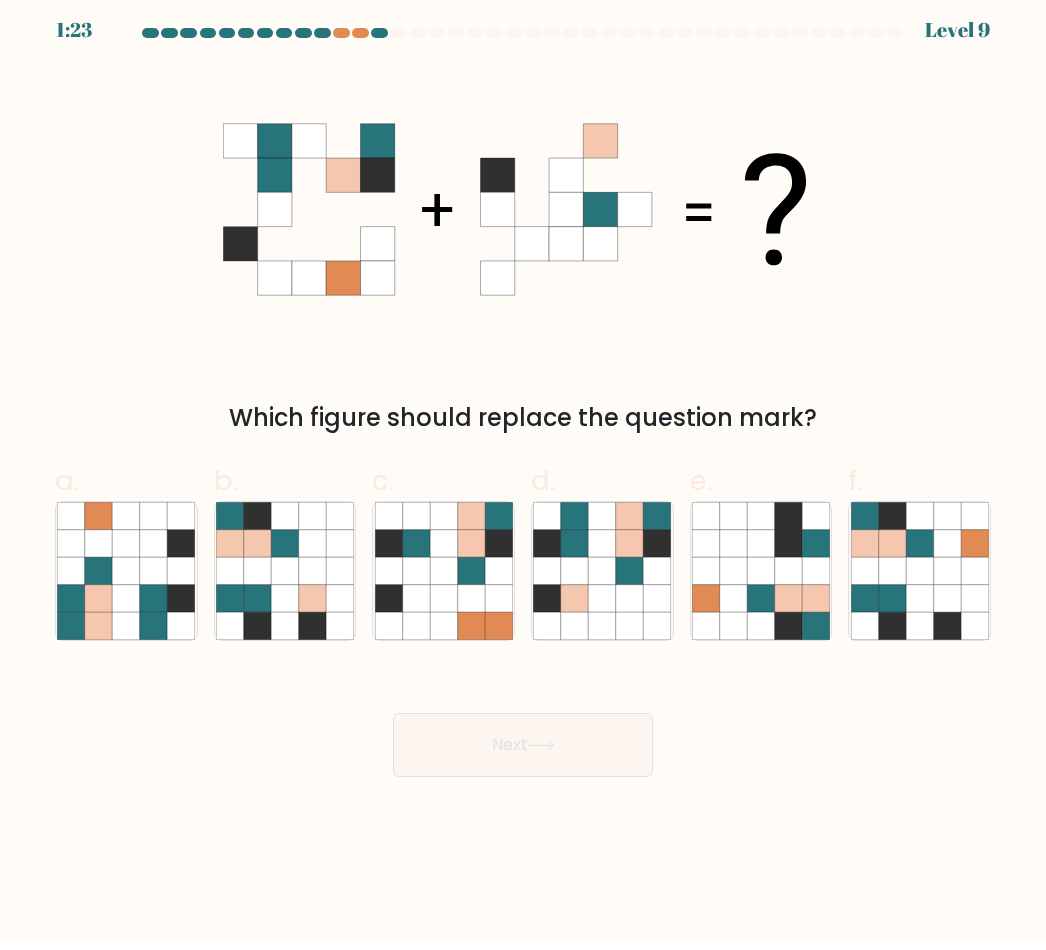 scroll, scrollTop: 0, scrollLeft: 0, axis: both 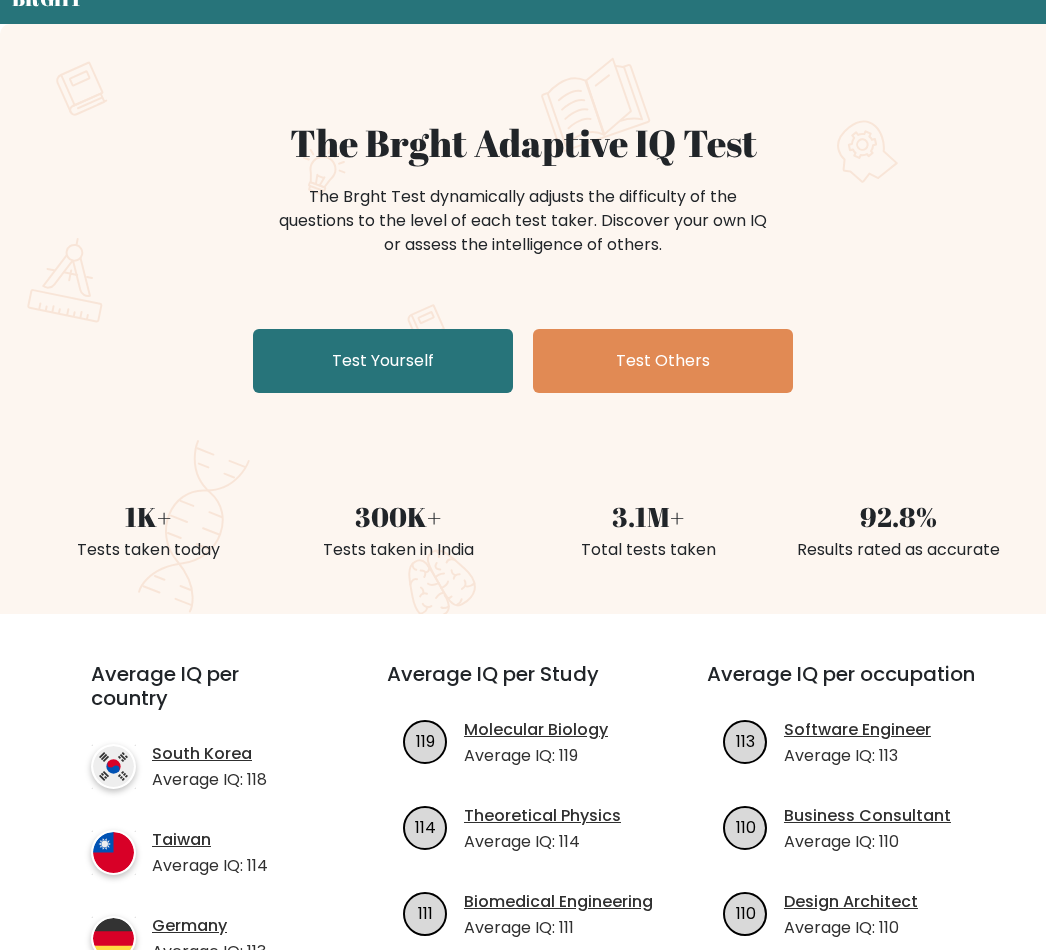 click on "Test Yourself" at bounding box center (383, 361) 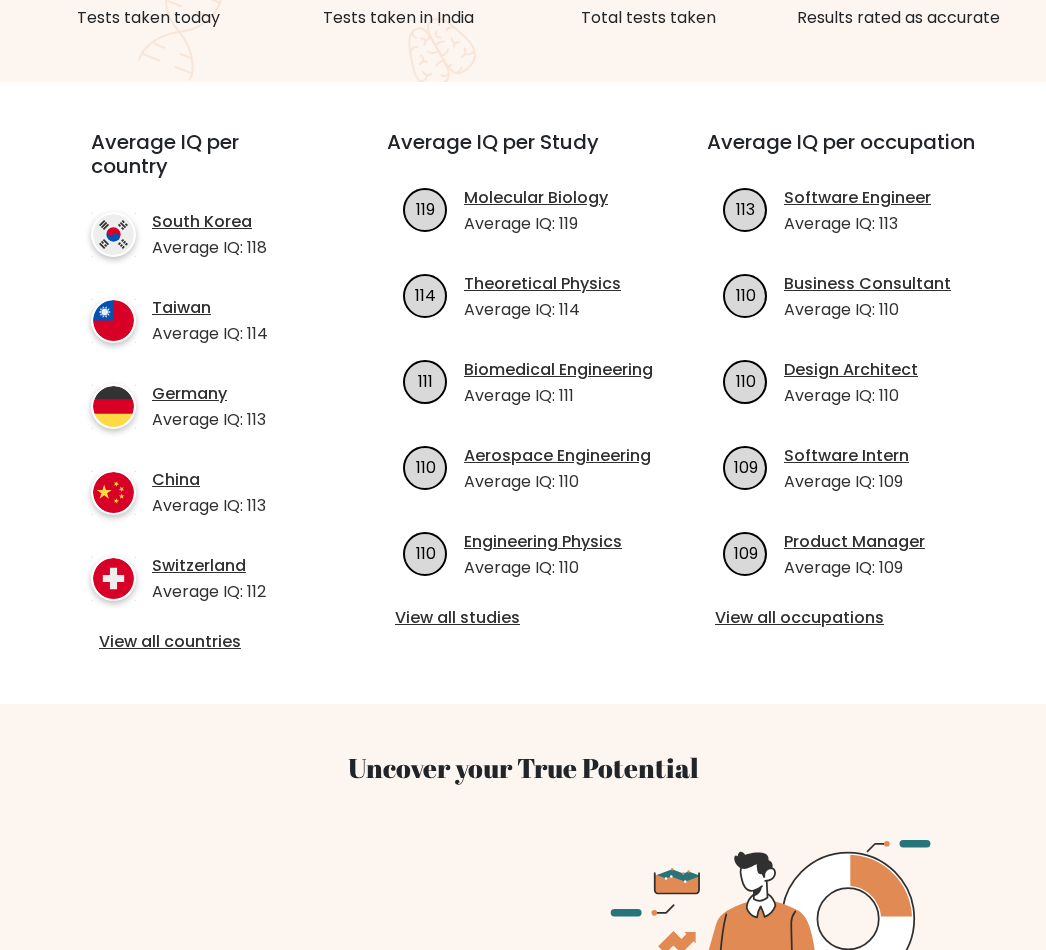scroll, scrollTop: 618, scrollLeft: 0, axis: vertical 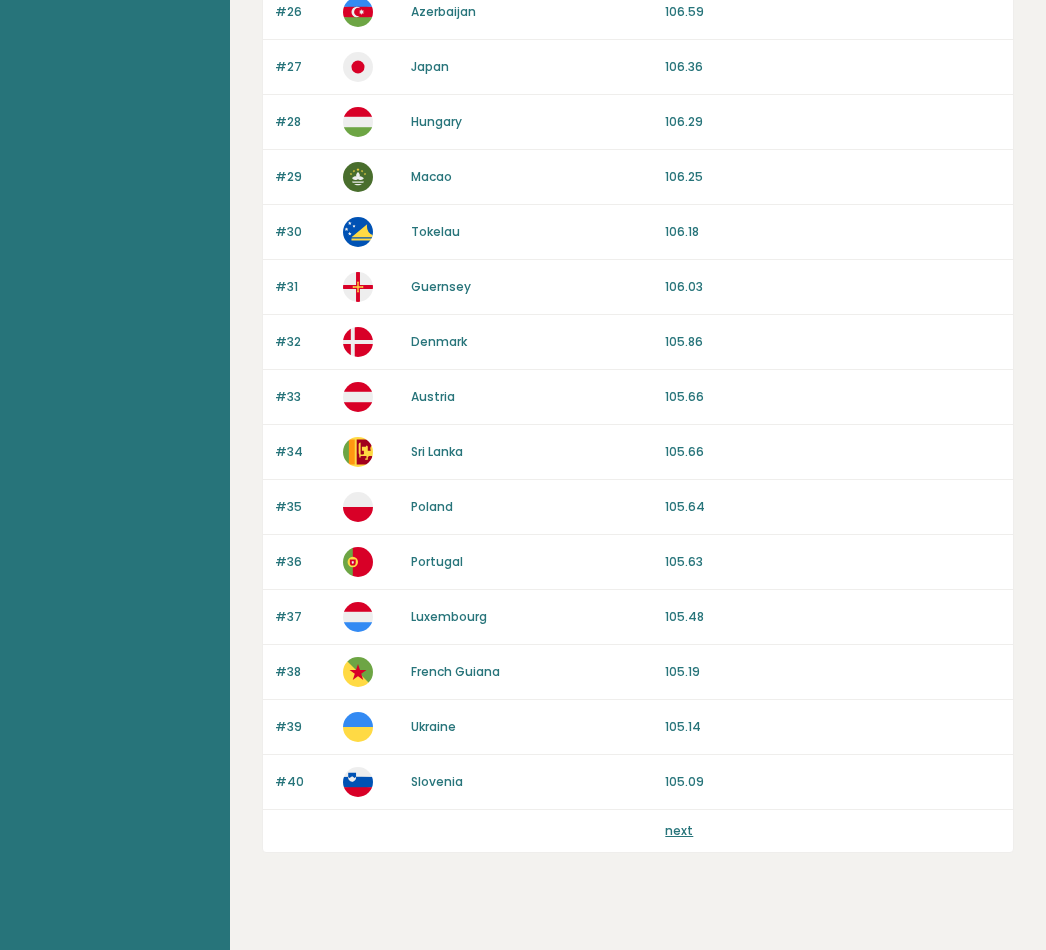 click on "next" at bounding box center (679, 830) 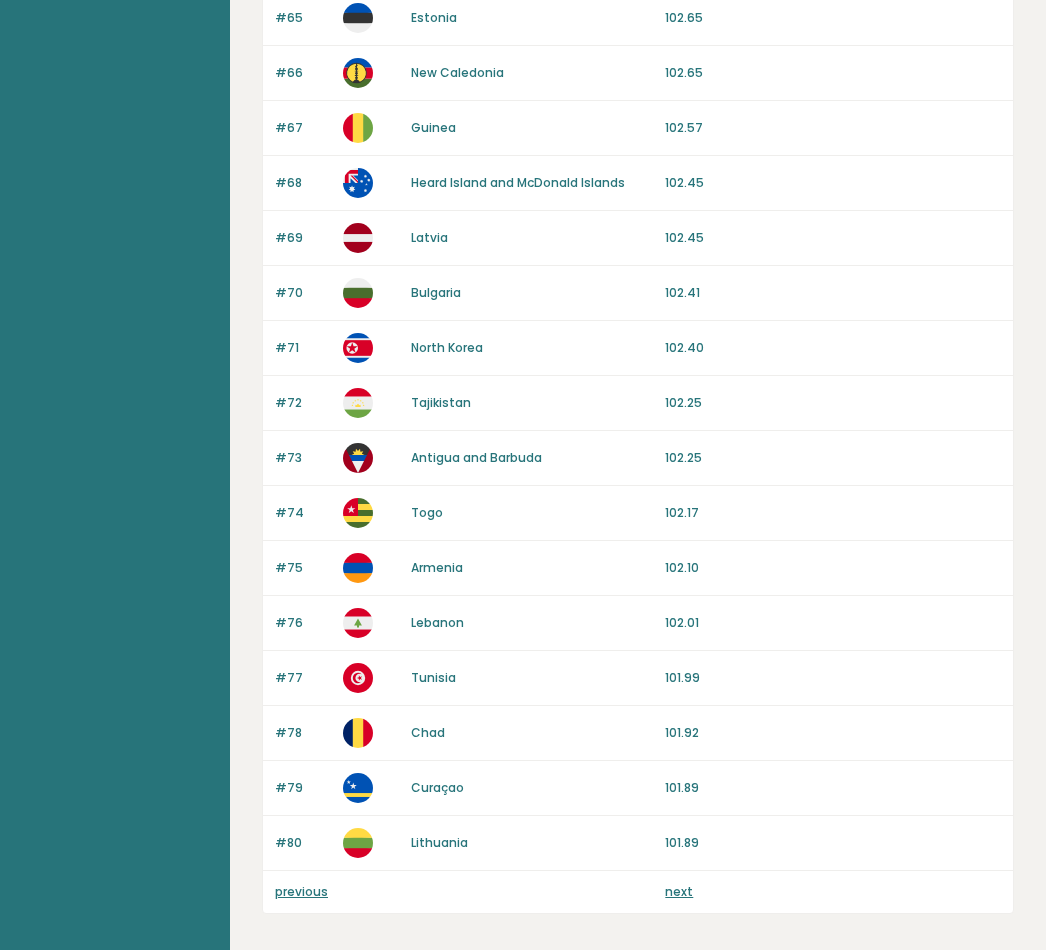 scroll, scrollTop: 1640, scrollLeft: 0, axis: vertical 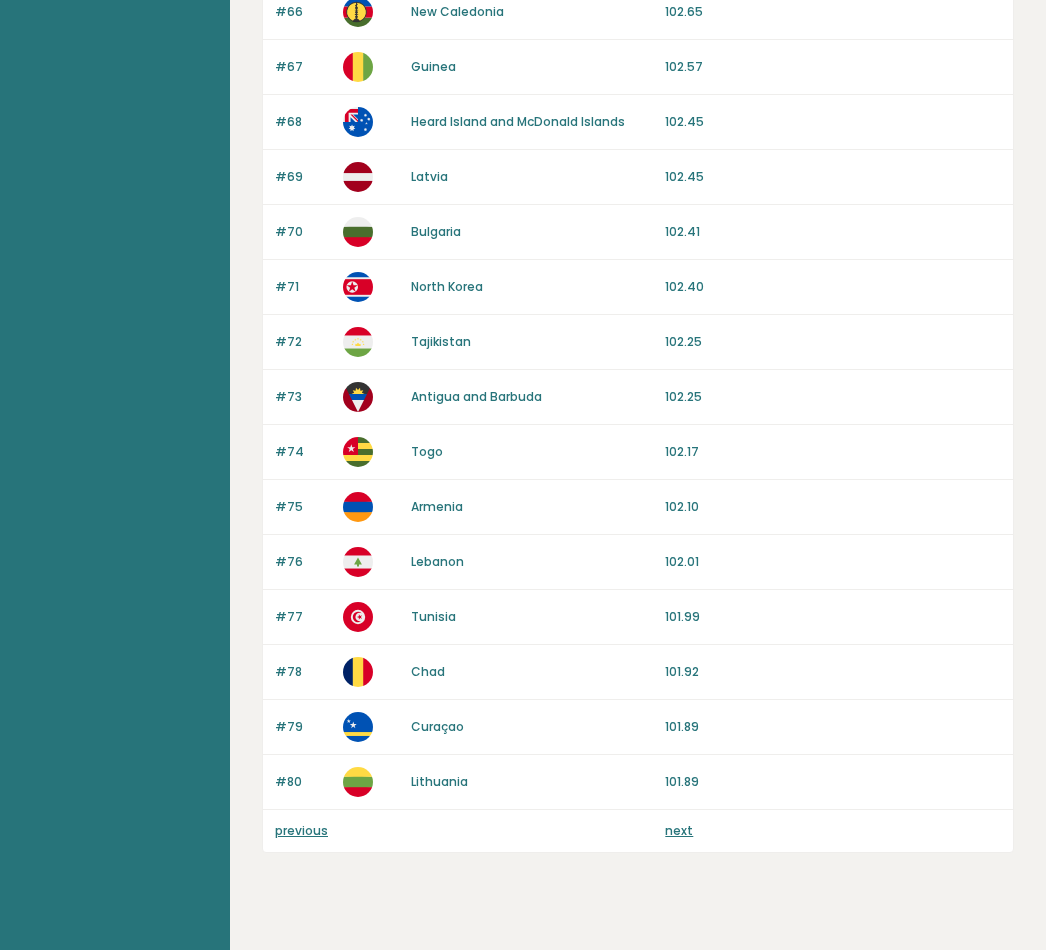 click on "next" at bounding box center [679, 830] 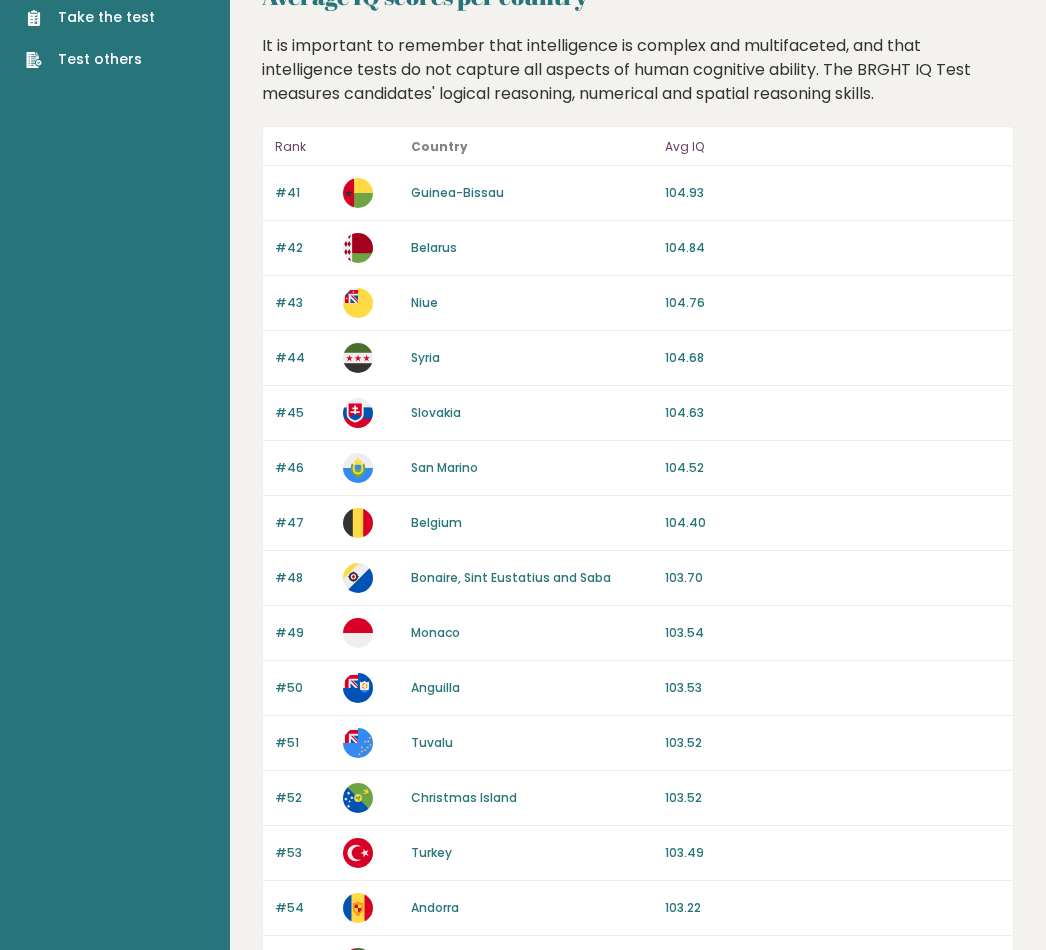 scroll, scrollTop: 0, scrollLeft: 0, axis: both 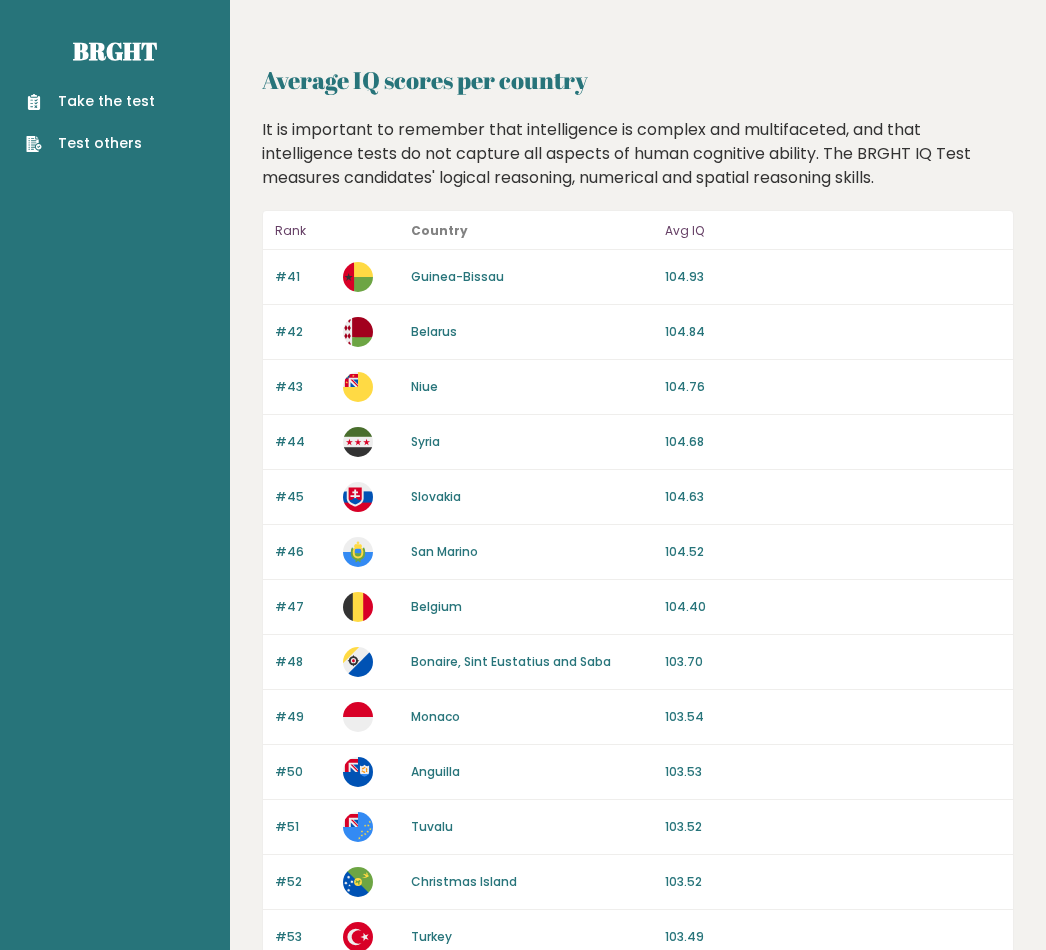 click on "Test others" at bounding box center [90, 143] 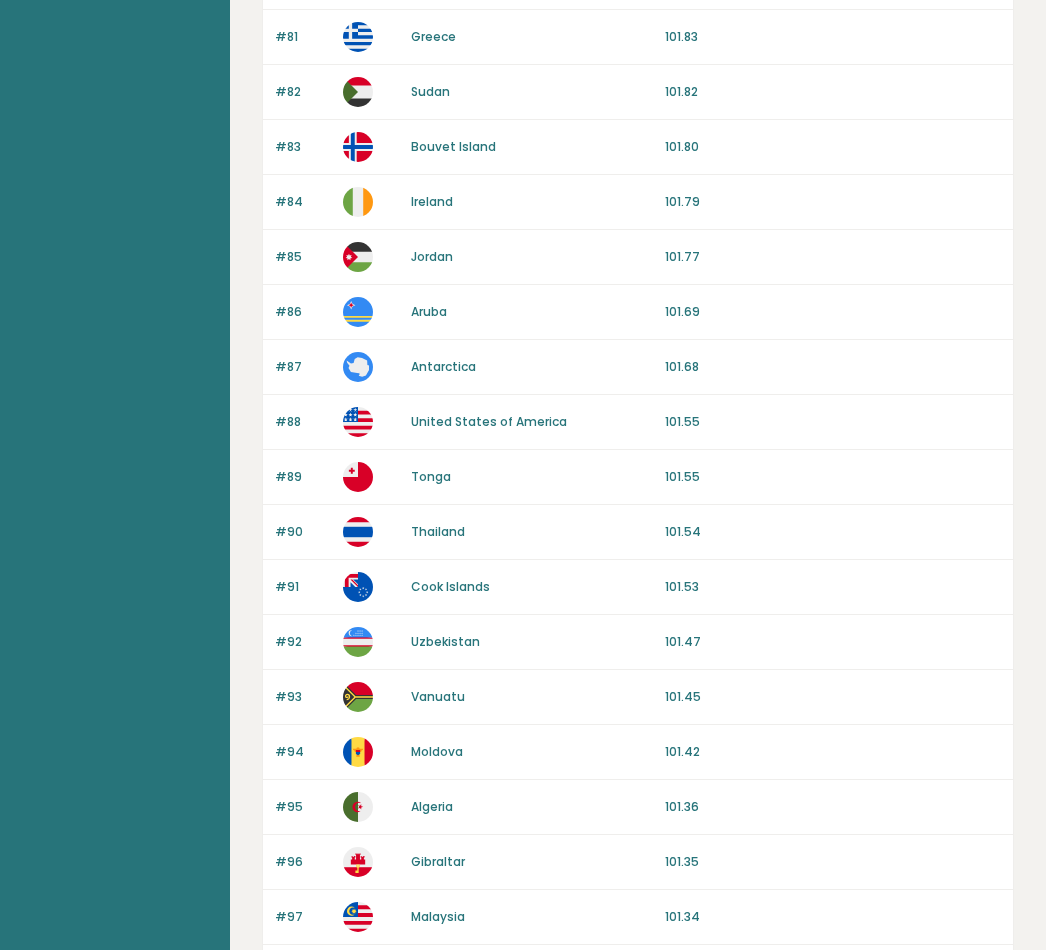 scroll, scrollTop: 0, scrollLeft: 0, axis: both 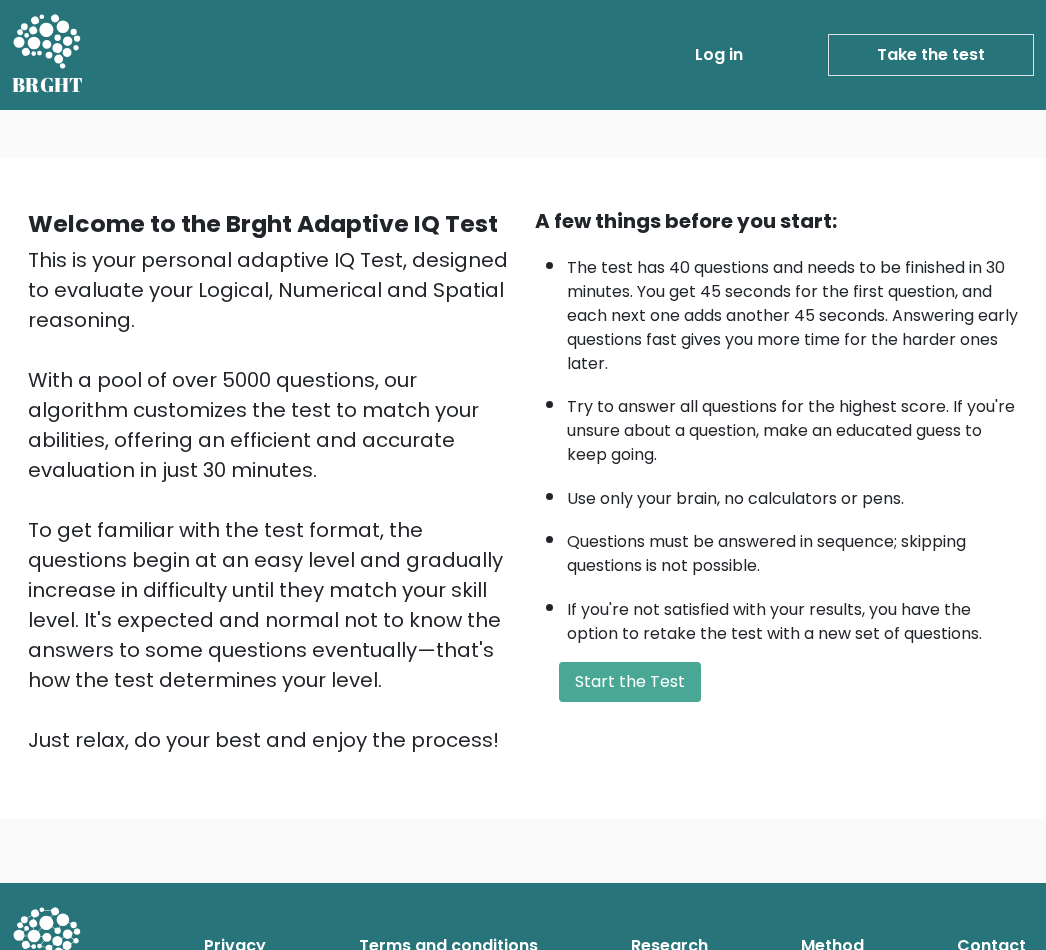 click on "Start the Test" at bounding box center [630, 682] 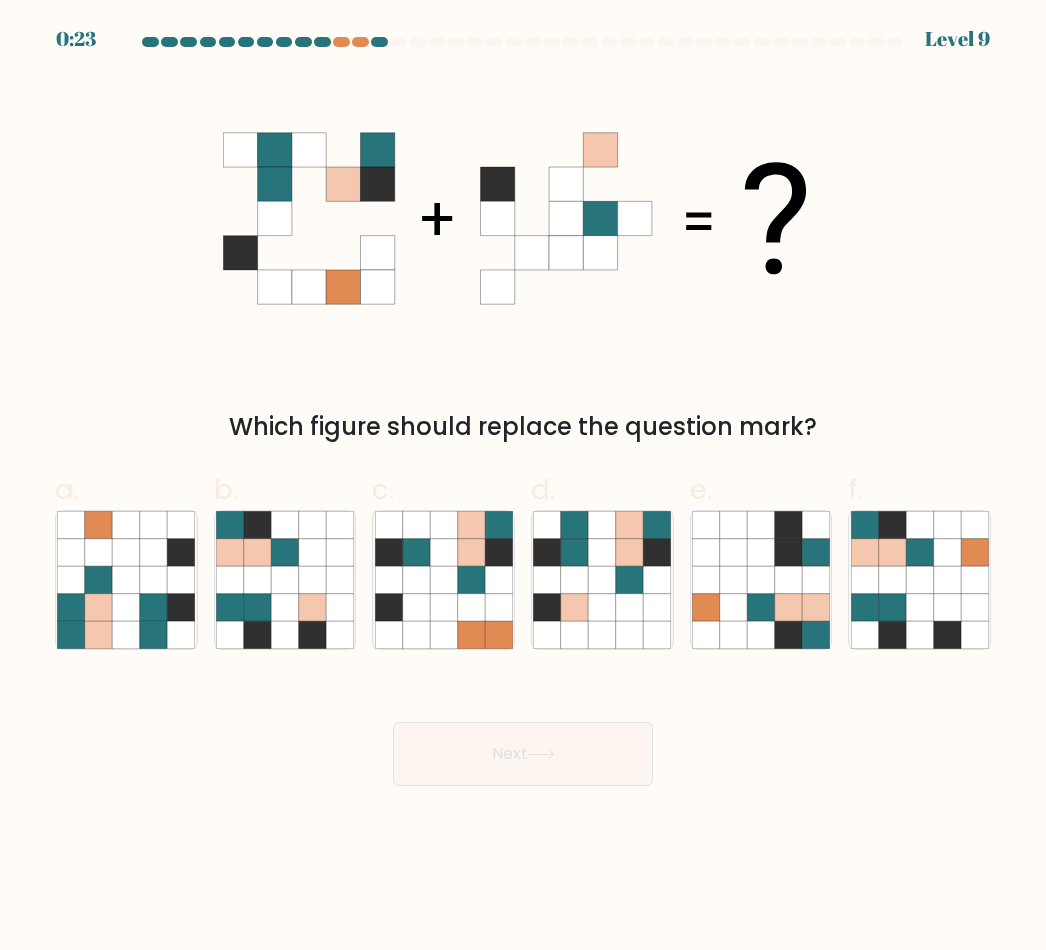 scroll, scrollTop: 0, scrollLeft: 0, axis: both 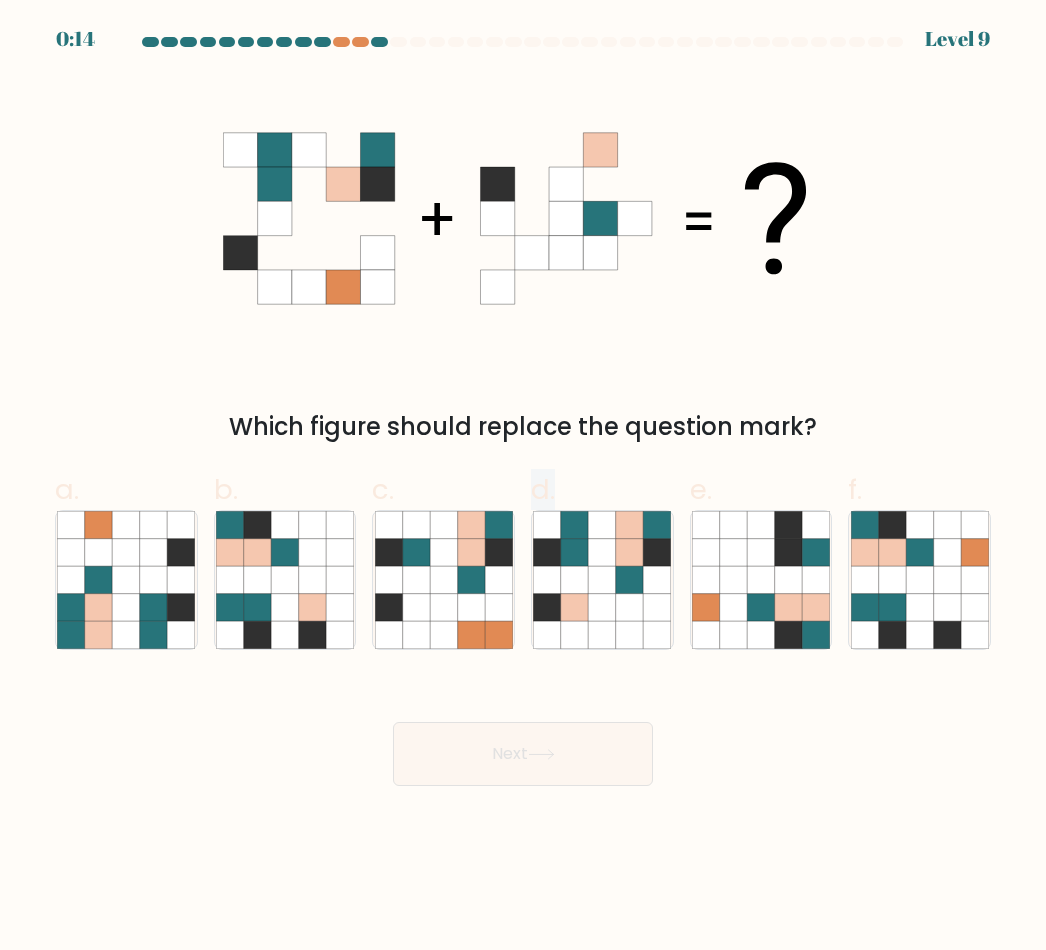 click at bounding box center [602, 607] 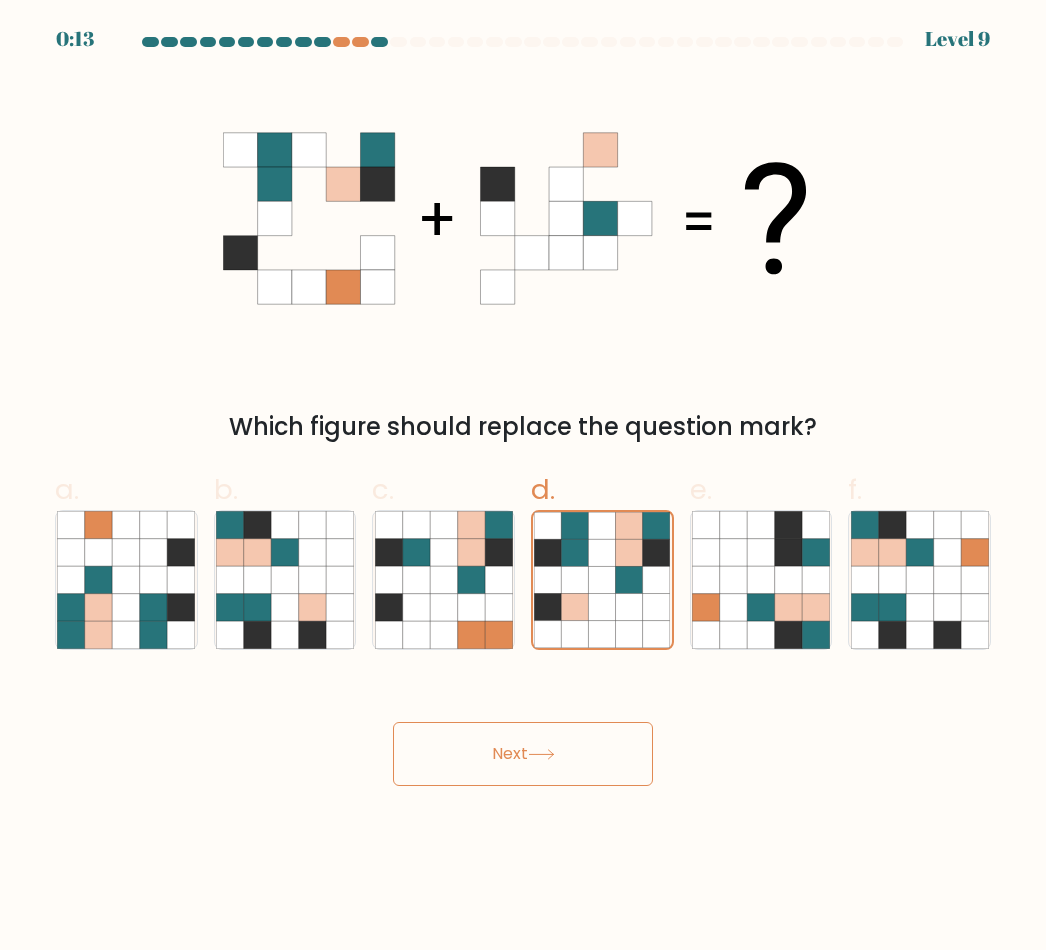 click on "Next" at bounding box center [523, 754] 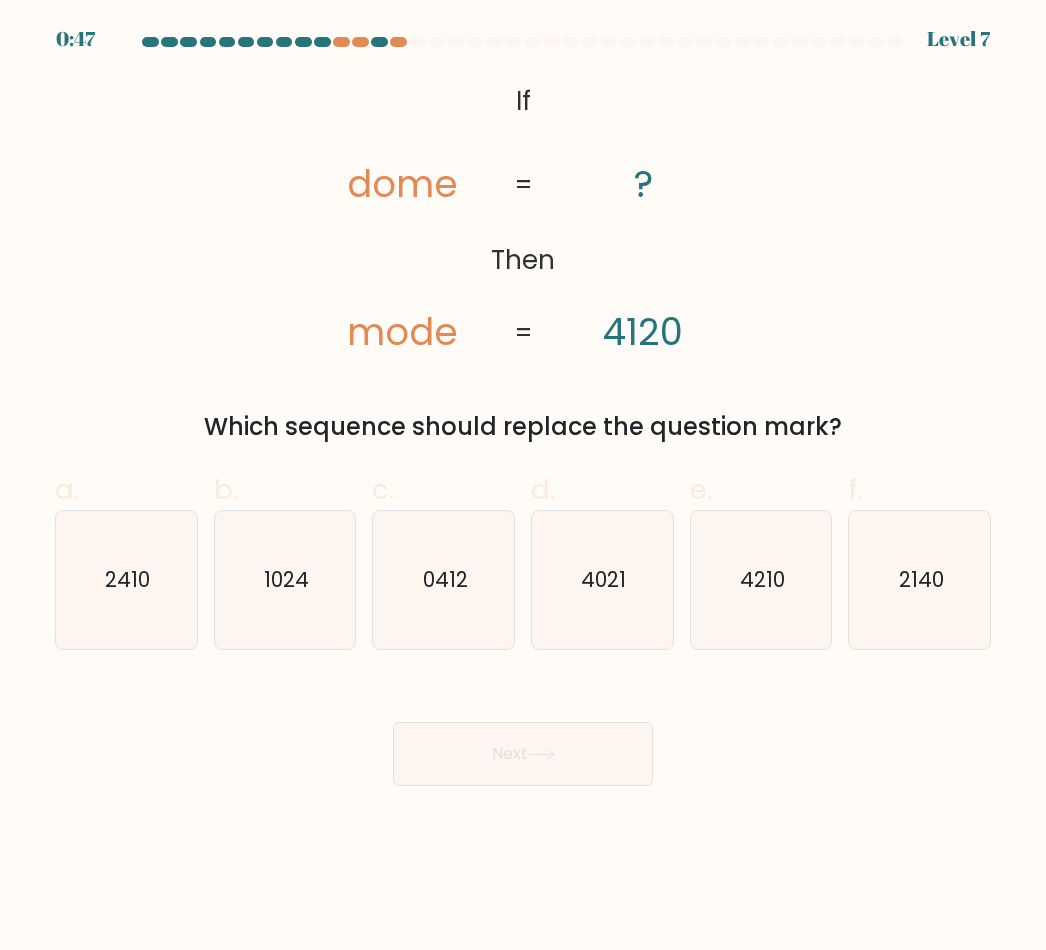 click on "2140" at bounding box center (920, 580) 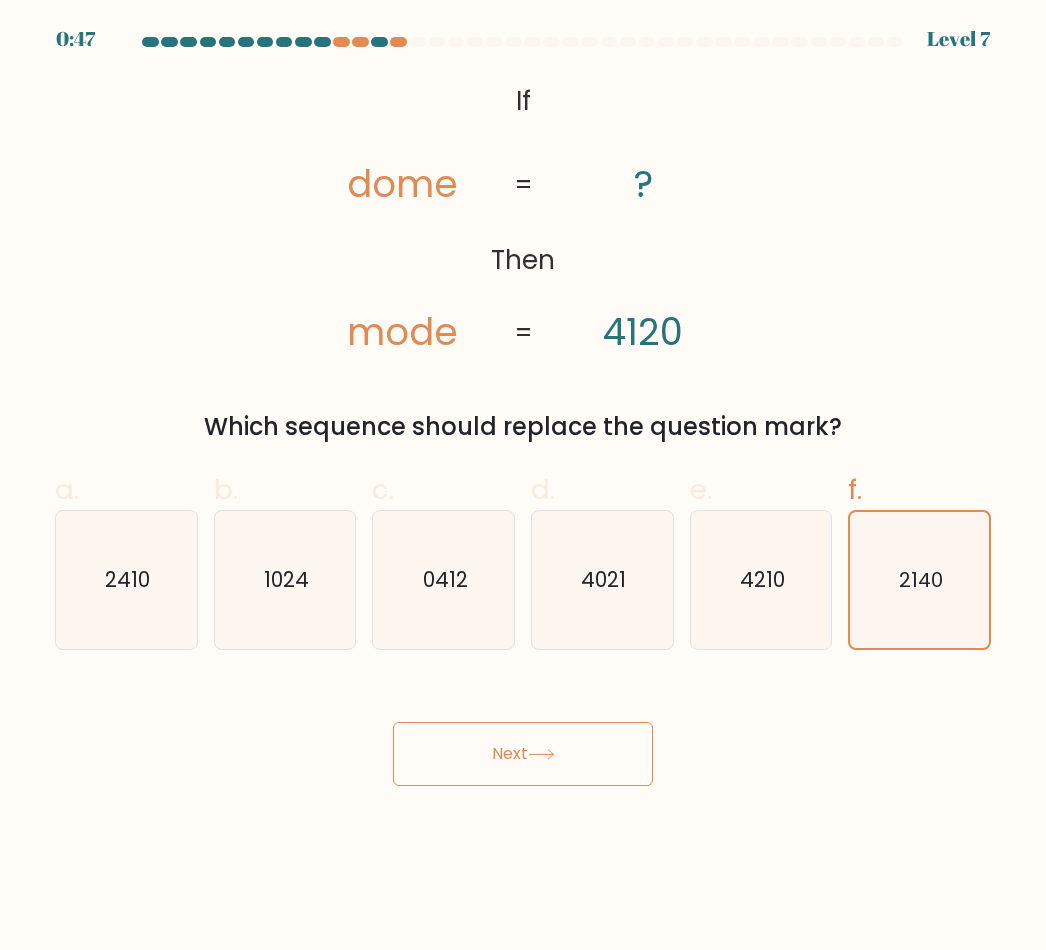 click on "Next" at bounding box center [523, 754] 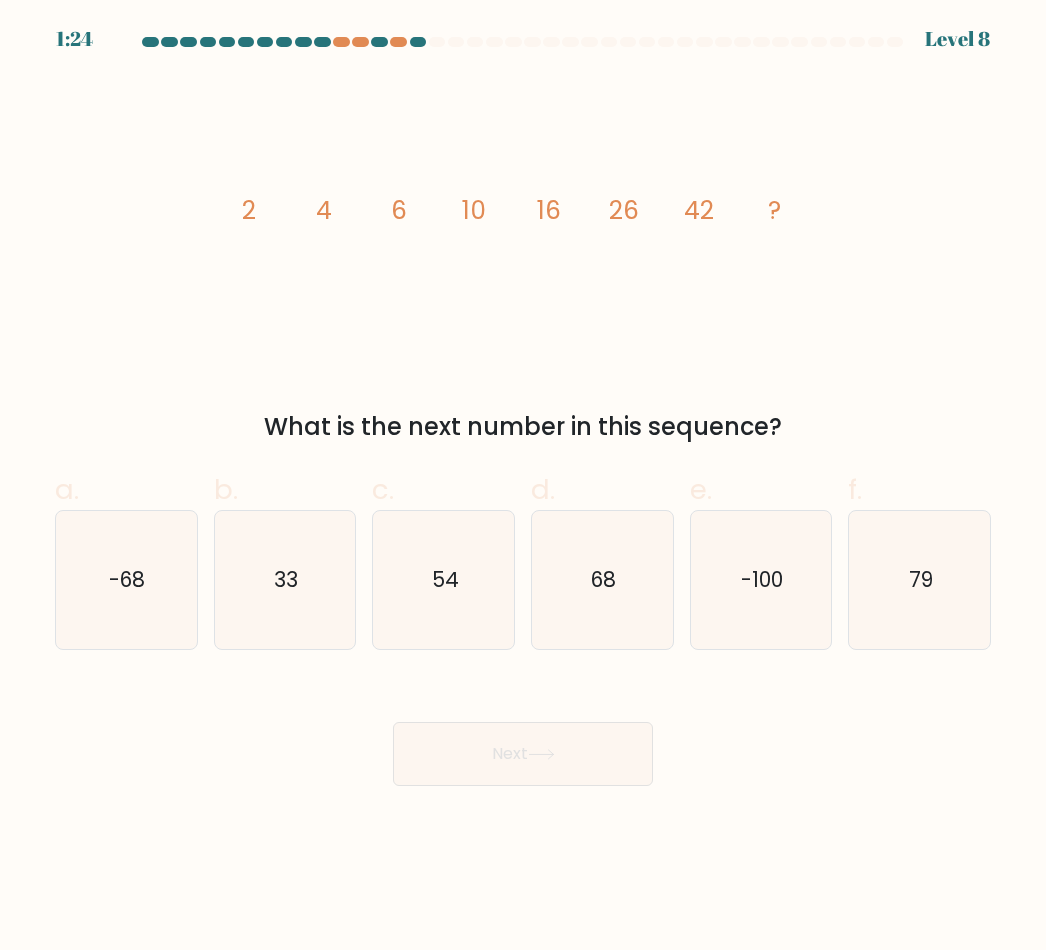 scroll, scrollTop: 3, scrollLeft: 0, axis: vertical 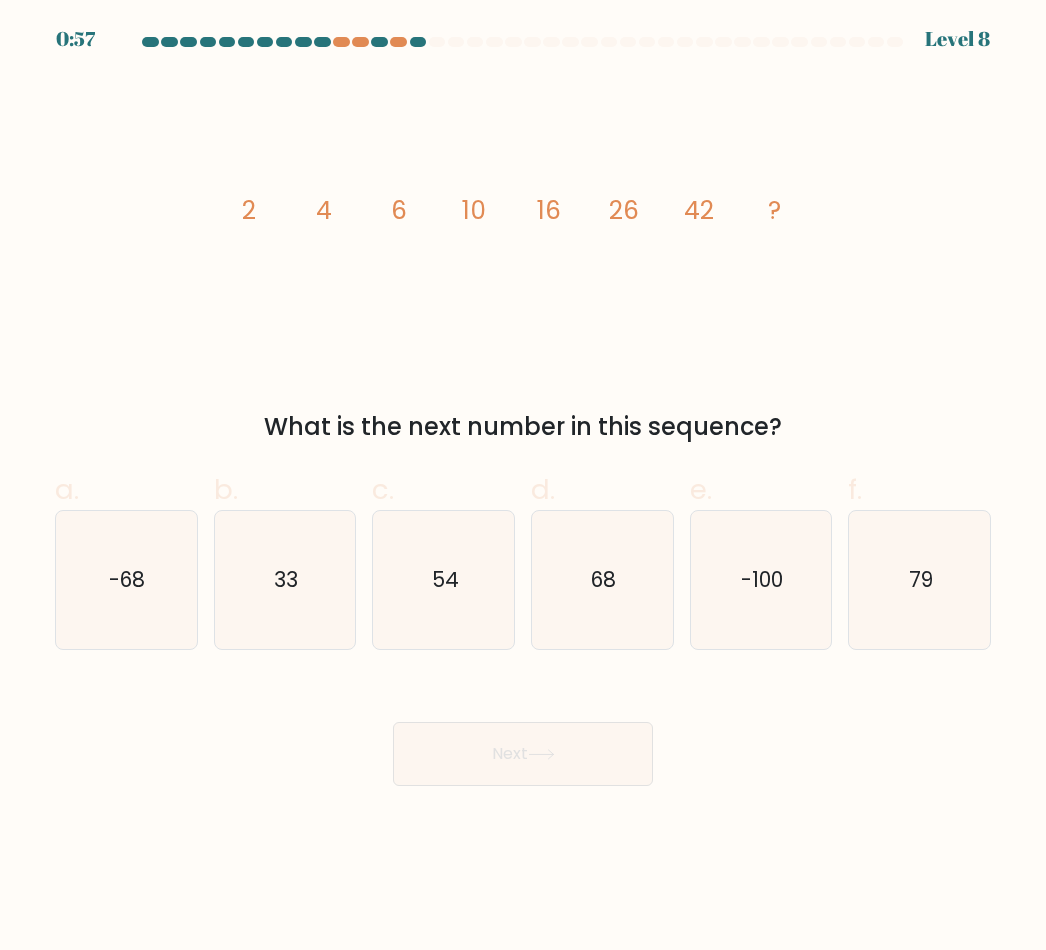 click on "68" at bounding box center (602, 580) 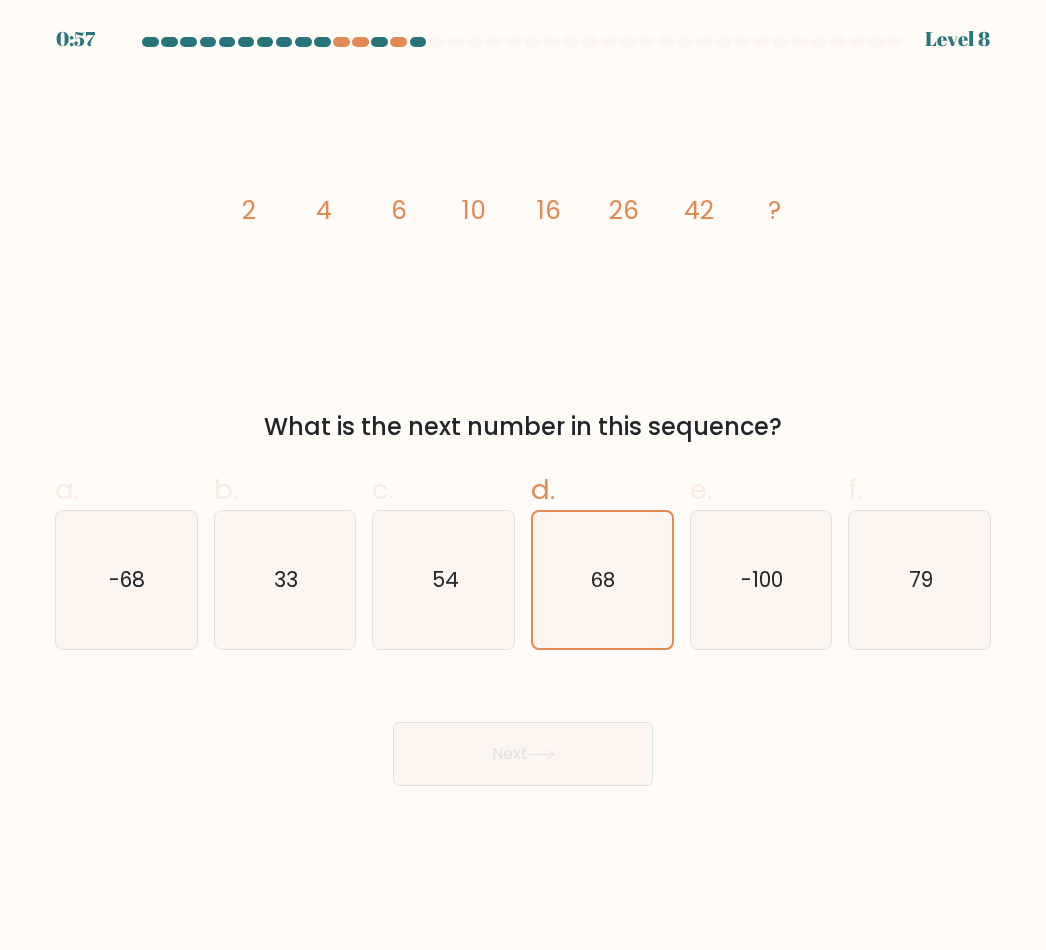 click on "Next" at bounding box center [523, 754] 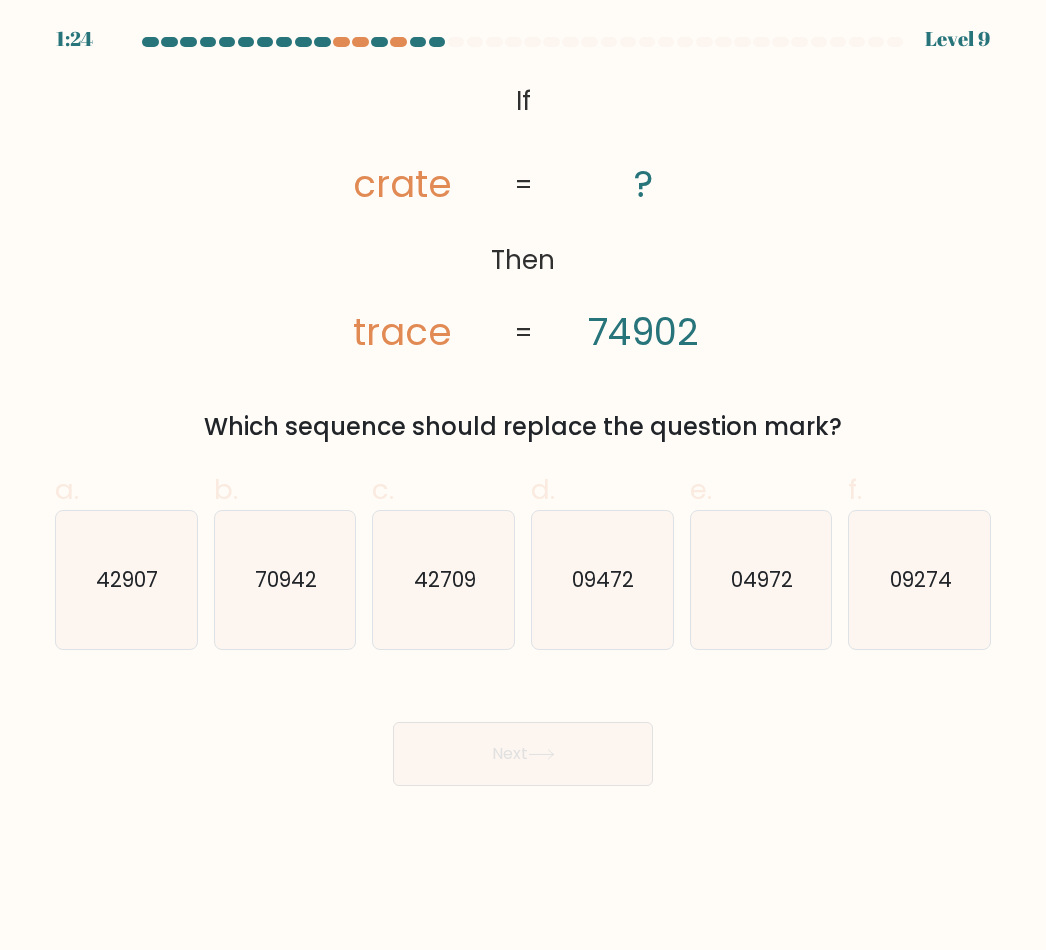 click on "04972" at bounding box center [762, 579] 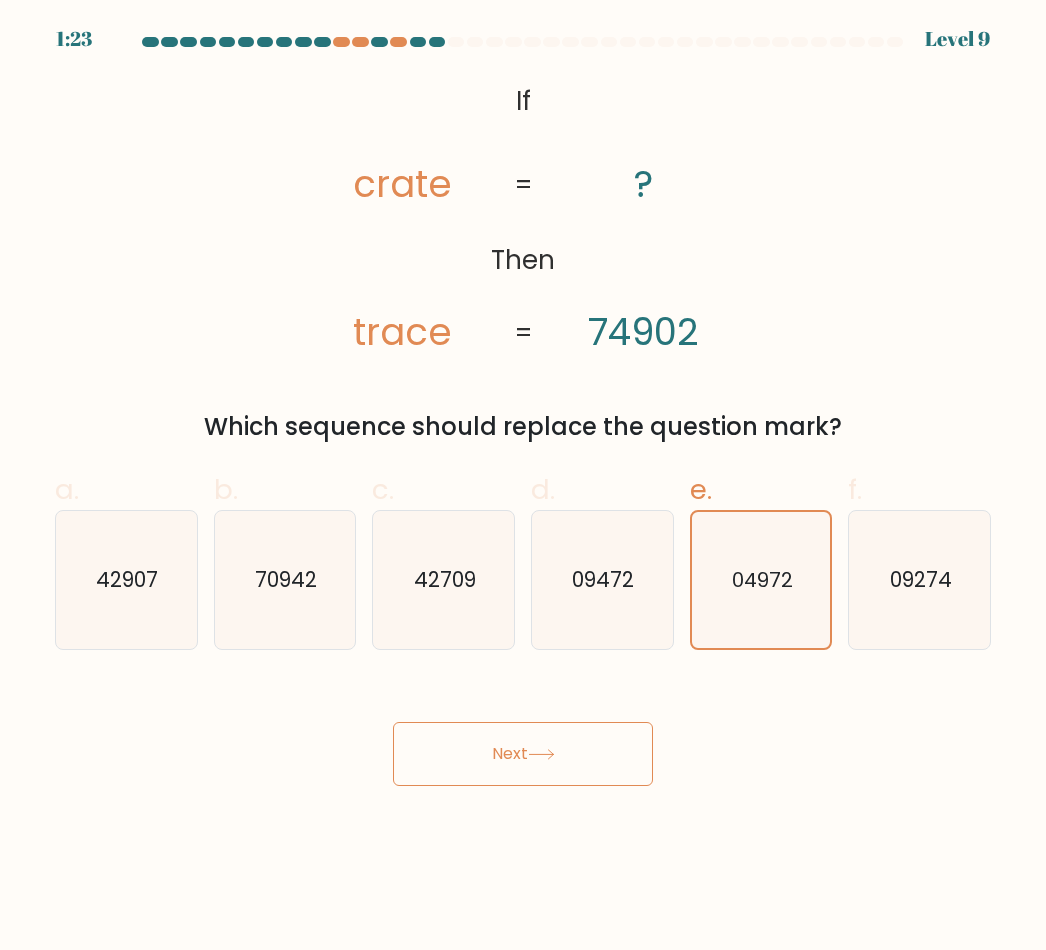 click on "Next" at bounding box center (523, 754) 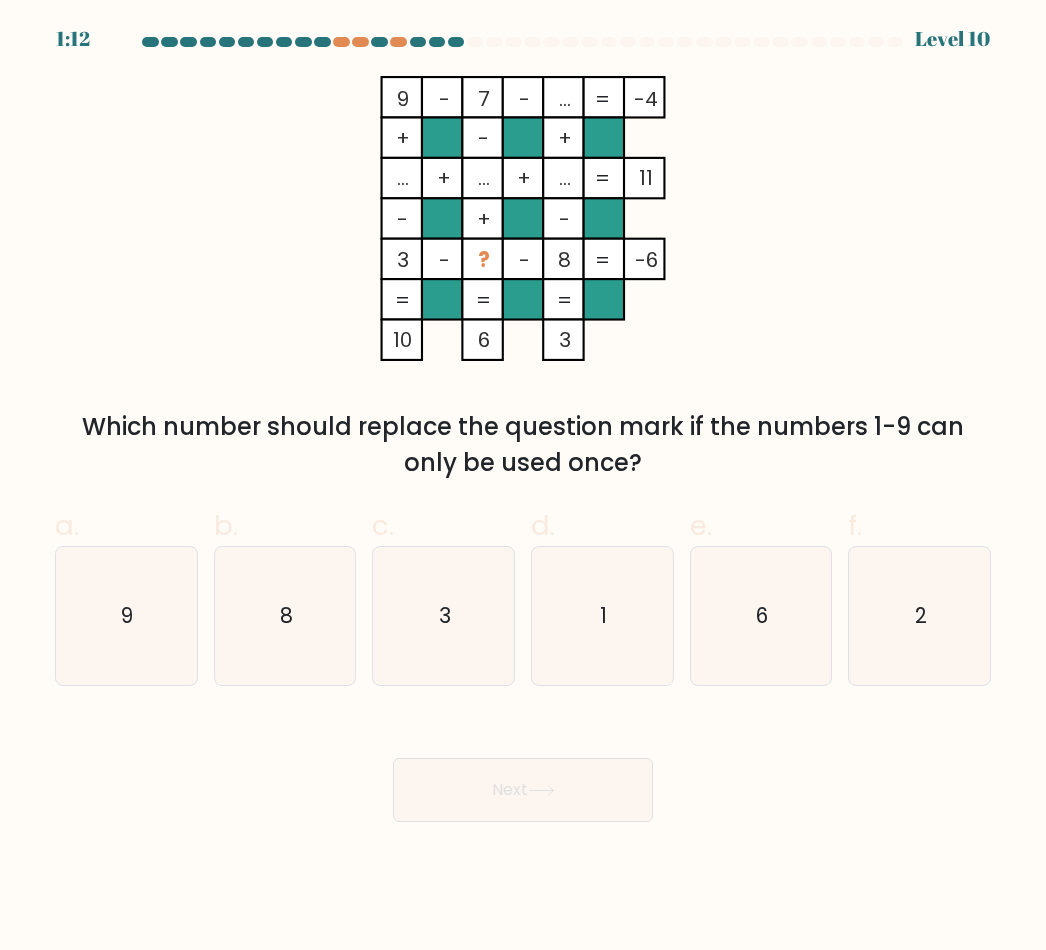 click on "1" at bounding box center [602, 616] 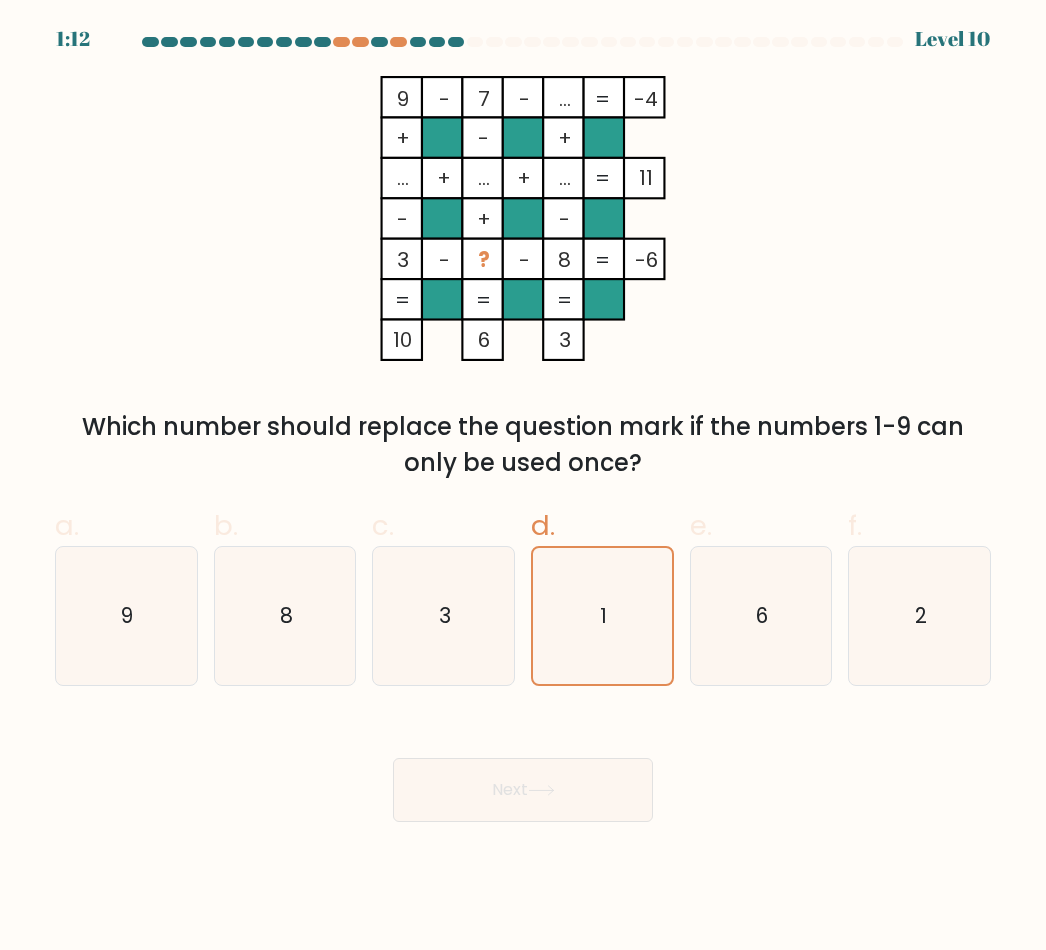 click on "Next" at bounding box center [523, 790] 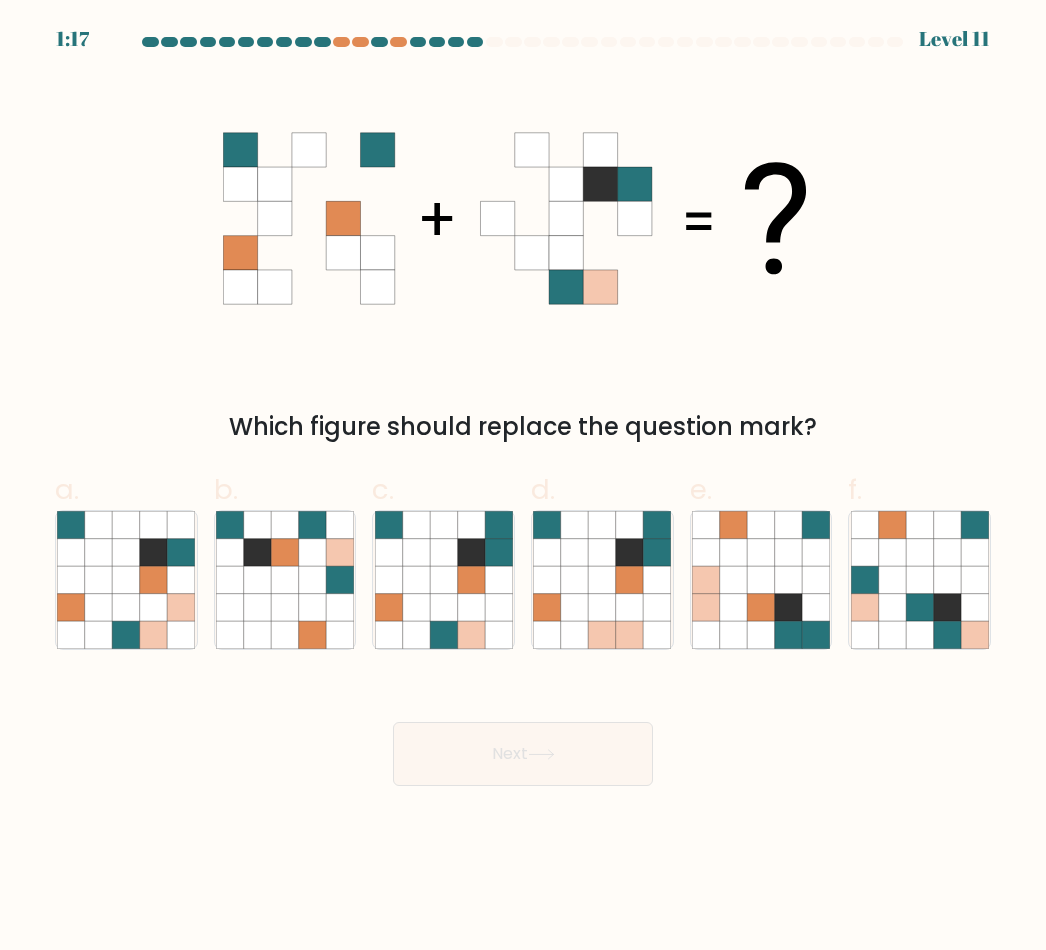 click at bounding box center [657, 607] 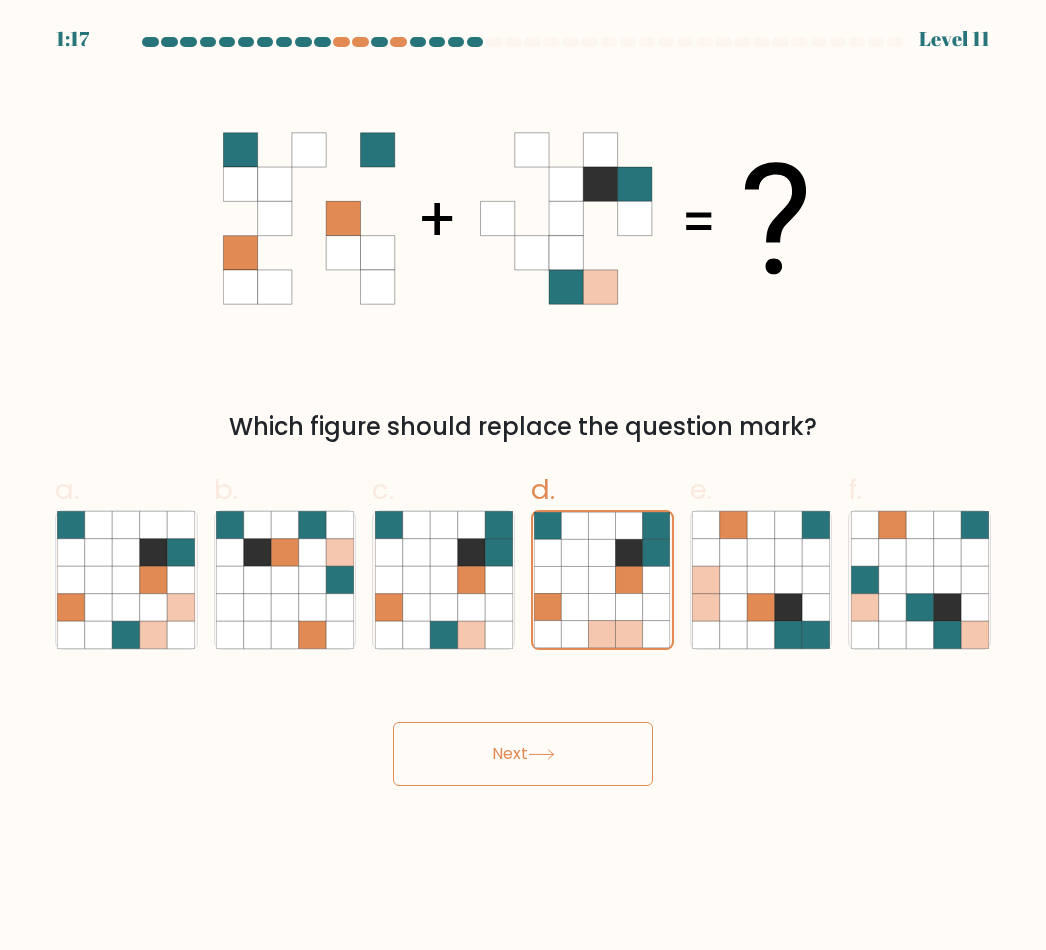 click on "Next" at bounding box center [523, 754] 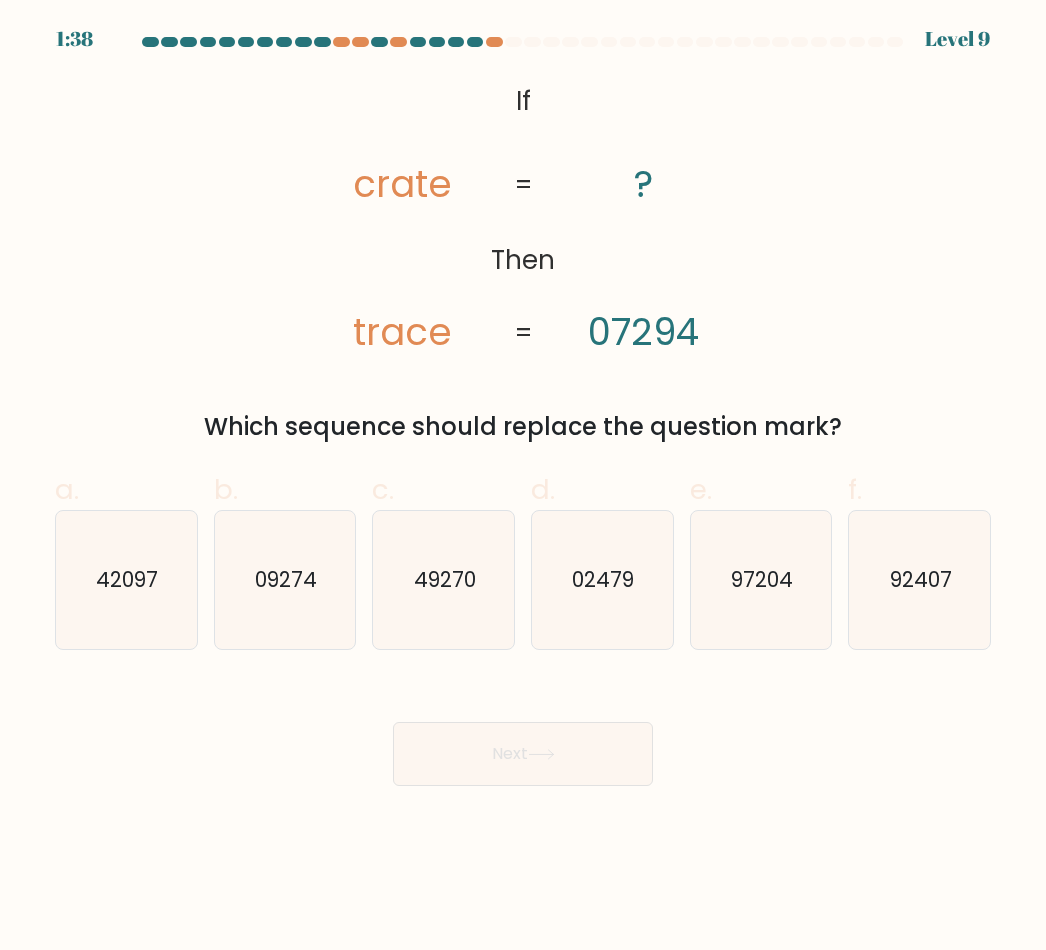 click on "97204" at bounding box center [762, 579] 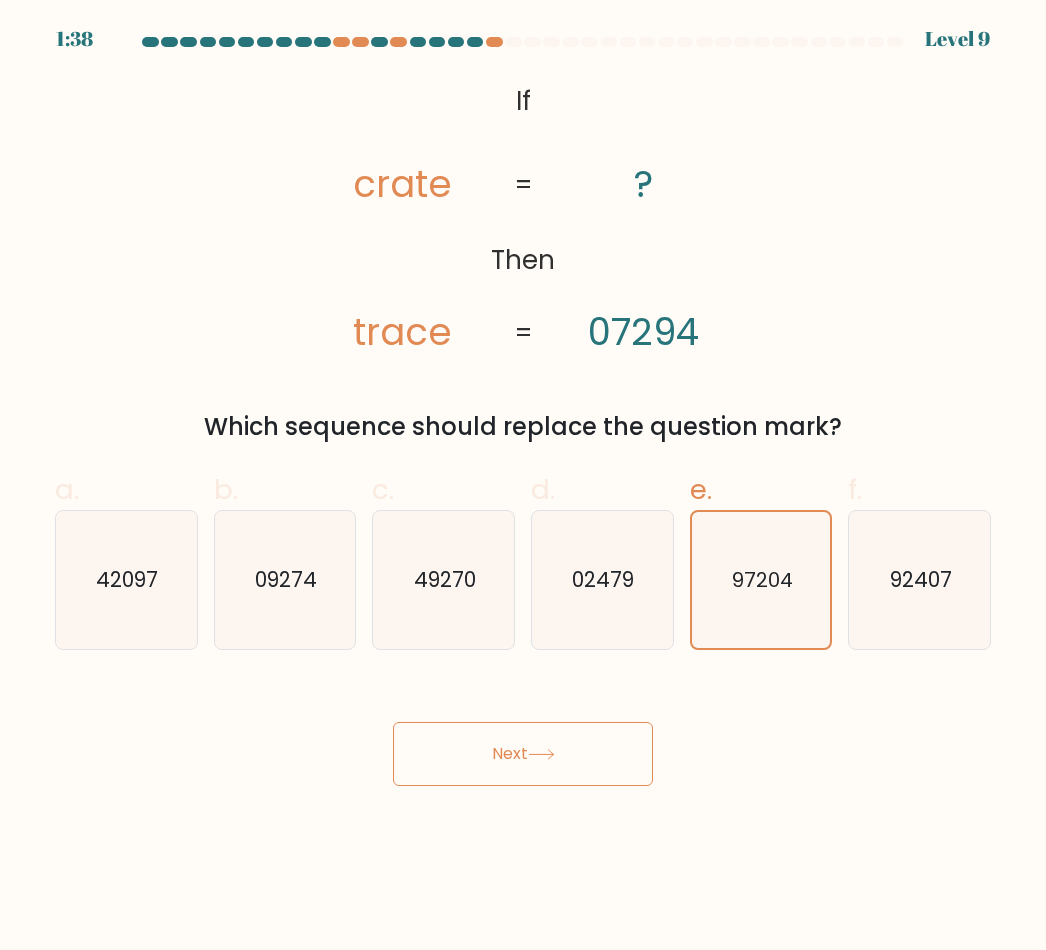 click on "Next" at bounding box center [523, 754] 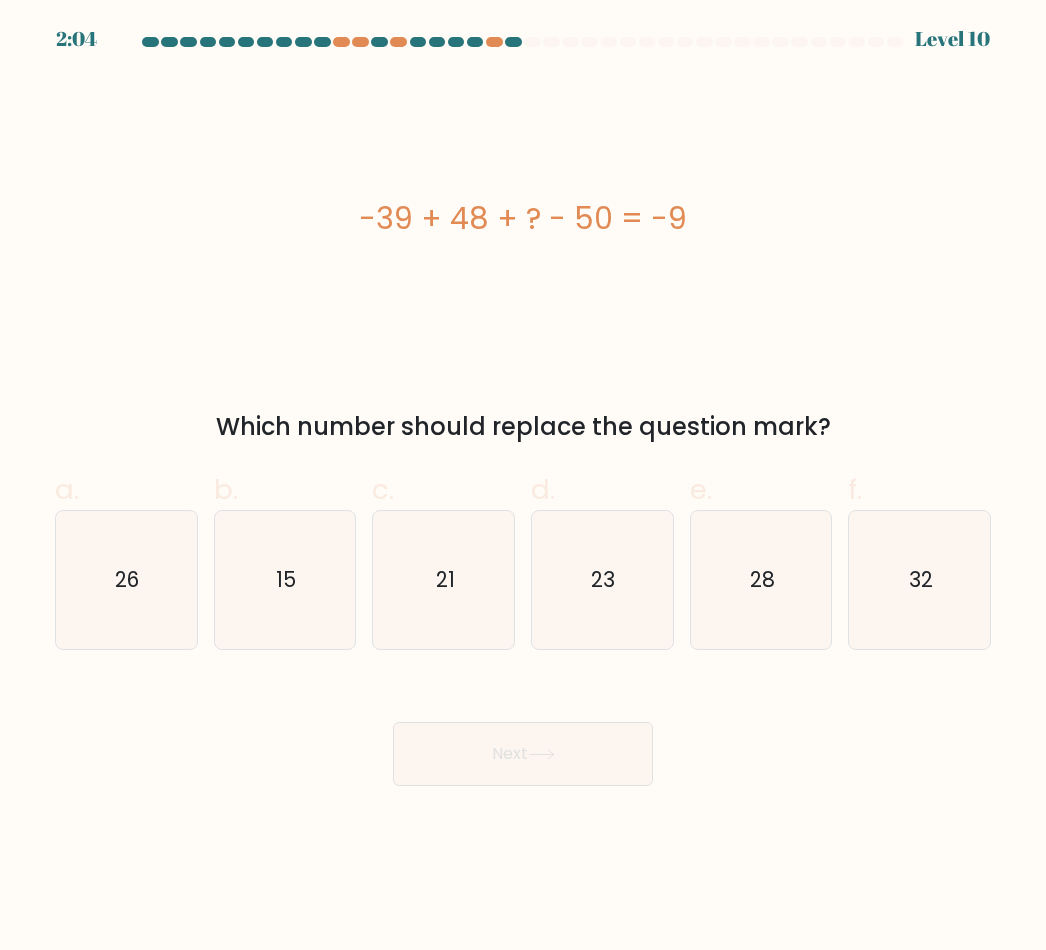 click on "32" at bounding box center (920, 580) 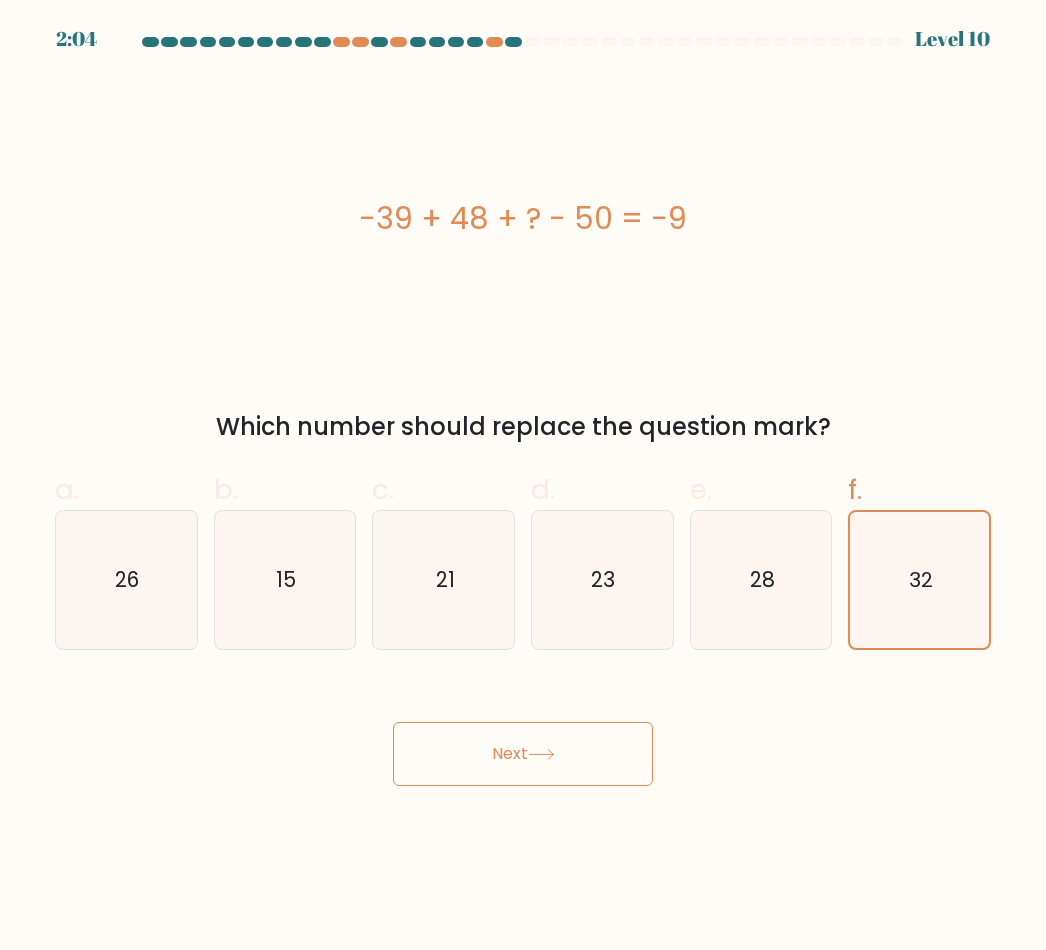click on "Next" at bounding box center (523, 754) 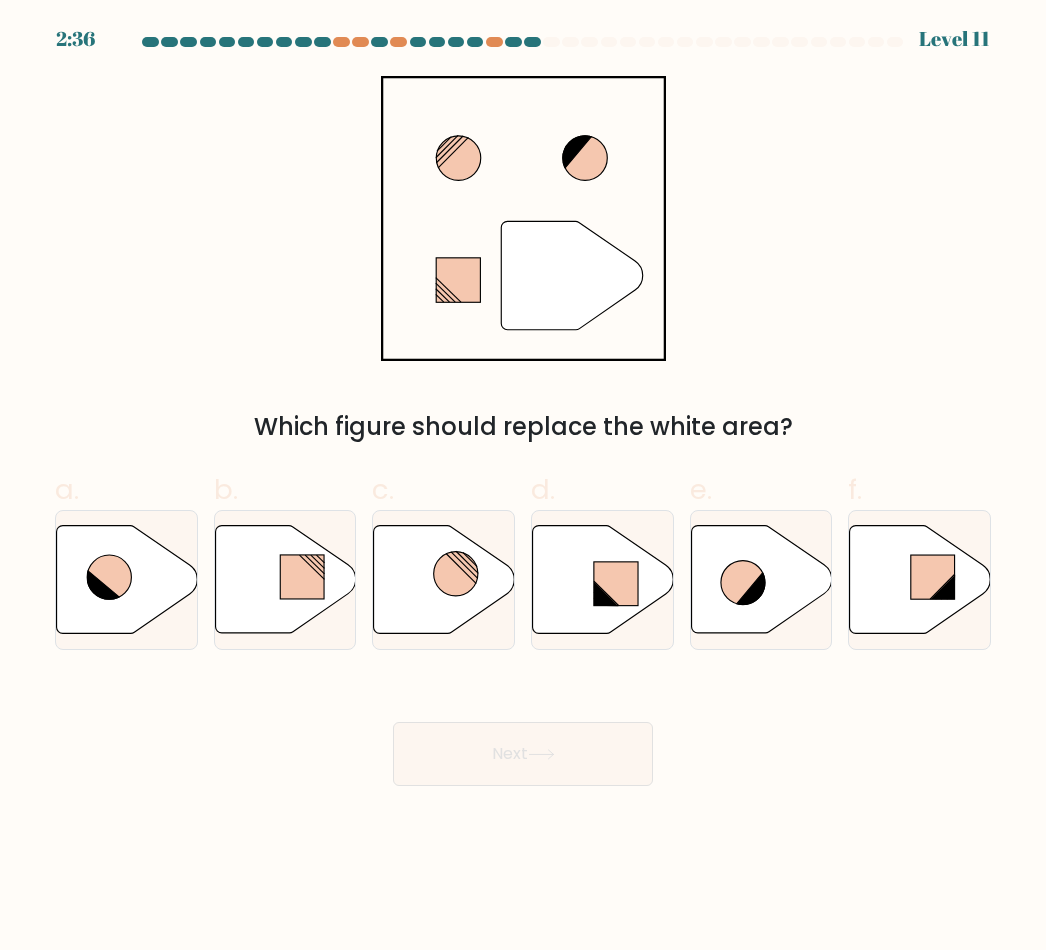 click at bounding box center (603, 580) 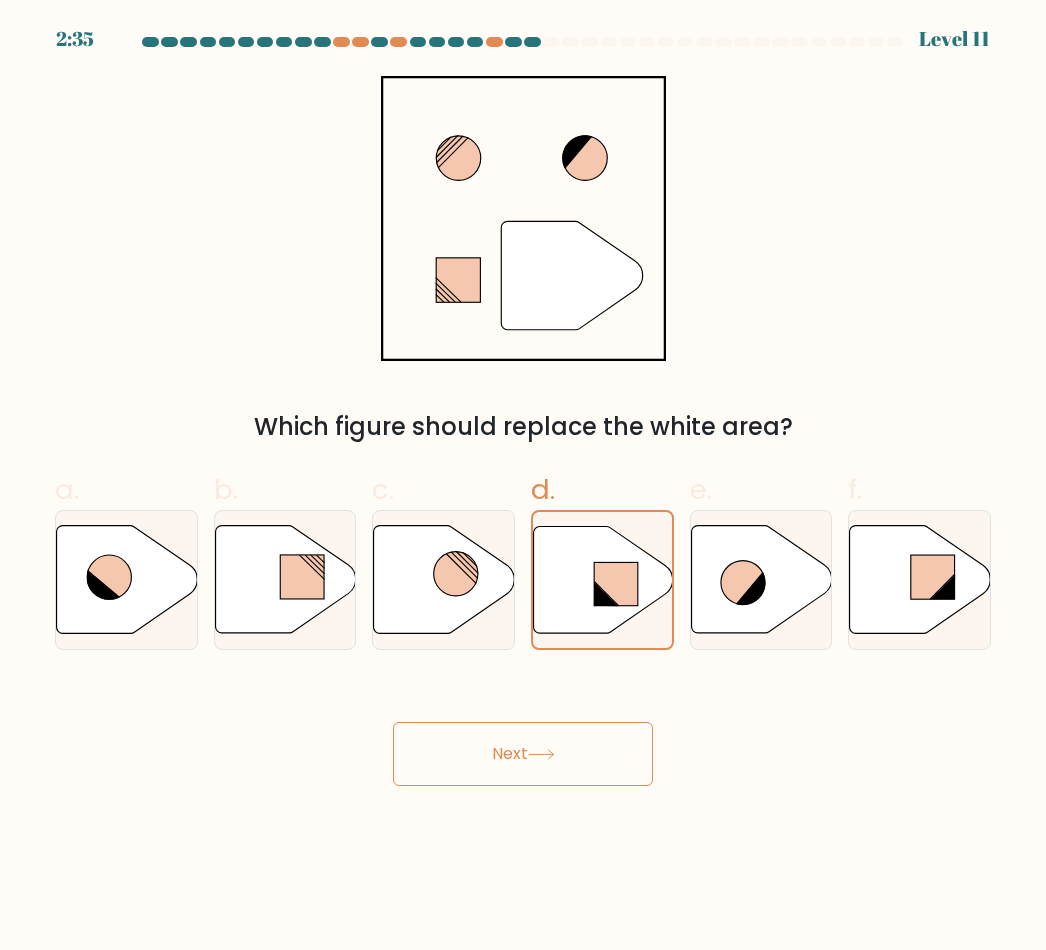 click at bounding box center [541, 754] 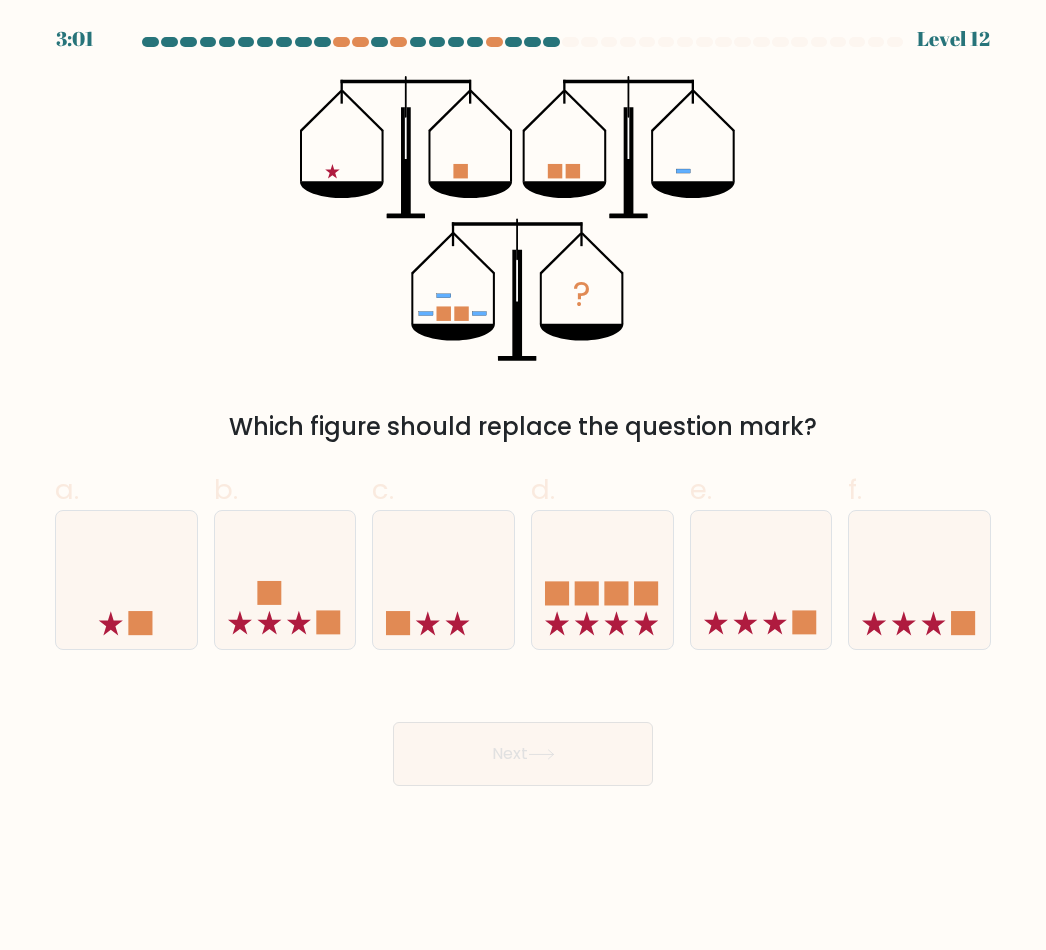 click at bounding box center (285, 580) 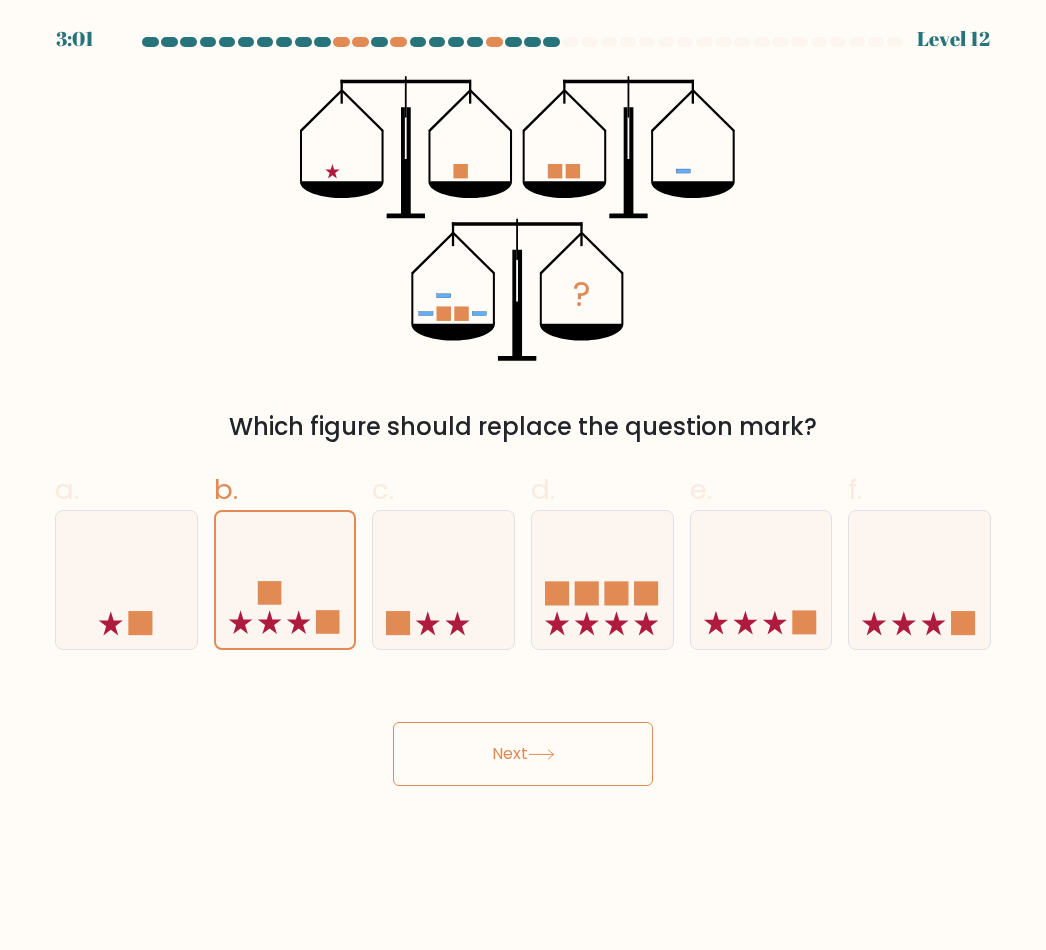 click on "Next" at bounding box center [523, 754] 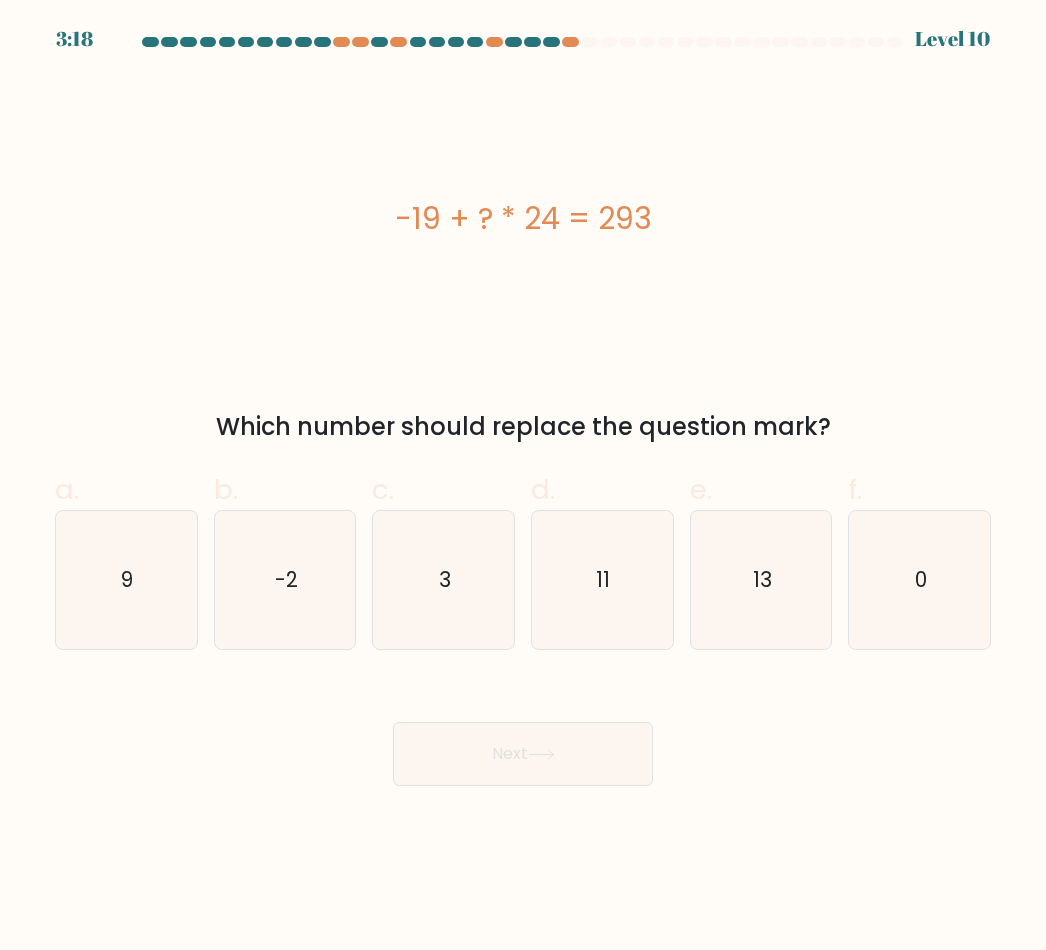 scroll, scrollTop: 0, scrollLeft: 0, axis: both 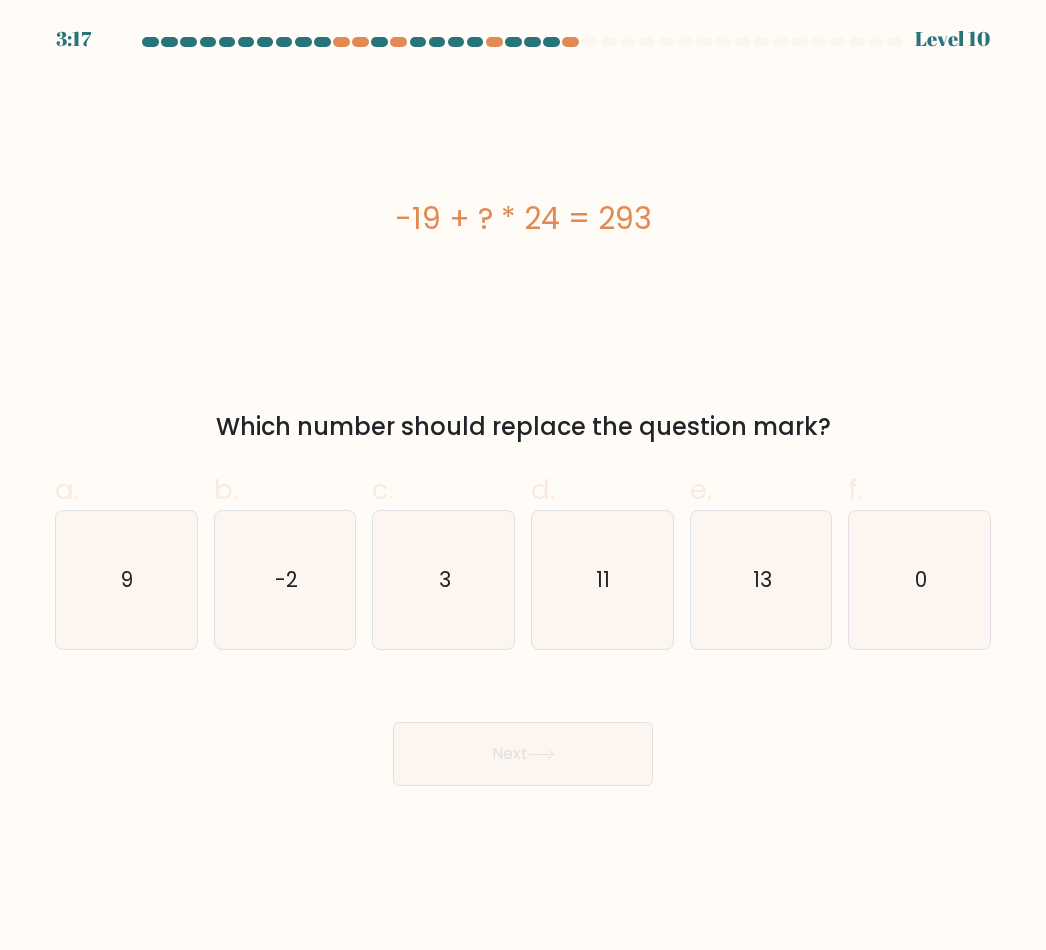 click on "13" at bounding box center (761, 580) 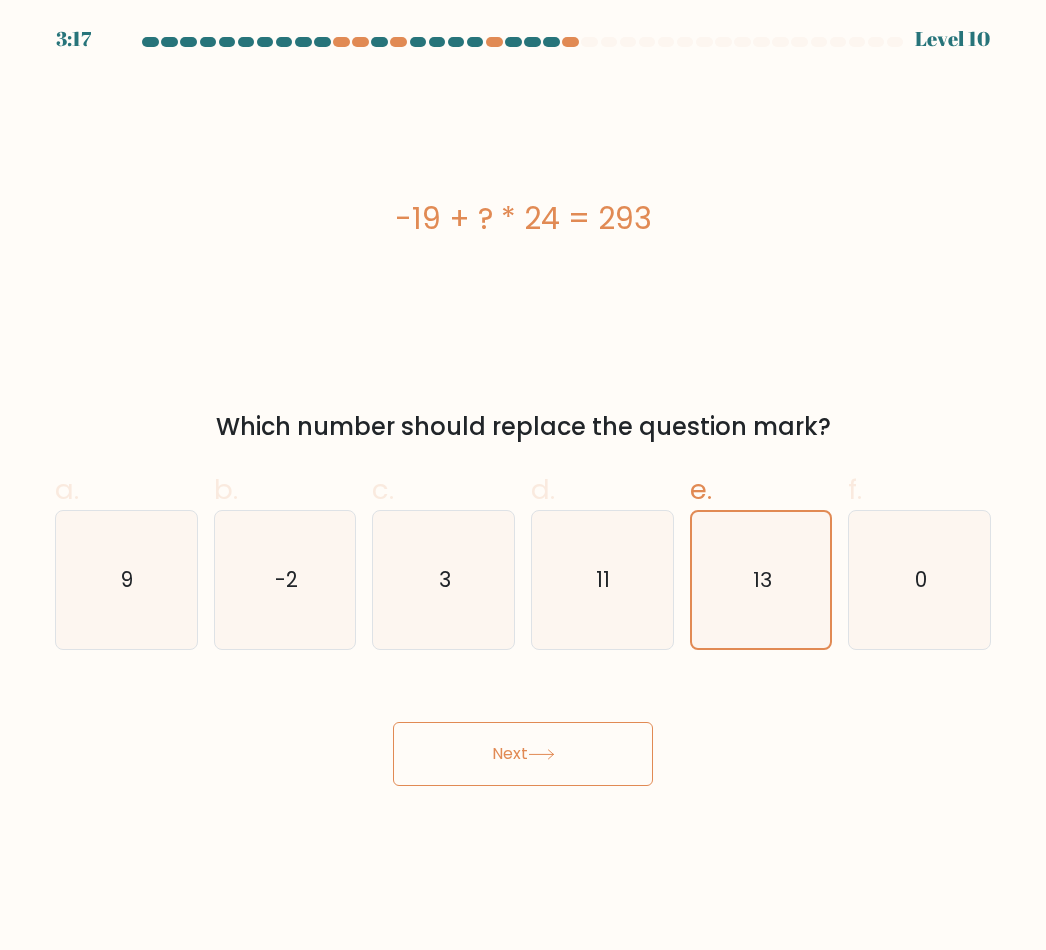 click on "Next" at bounding box center [523, 754] 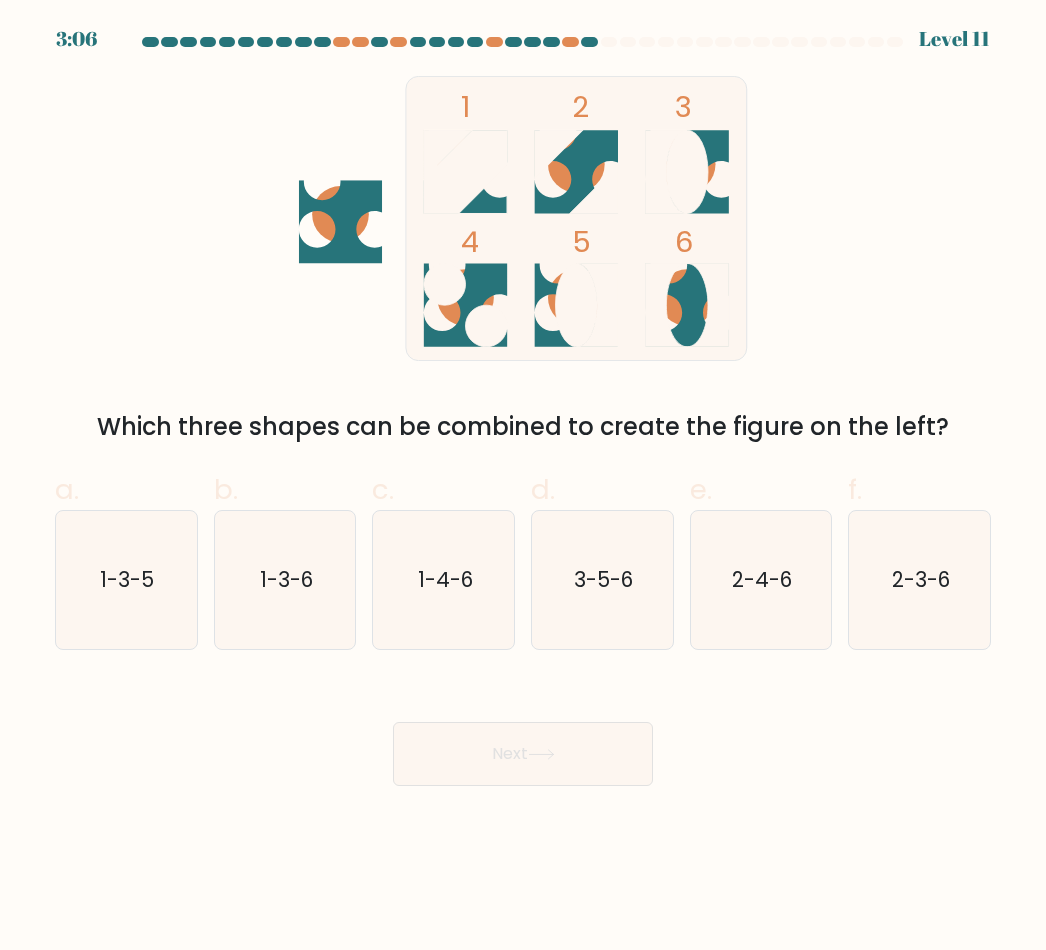 click on "3-5-6" at bounding box center (603, 579) 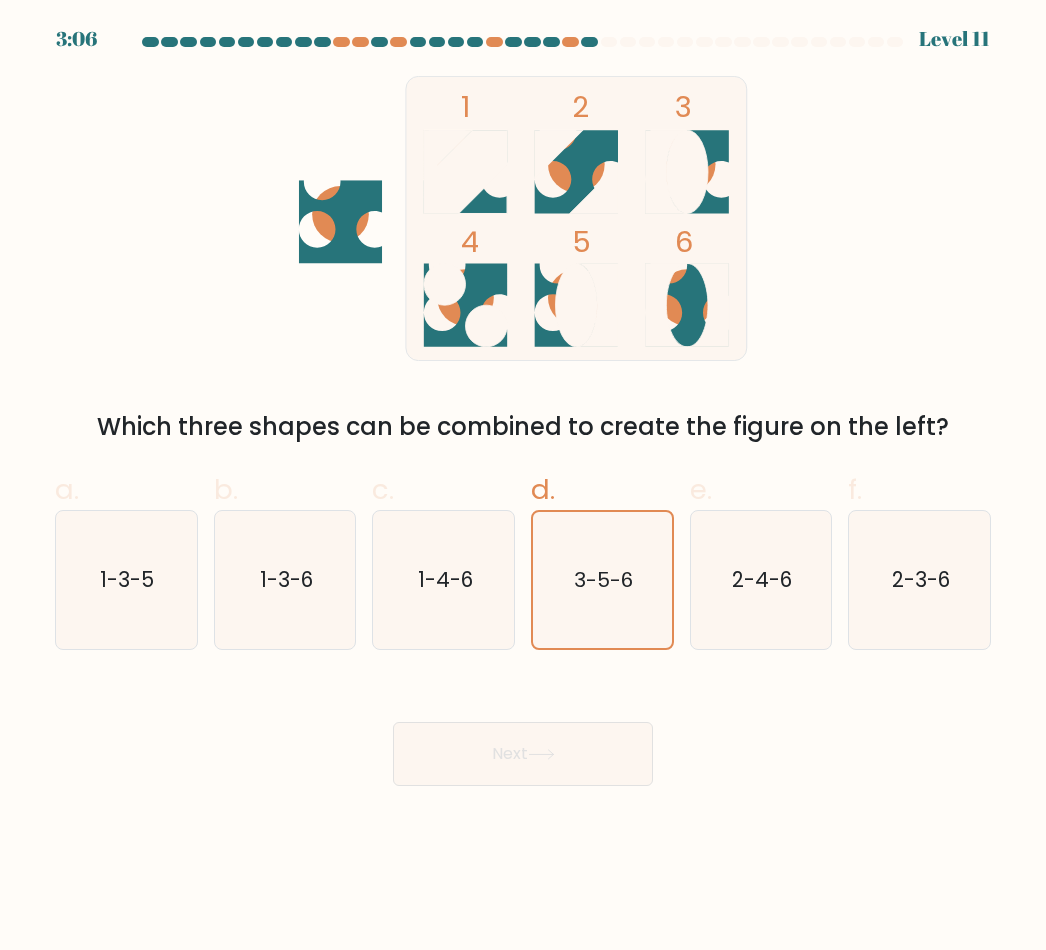 click on "Next" at bounding box center [523, 754] 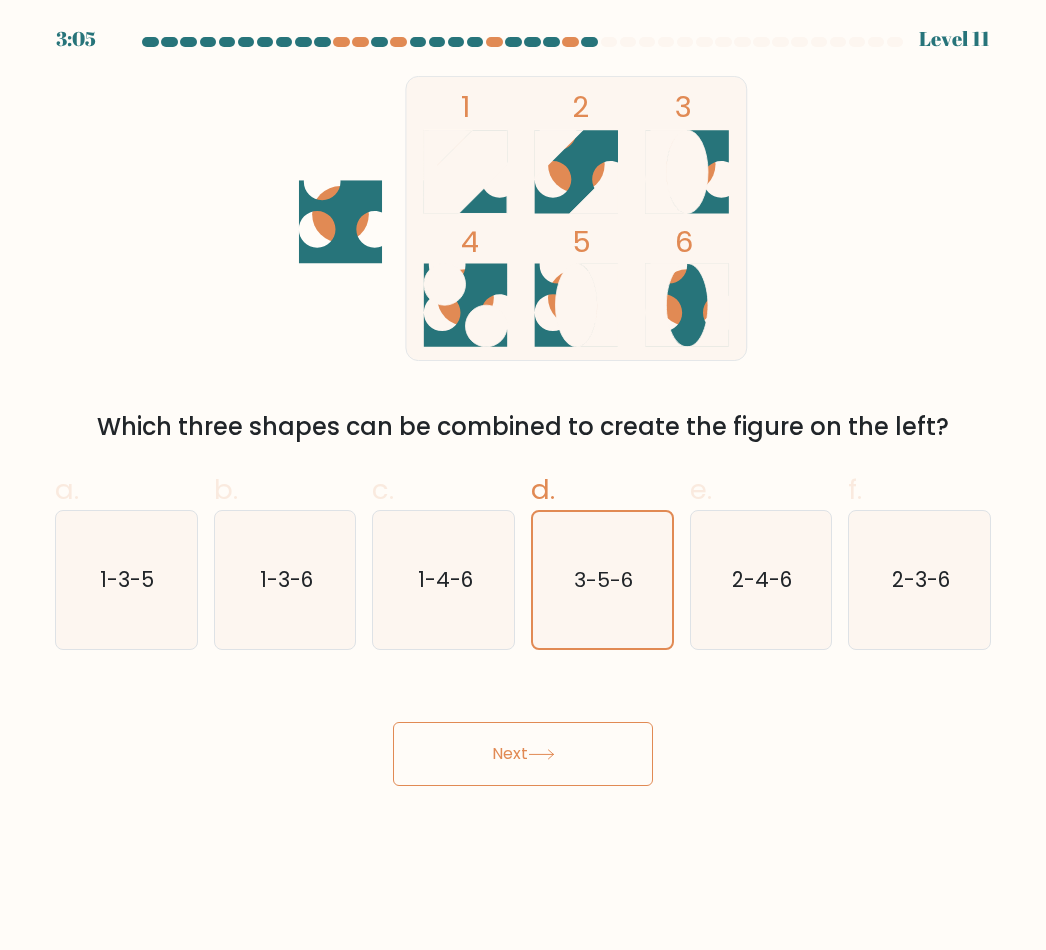 click on "Next" at bounding box center [523, 754] 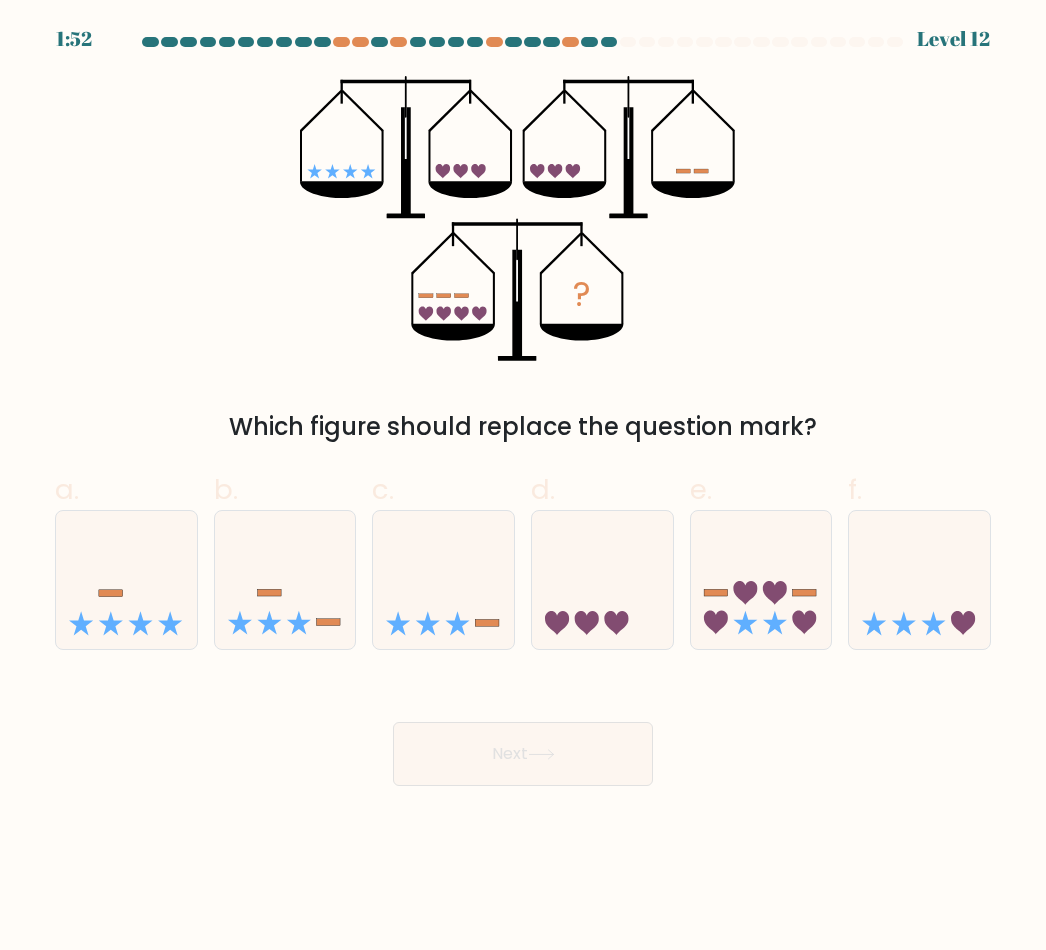 click at bounding box center [761, 580] 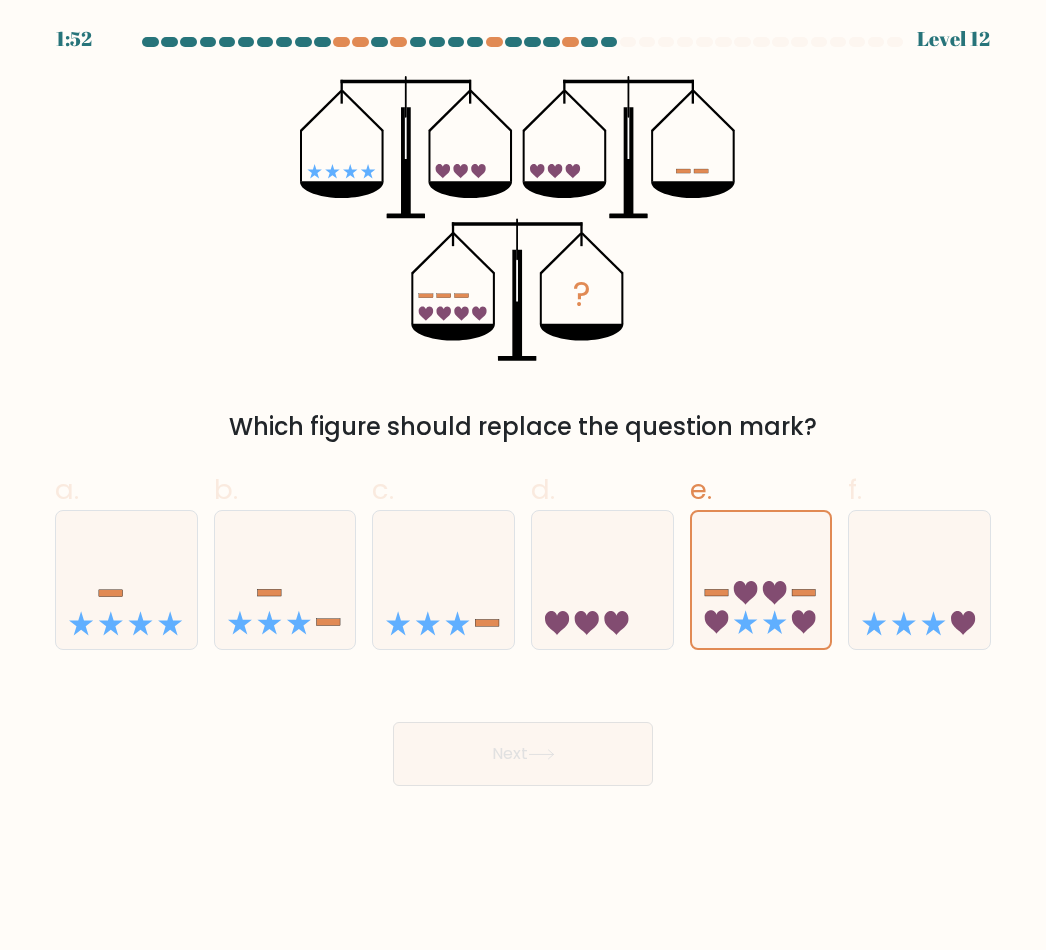 click at bounding box center (761, 580) 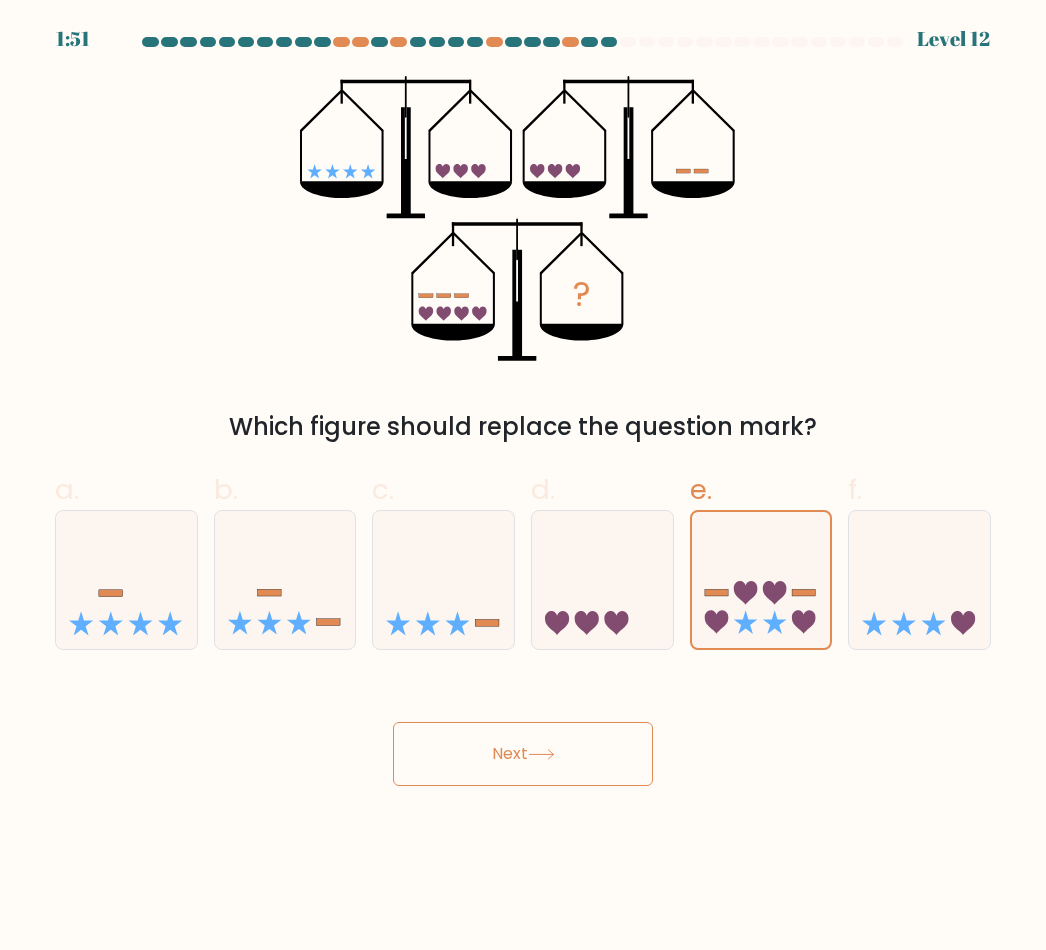 click on "Next" at bounding box center (523, 754) 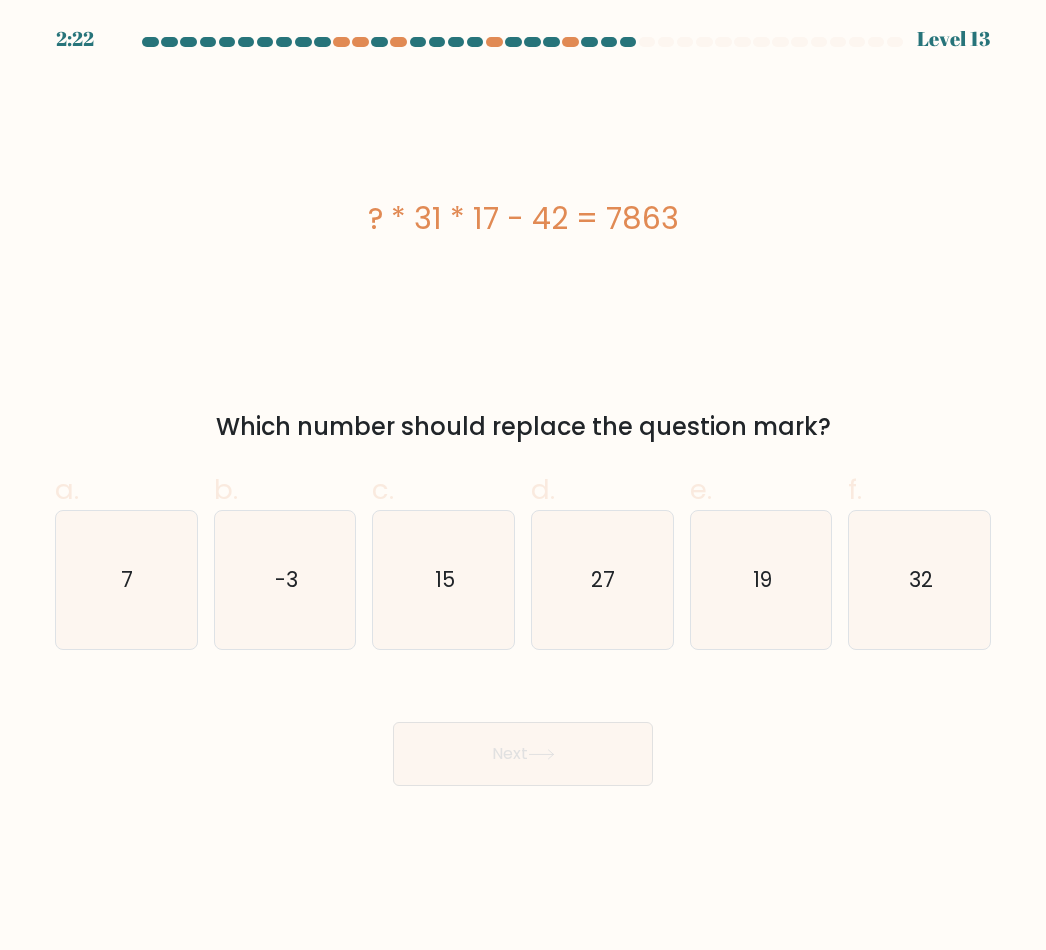 click on "15" at bounding box center [444, 580] 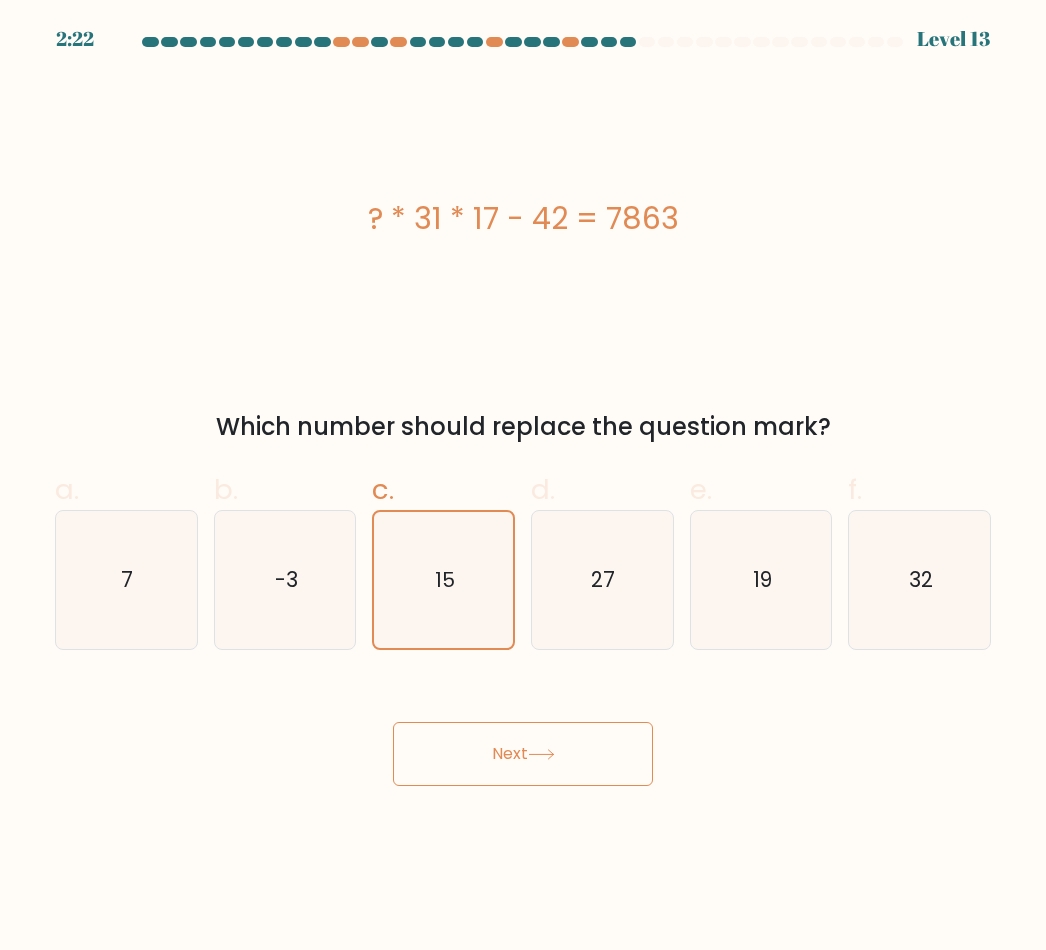 click on "Next" at bounding box center [523, 754] 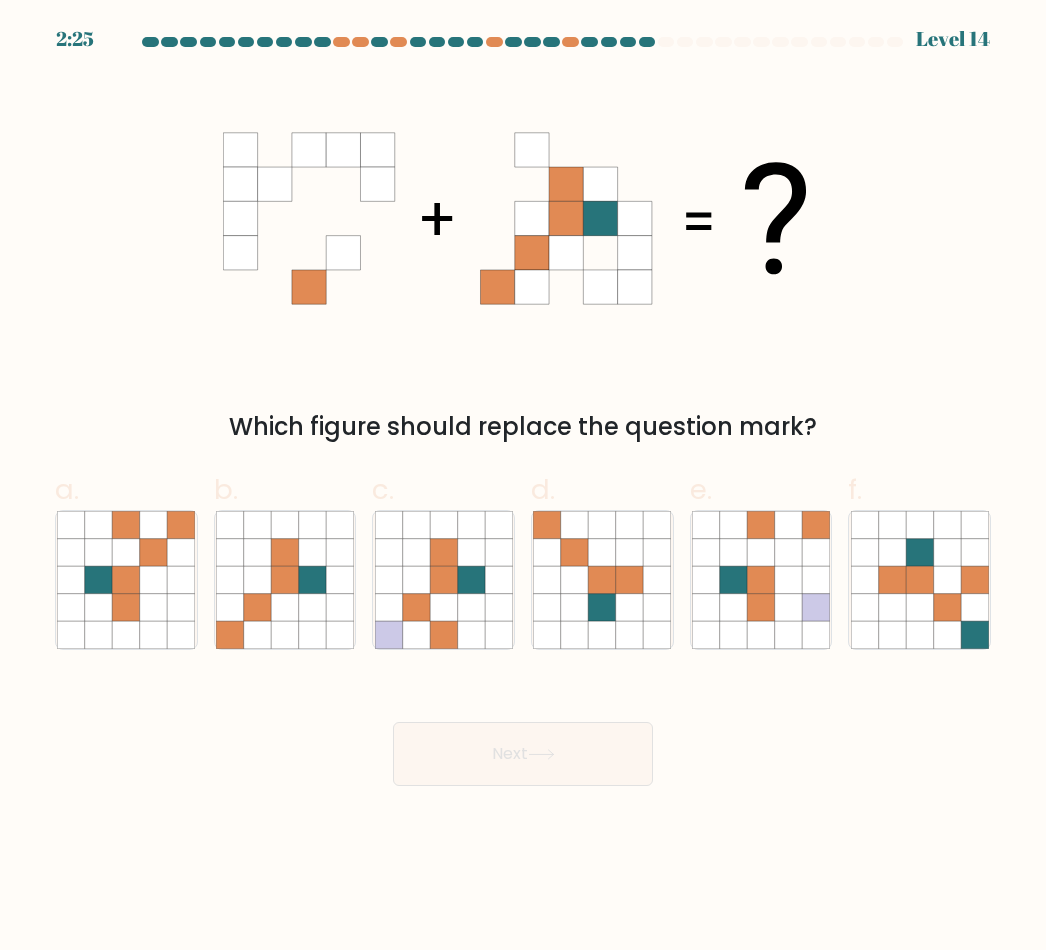 click at bounding box center (470, 607) 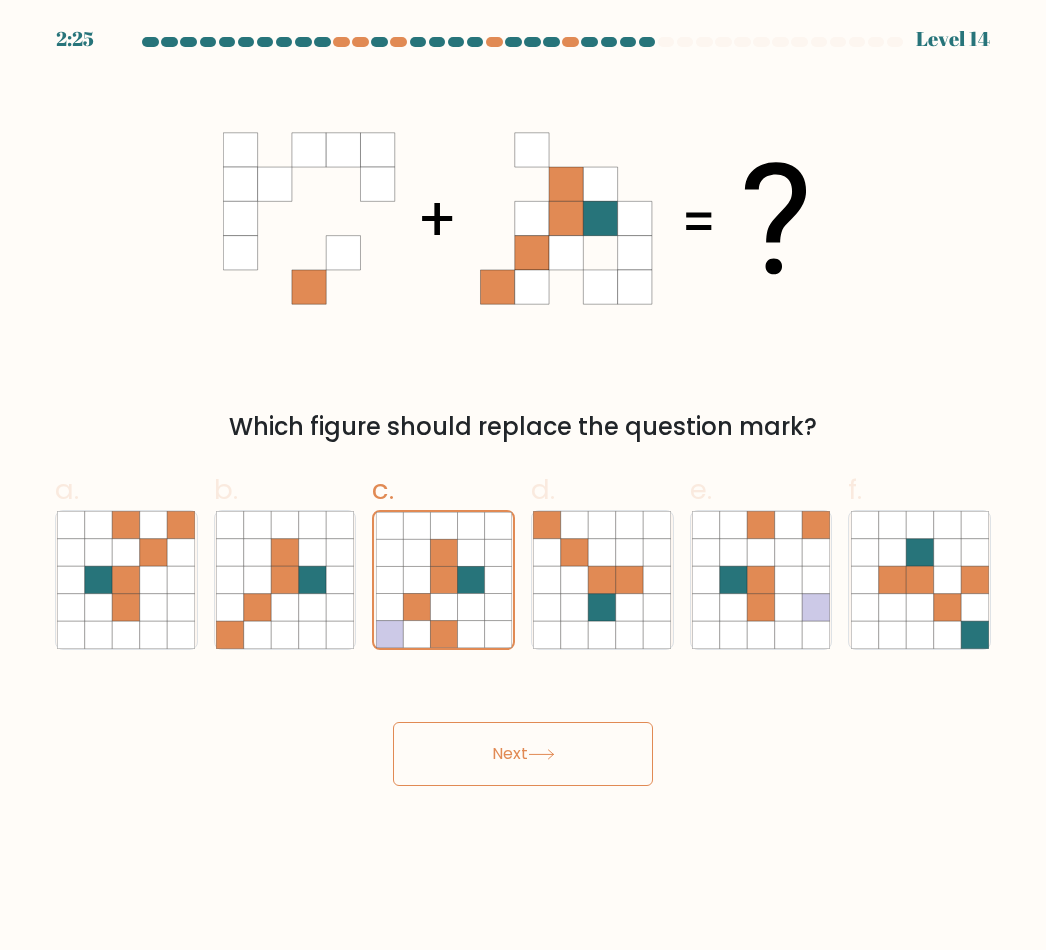click on "Next" at bounding box center (523, 754) 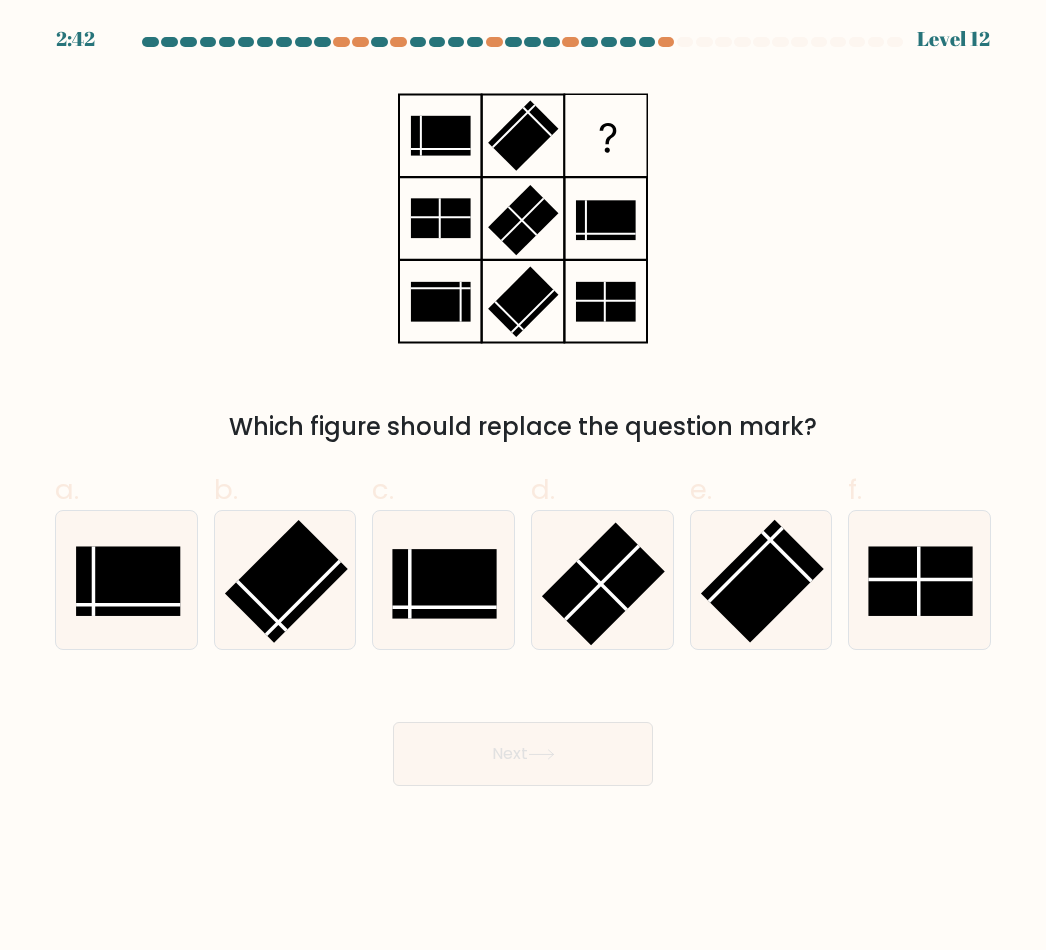 click at bounding box center (762, 581) 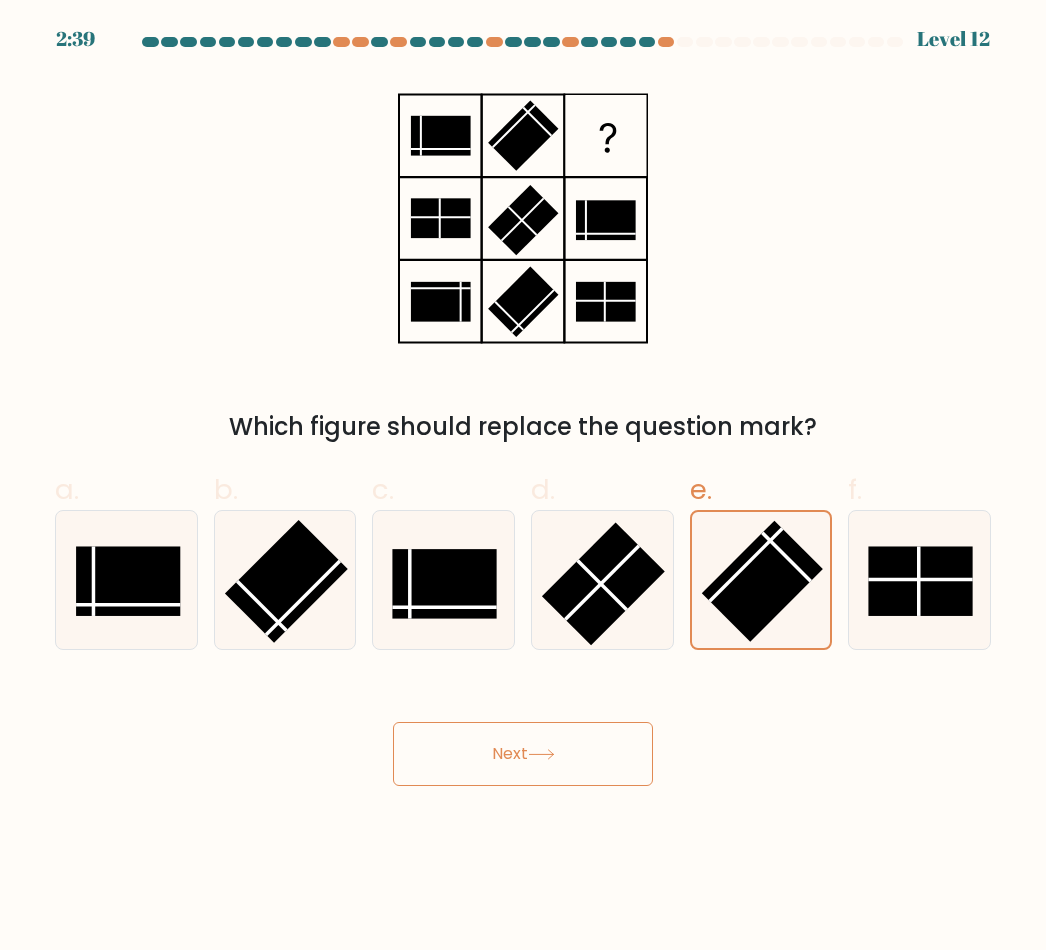 click on "Next" at bounding box center (523, 754) 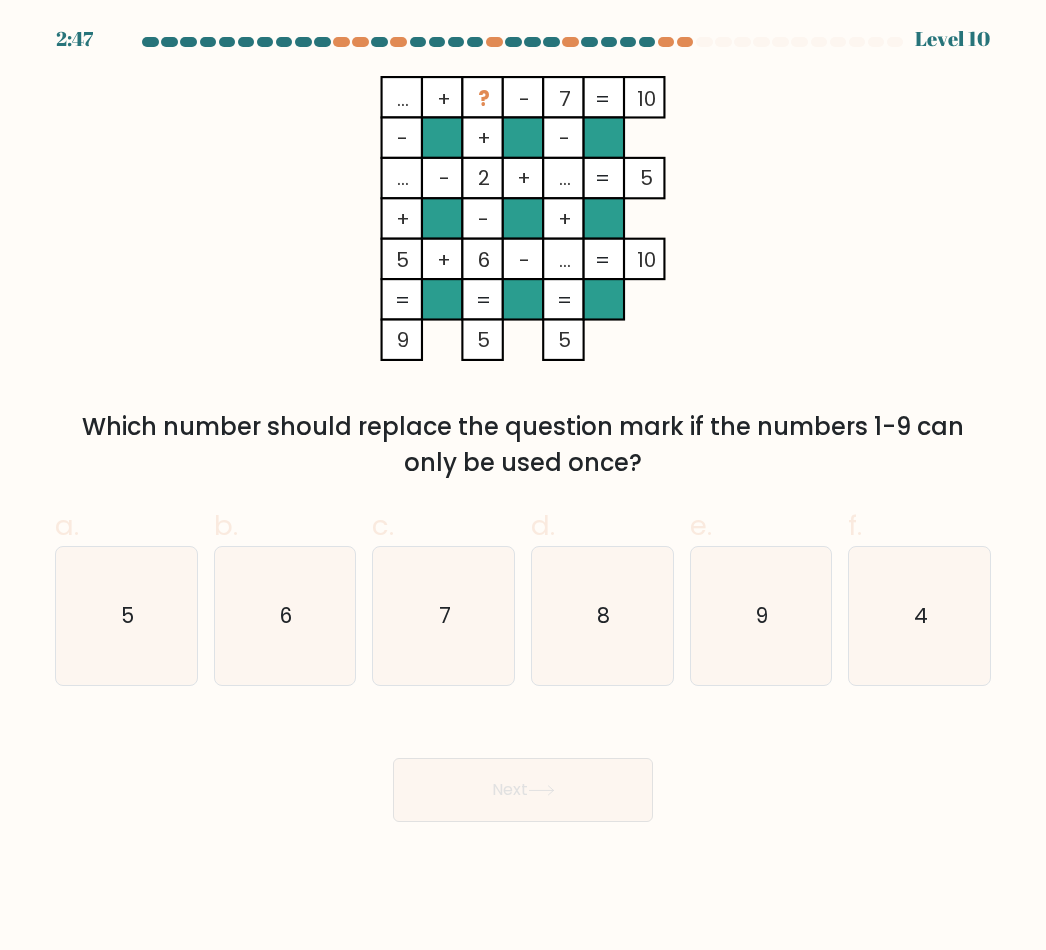 click on "9" at bounding box center (761, 616) 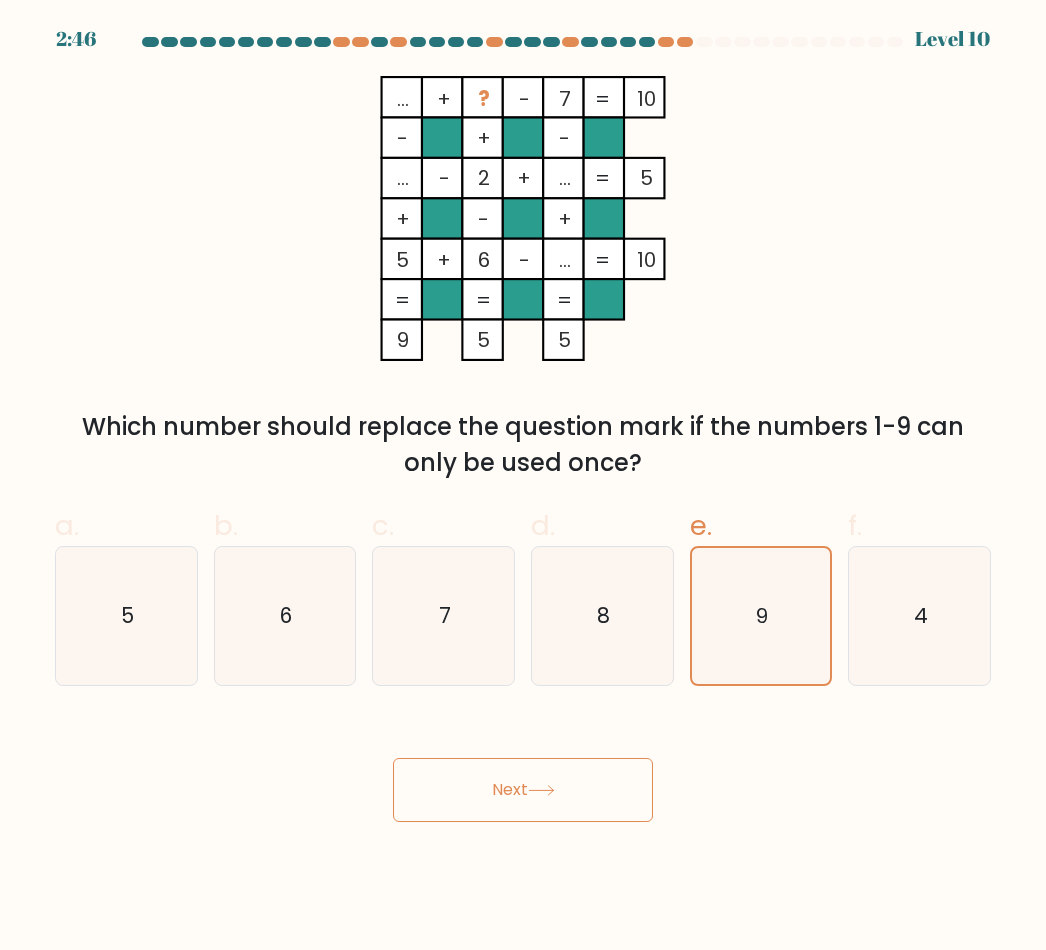 click on "Next" at bounding box center [523, 790] 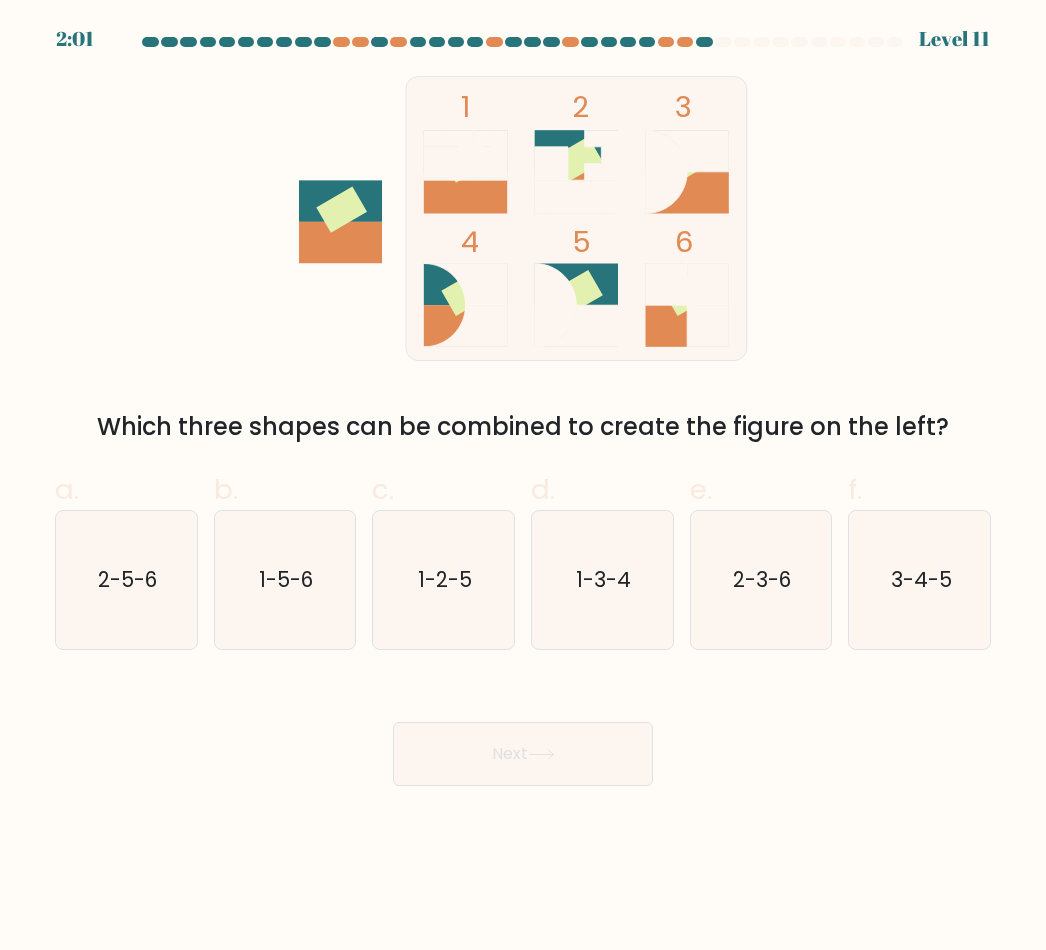 click on "1-2-5" at bounding box center [445, 579] 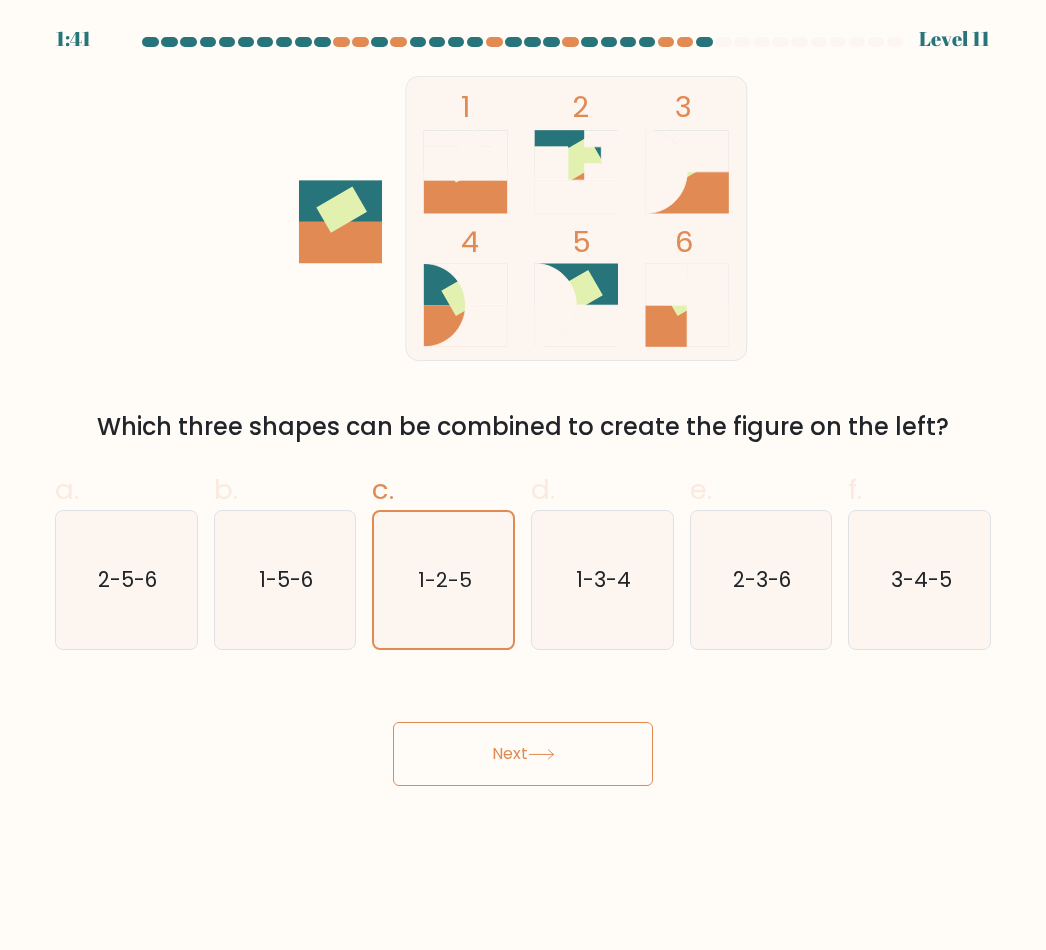click on "3-4-5" at bounding box center (920, 580) 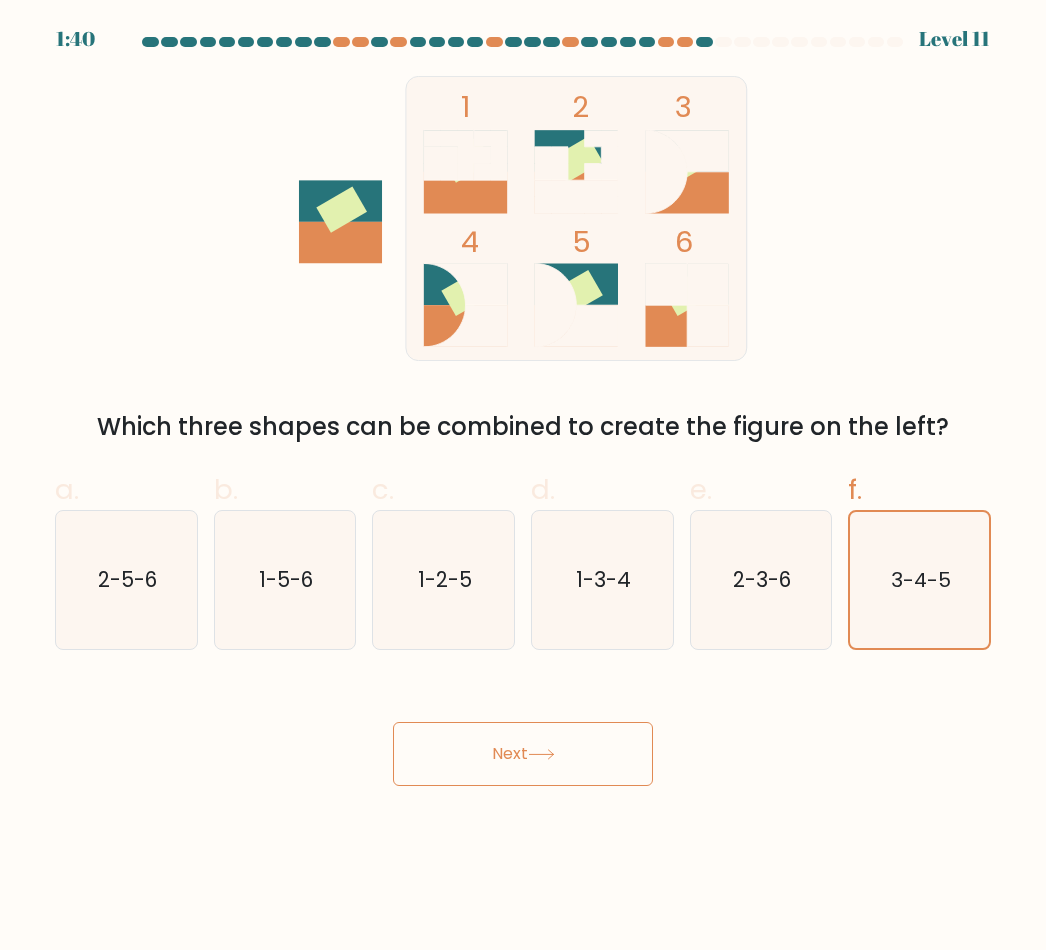 click at bounding box center (541, 754) 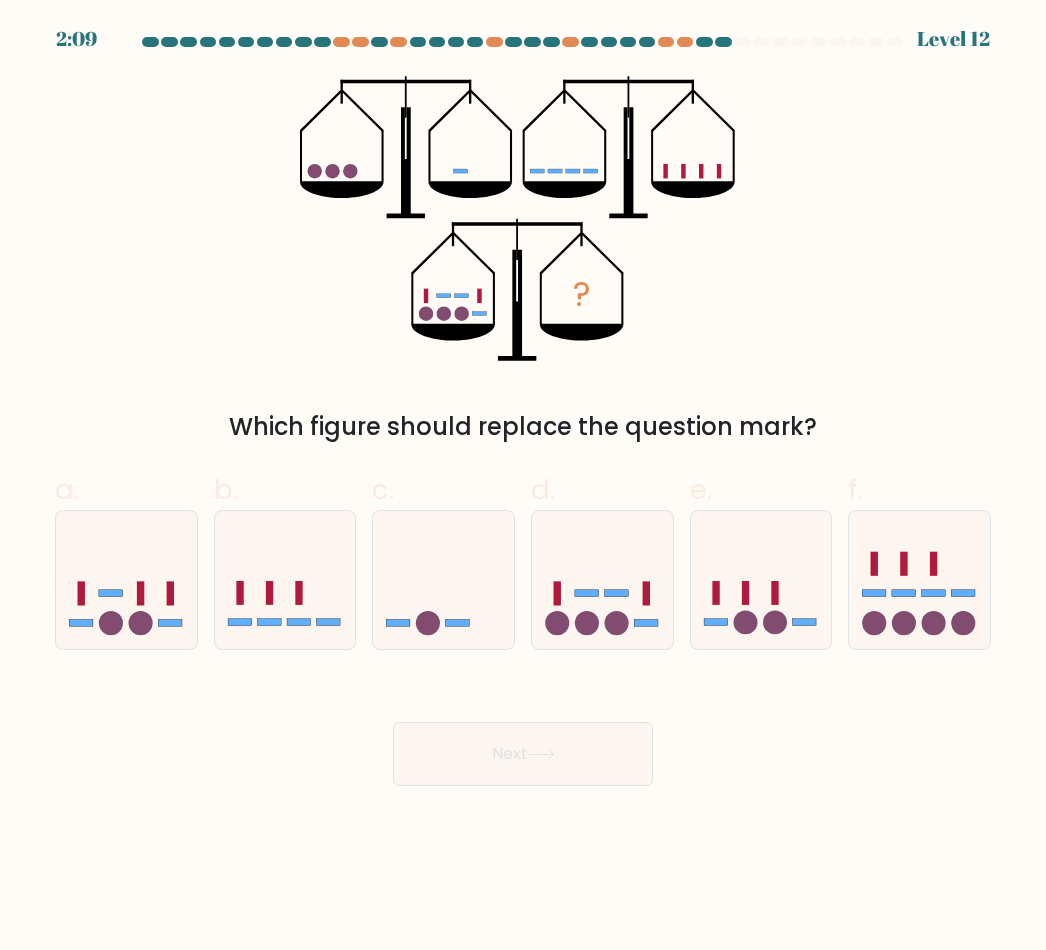 click at bounding box center [602, 580] 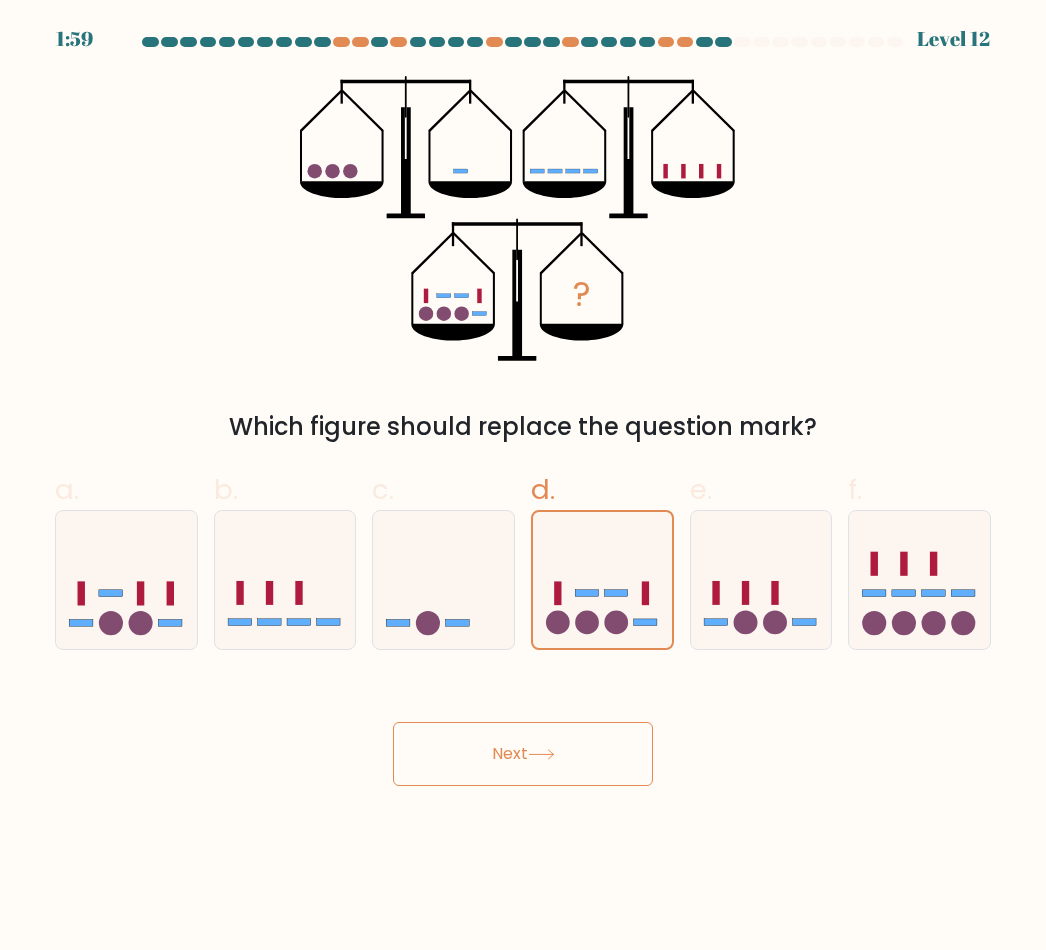 click on "Next" at bounding box center [523, 754] 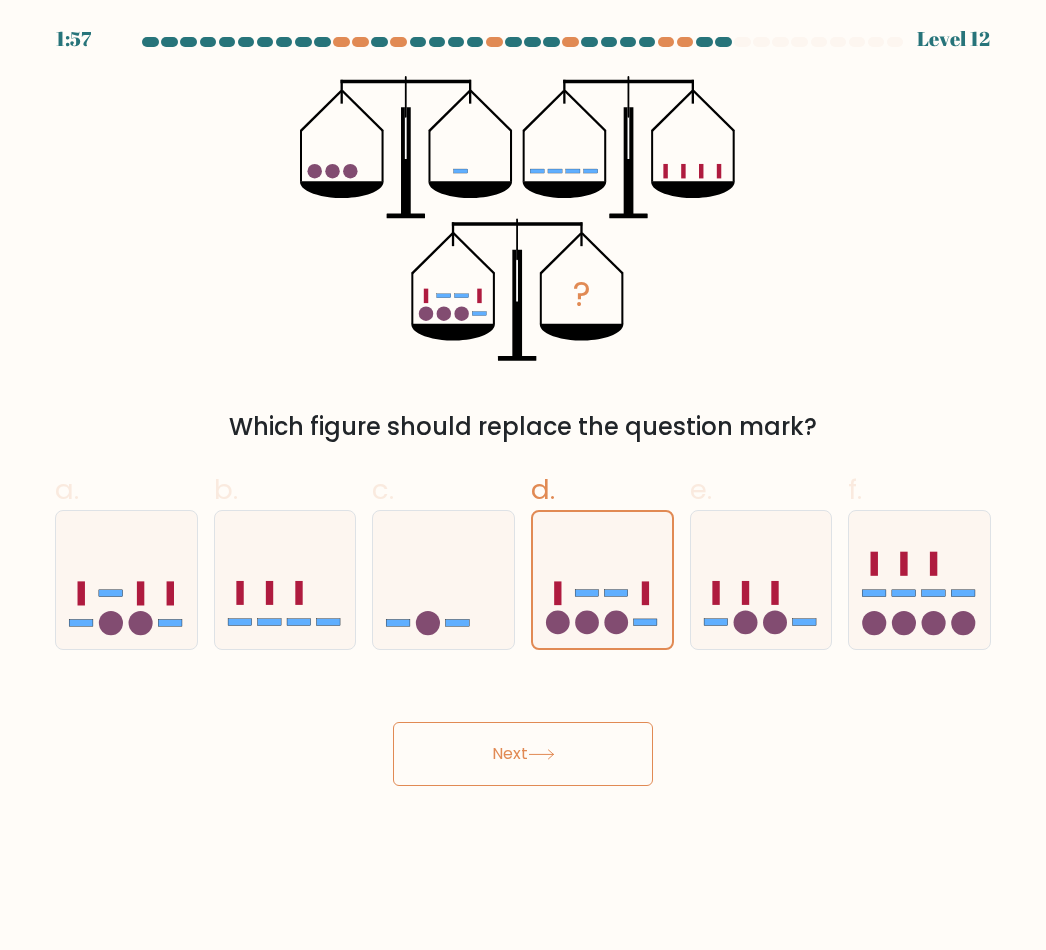 click on "Next" at bounding box center (523, 754) 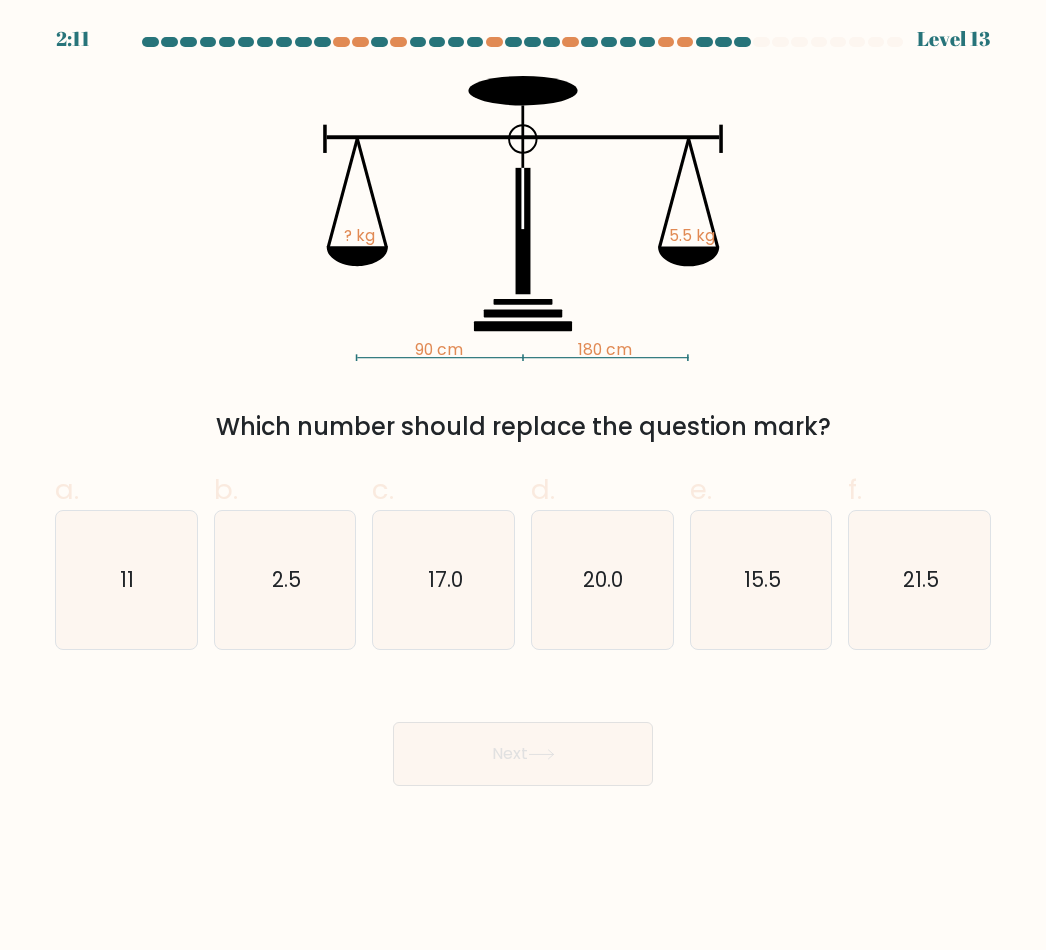 click on "11" at bounding box center (126, 580) 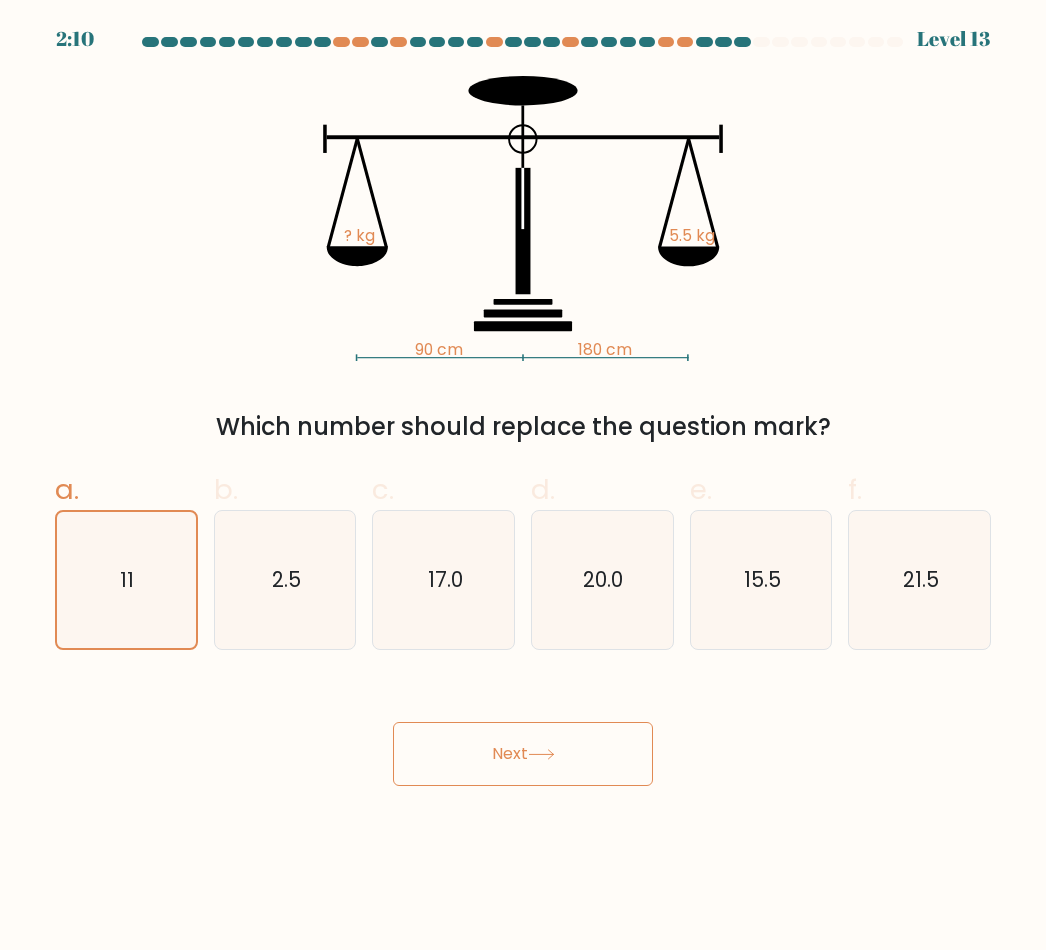 click on "Next" at bounding box center [523, 754] 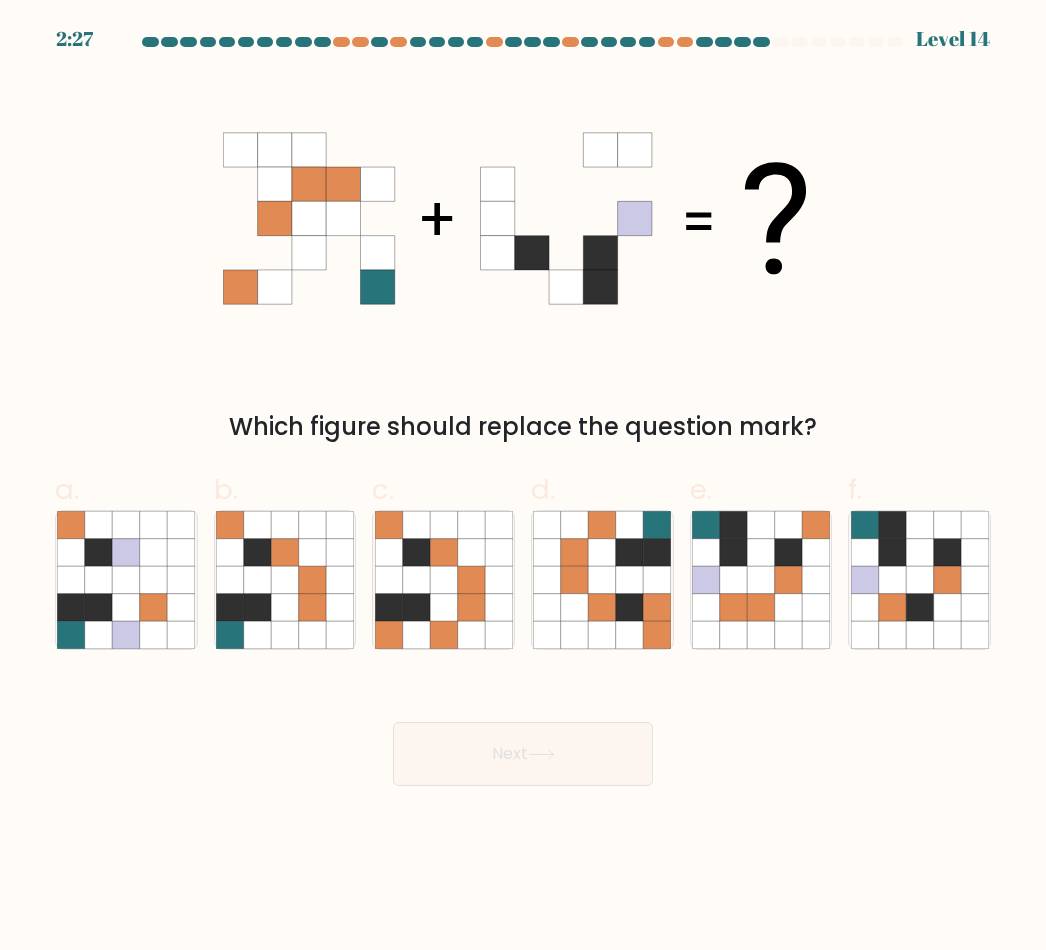 click at bounding box center (760, 635) 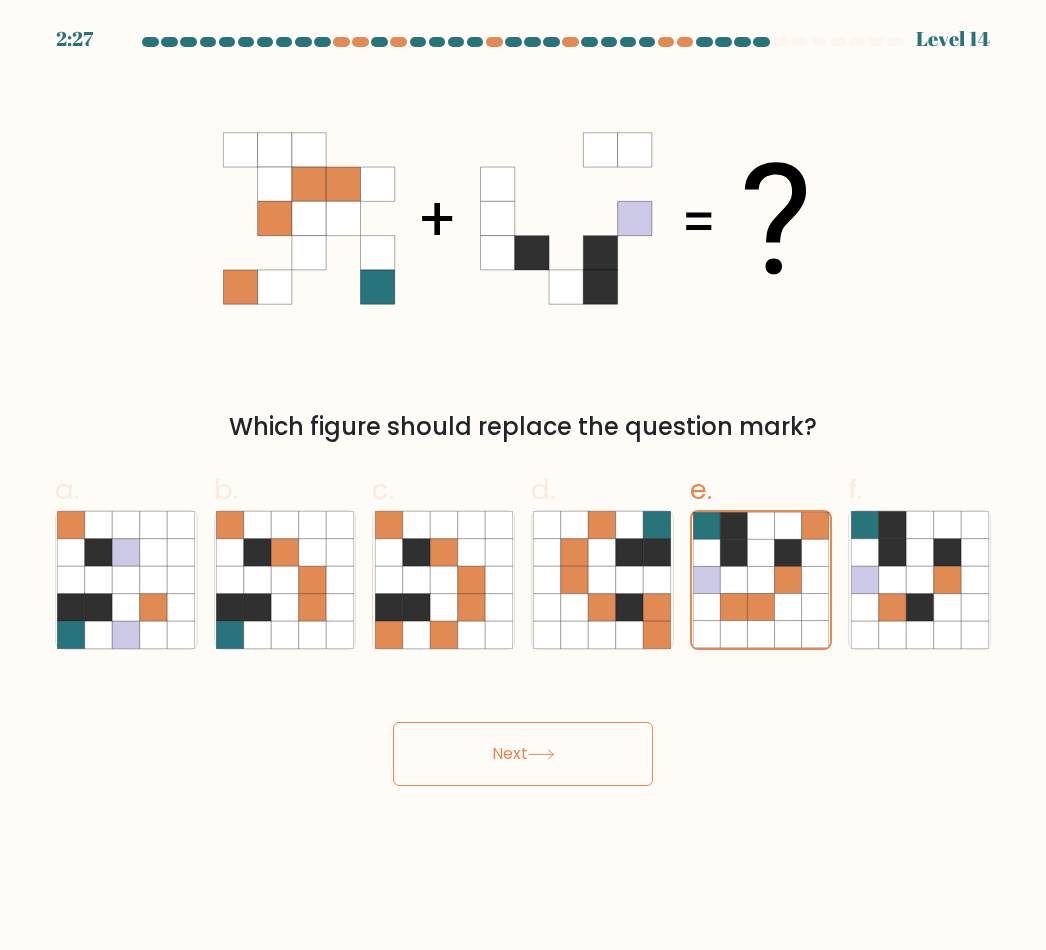 click on "Next" at bounding box center [523, 754] 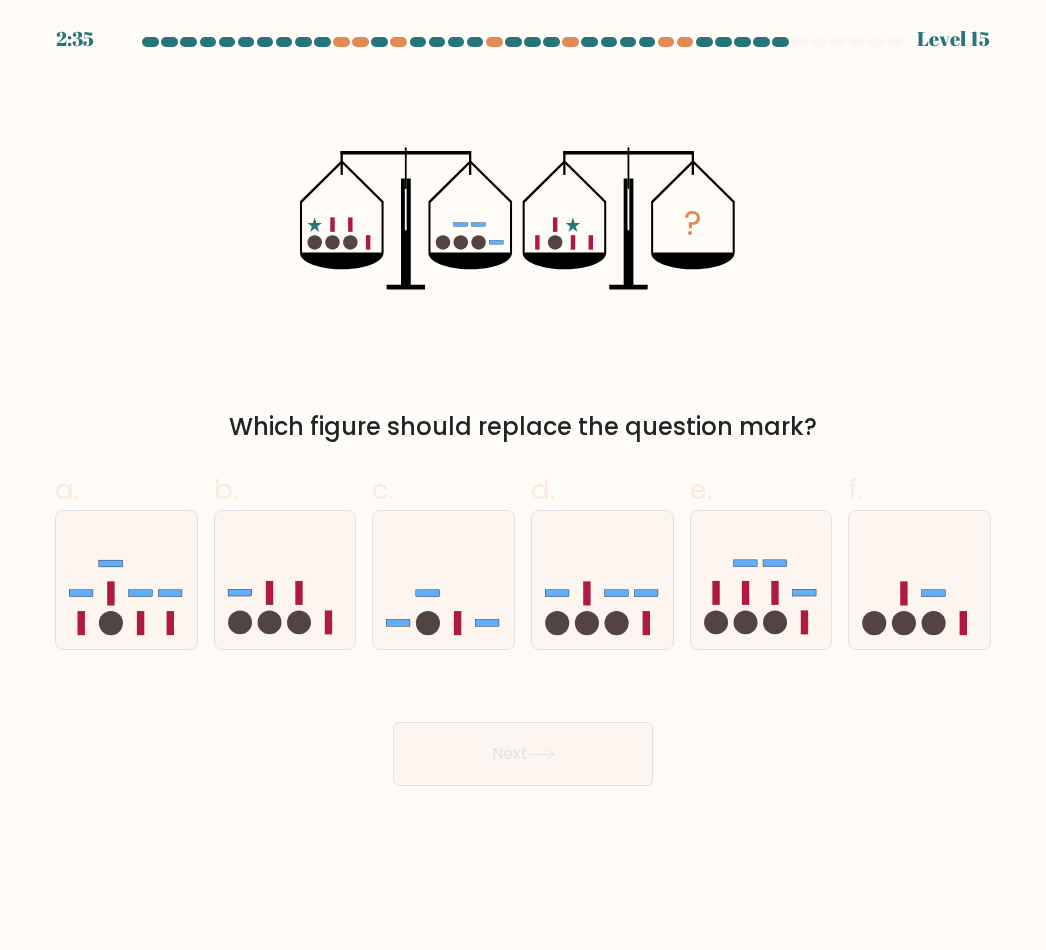 click at bounding box center [443, 580] 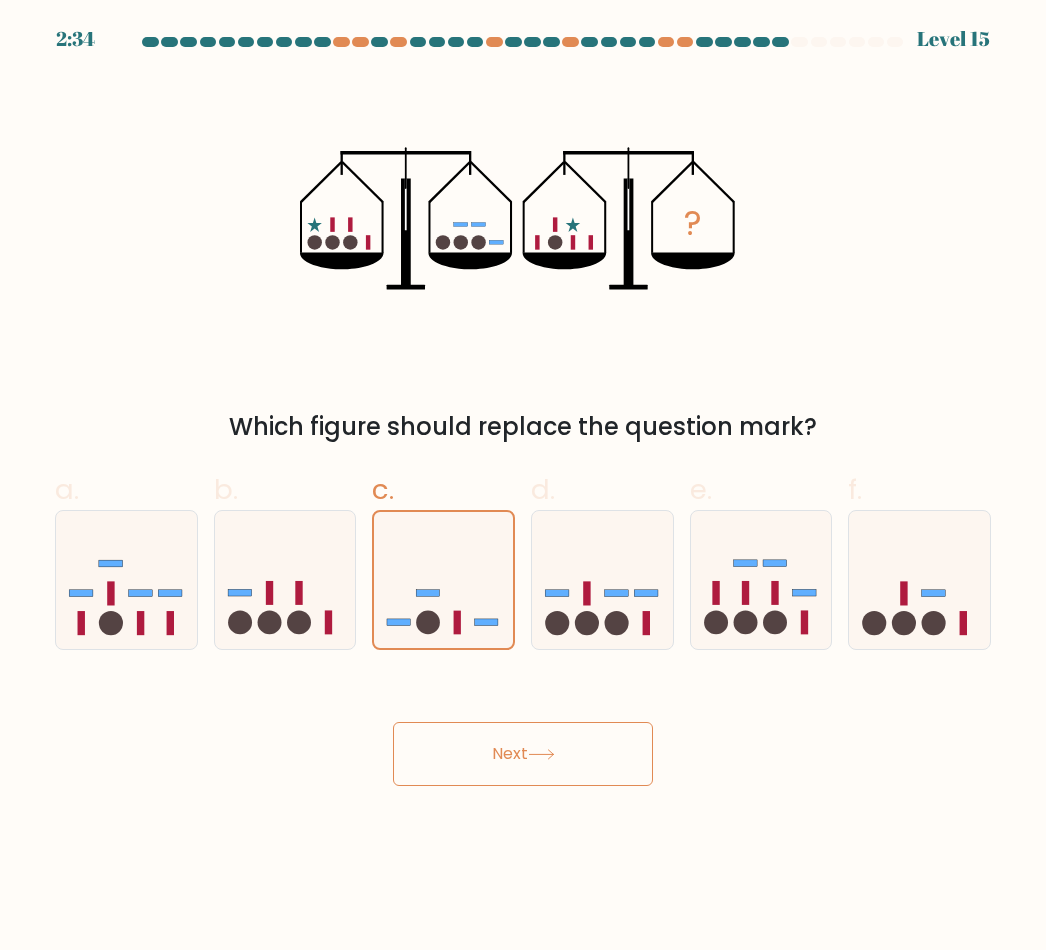click on "Next" at bounding box center [523, 754] 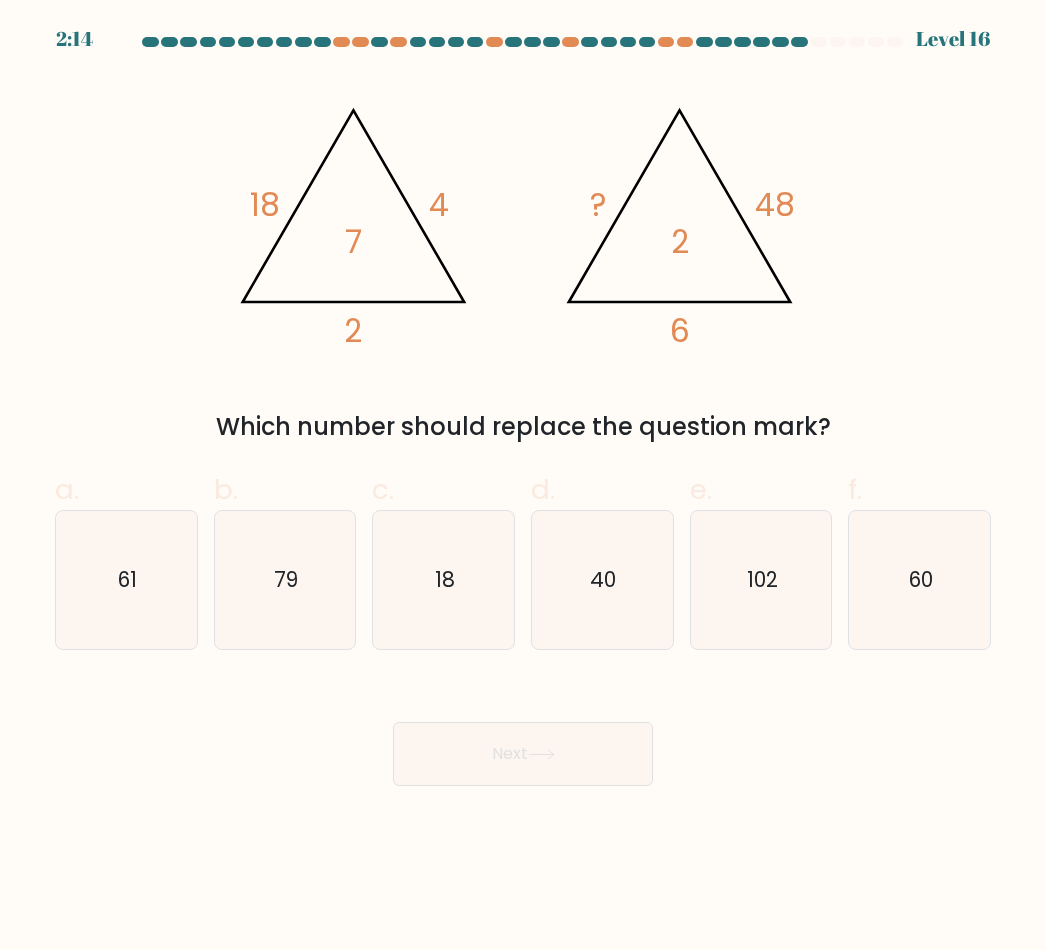 click on "60" at bounding box center (920, 580) 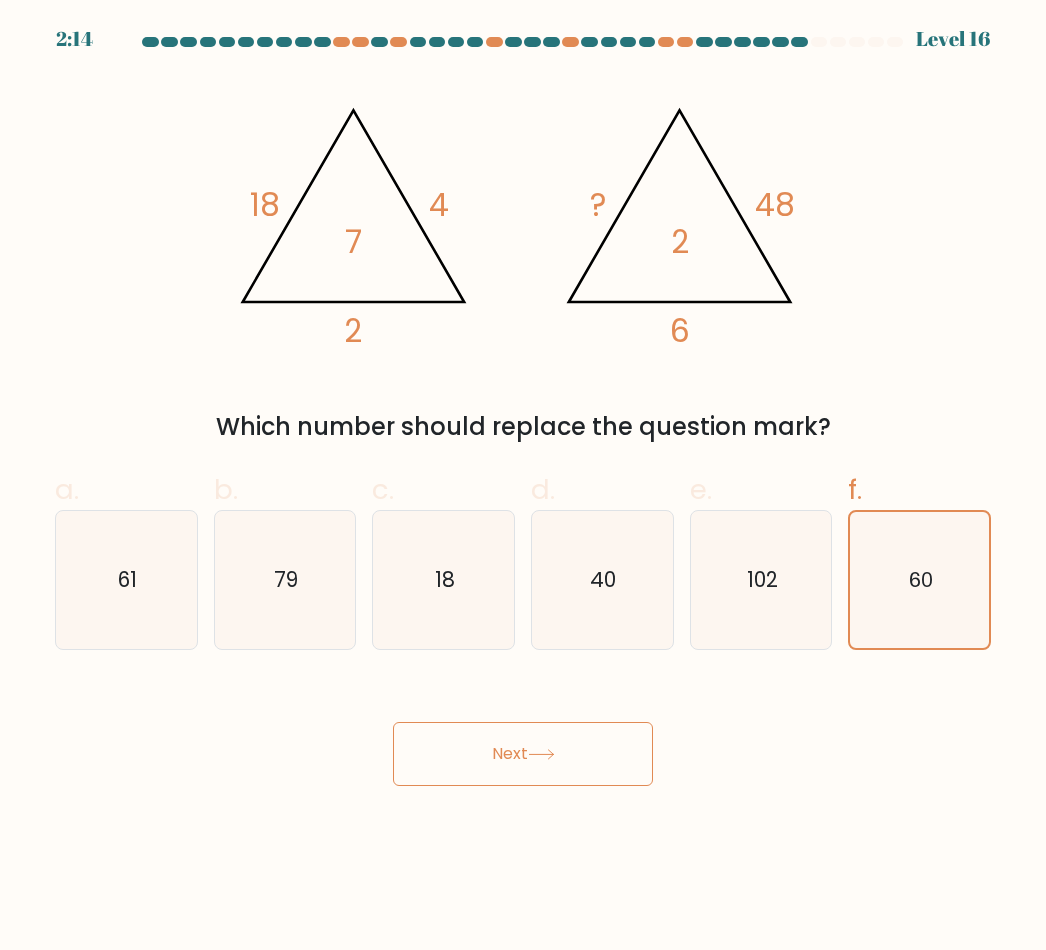 click on "Next" at bounding box center (523, 754) 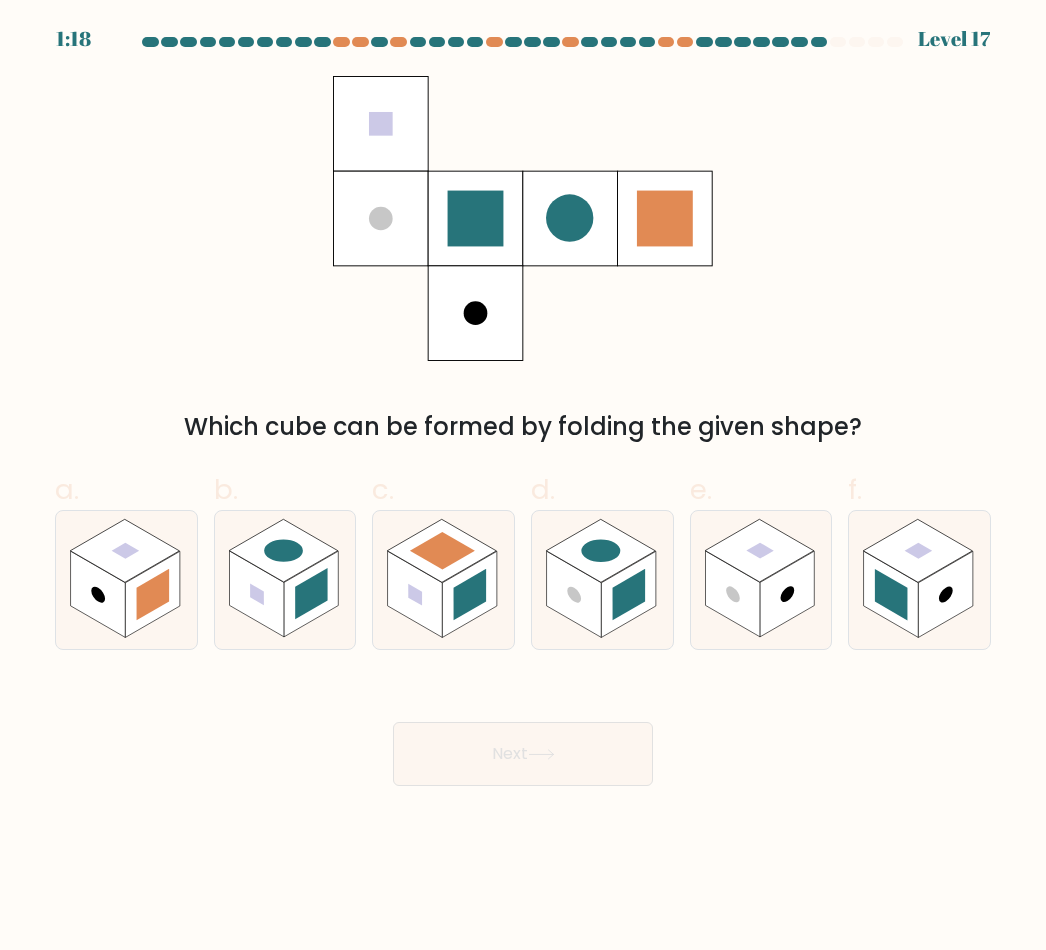 click at bounding box center (415, 594) 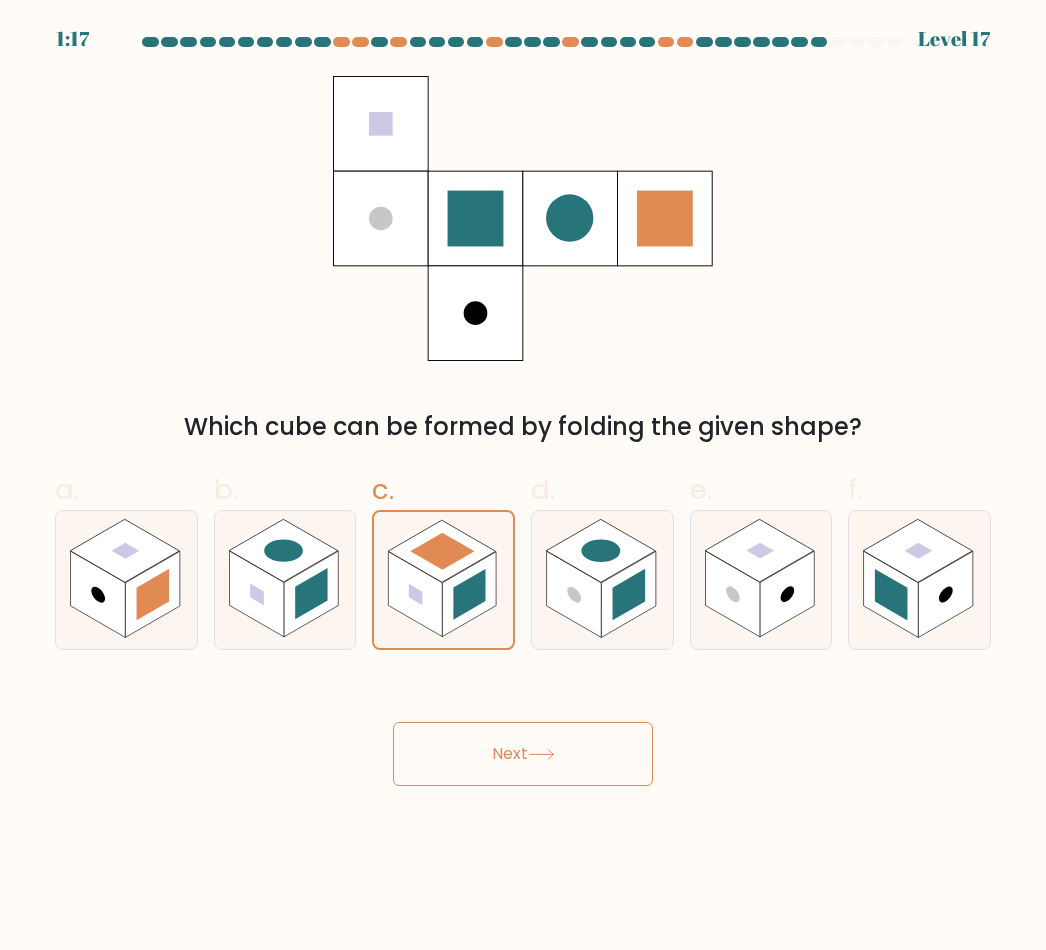 click at bounding box center (256, 594) 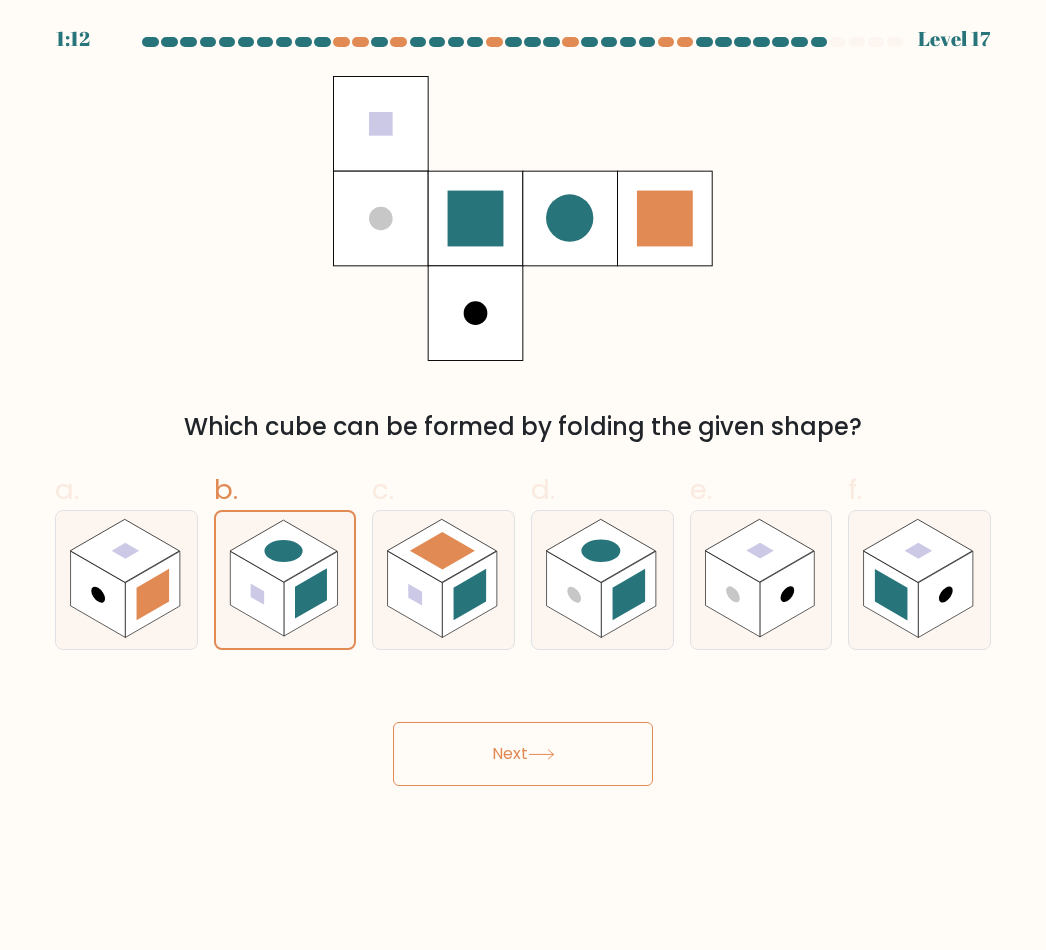 click at bounding box center (415, 594) 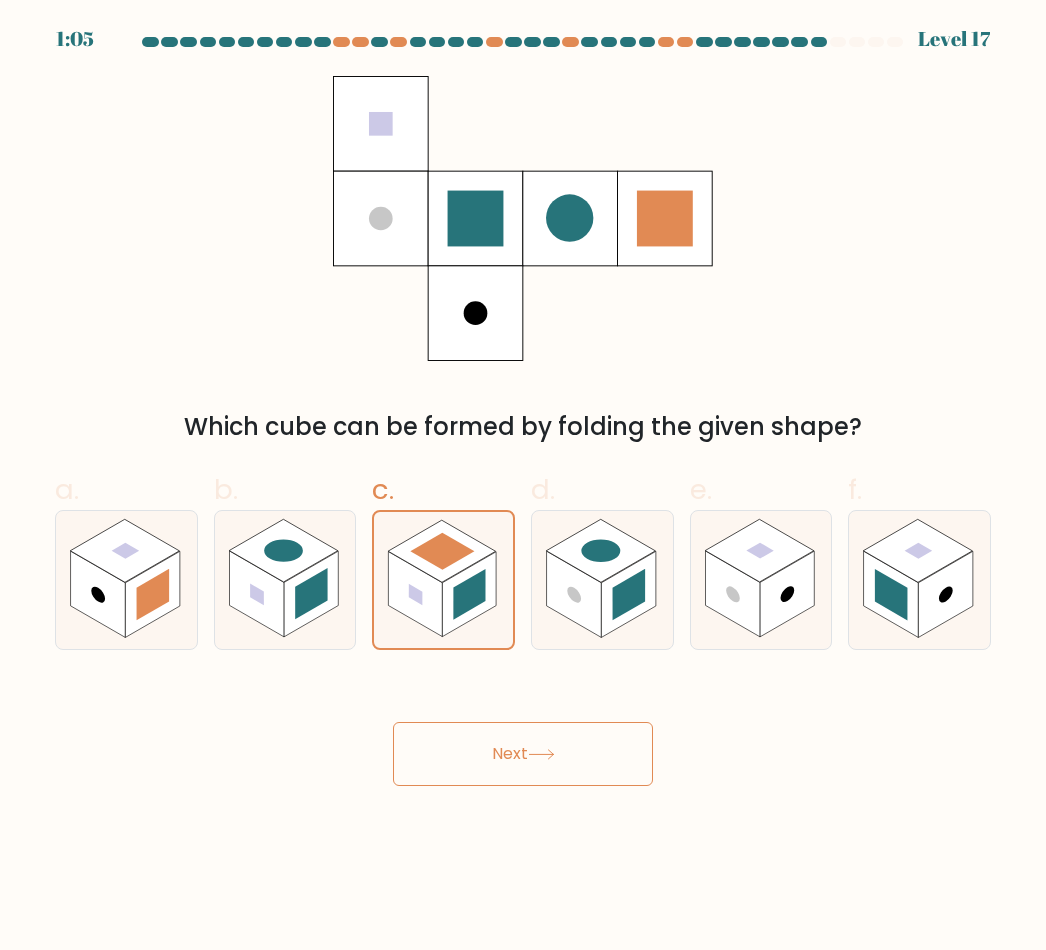 click at bounding box center [628, 595] 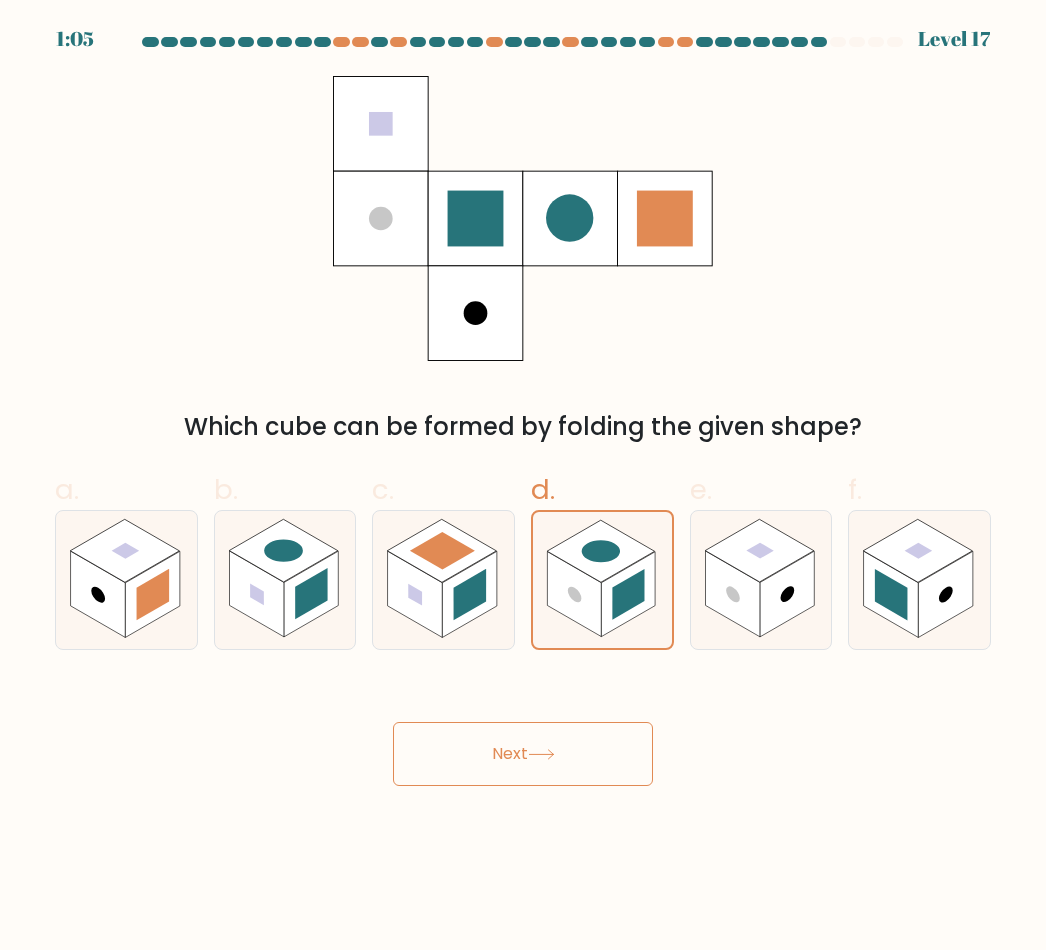 click on "1:05
Level 17" at bounding box center [523, 475] 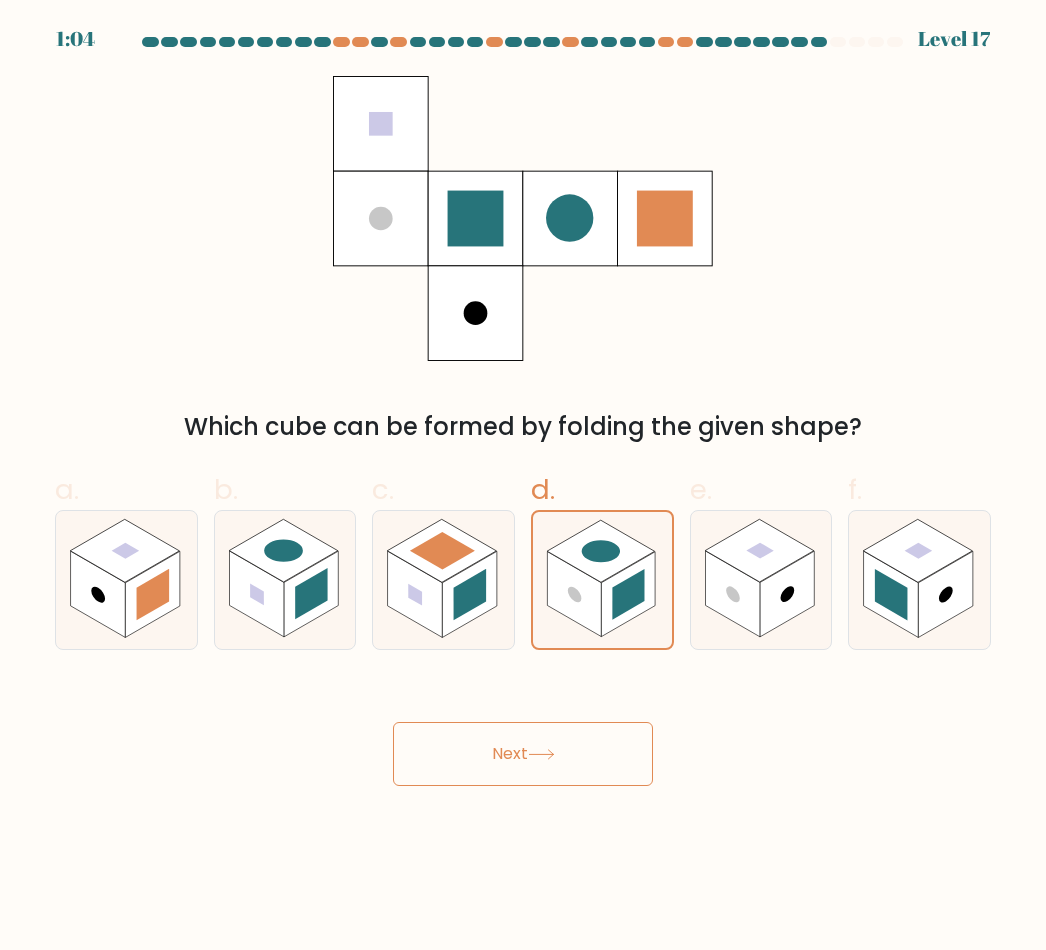 click on "Next" at bounding box center (523, 754) 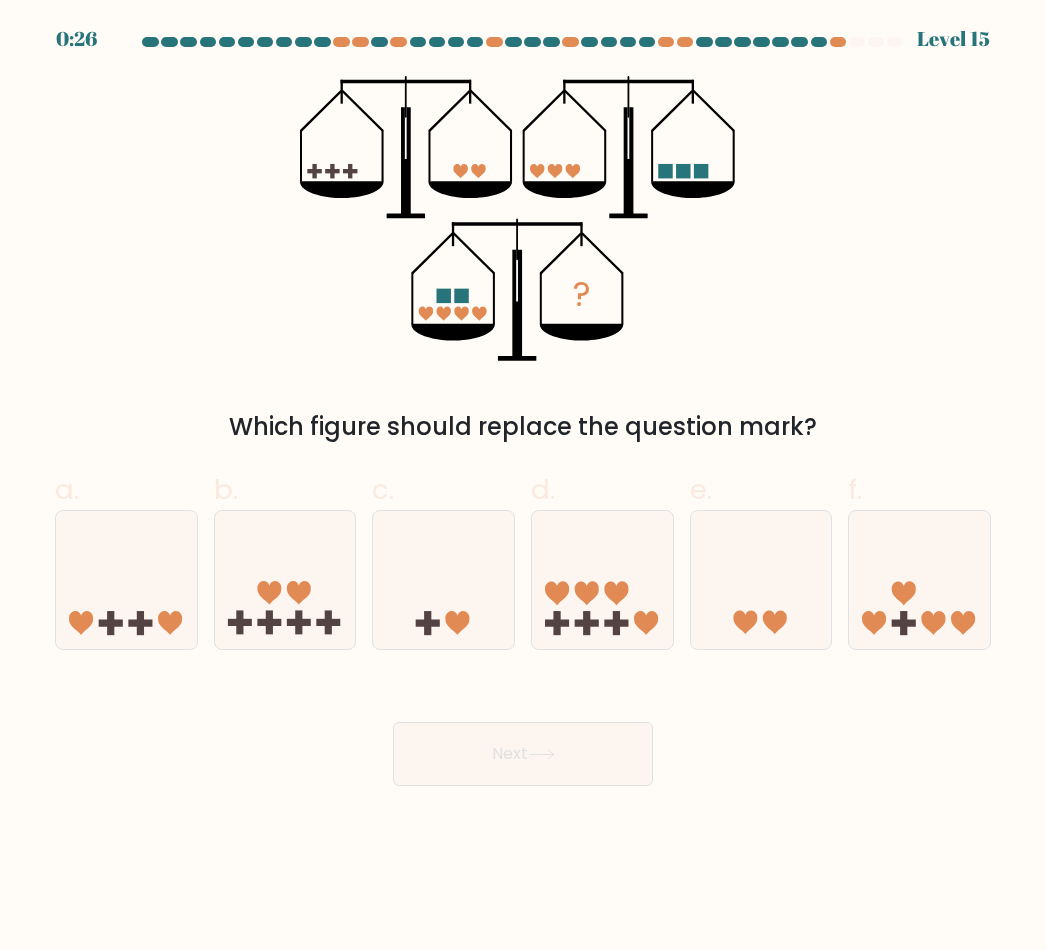 click at bounding box center (602, 580) 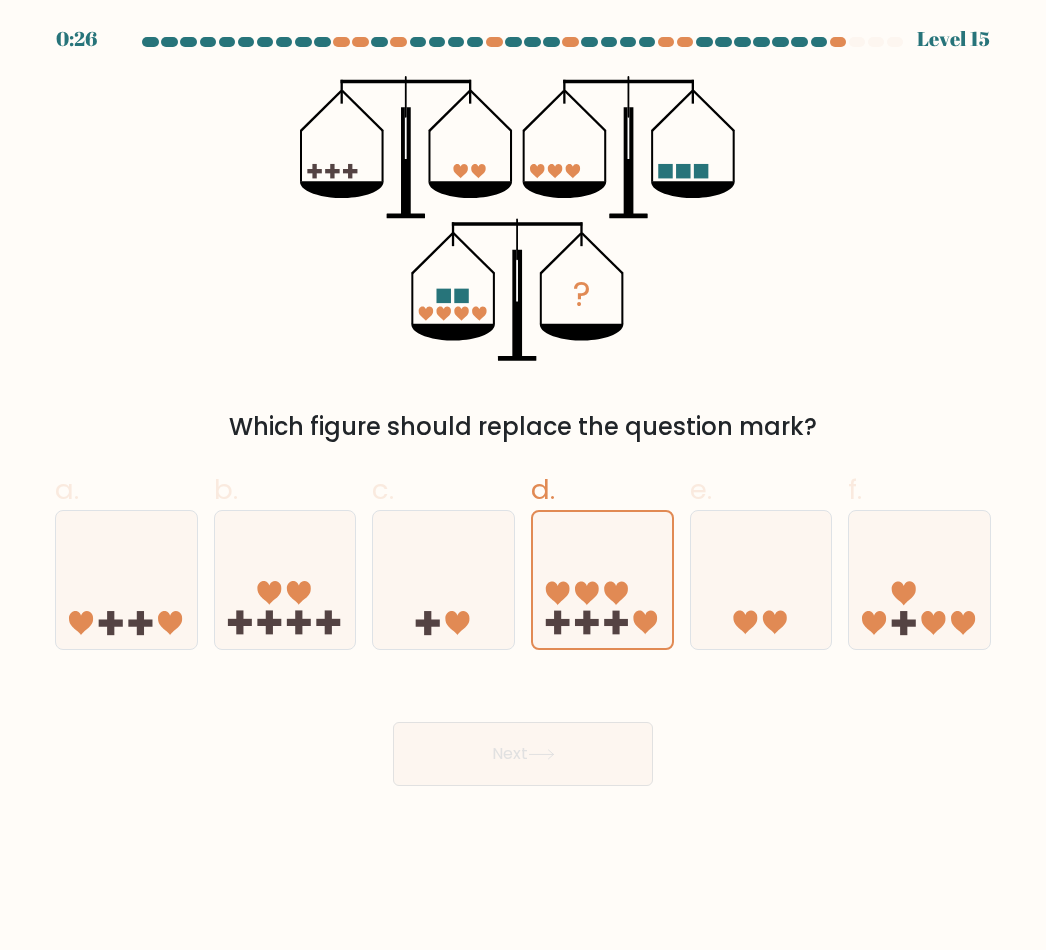 click on "Next" at bounding box center [523, 754] 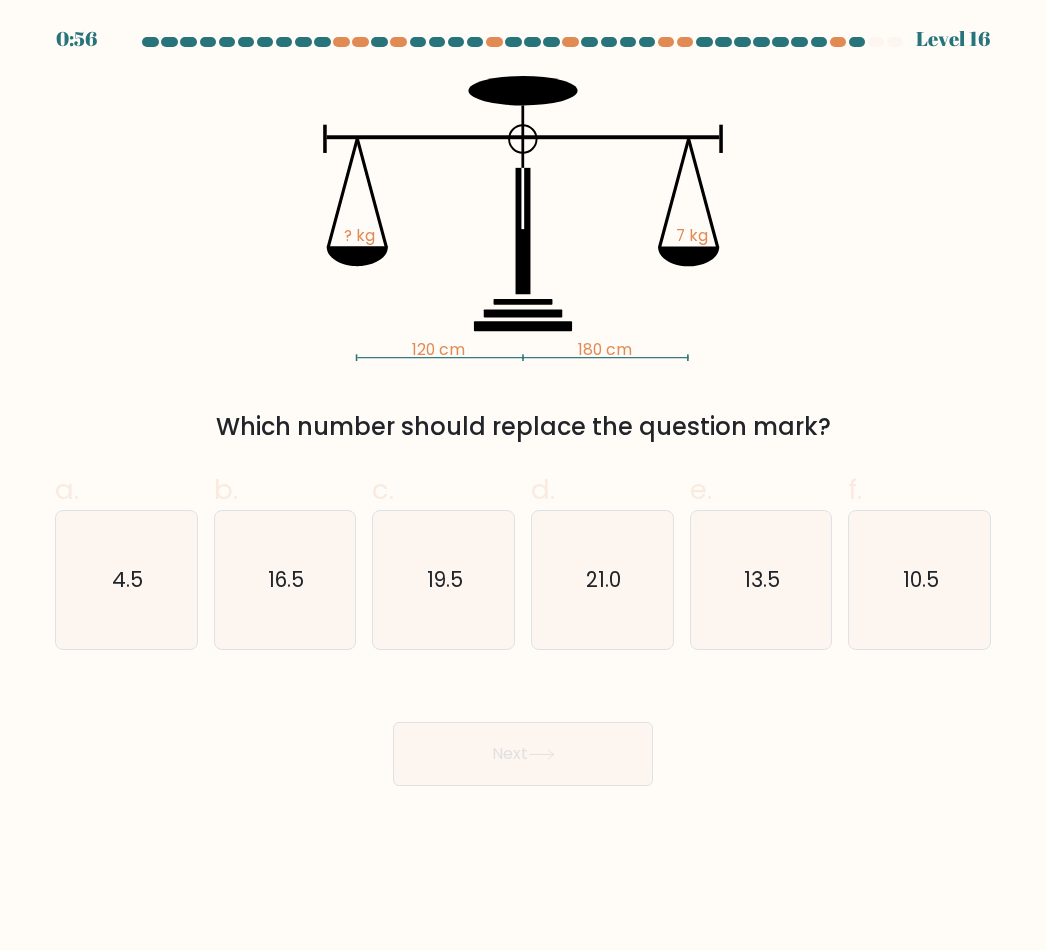 click on "10.5" at bounding box center [920, 580] 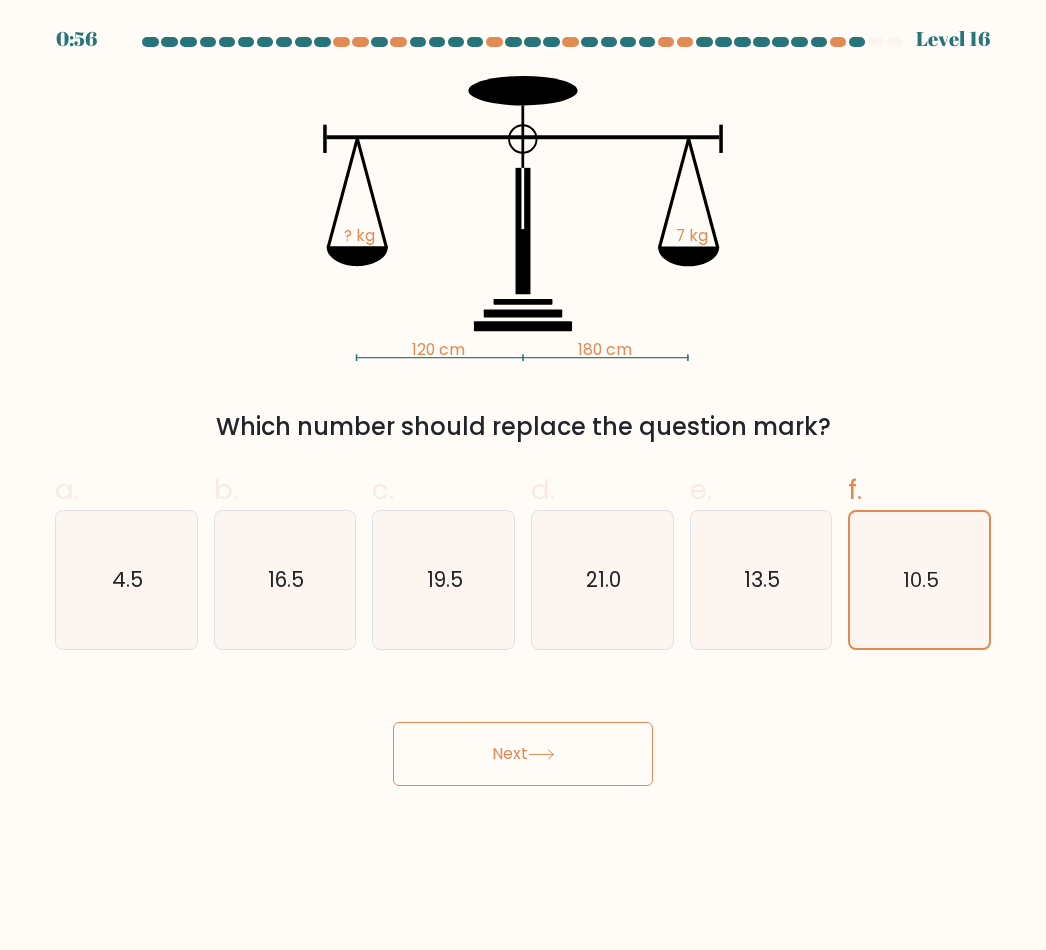 click on "Next" at bounding box center (523, 754) 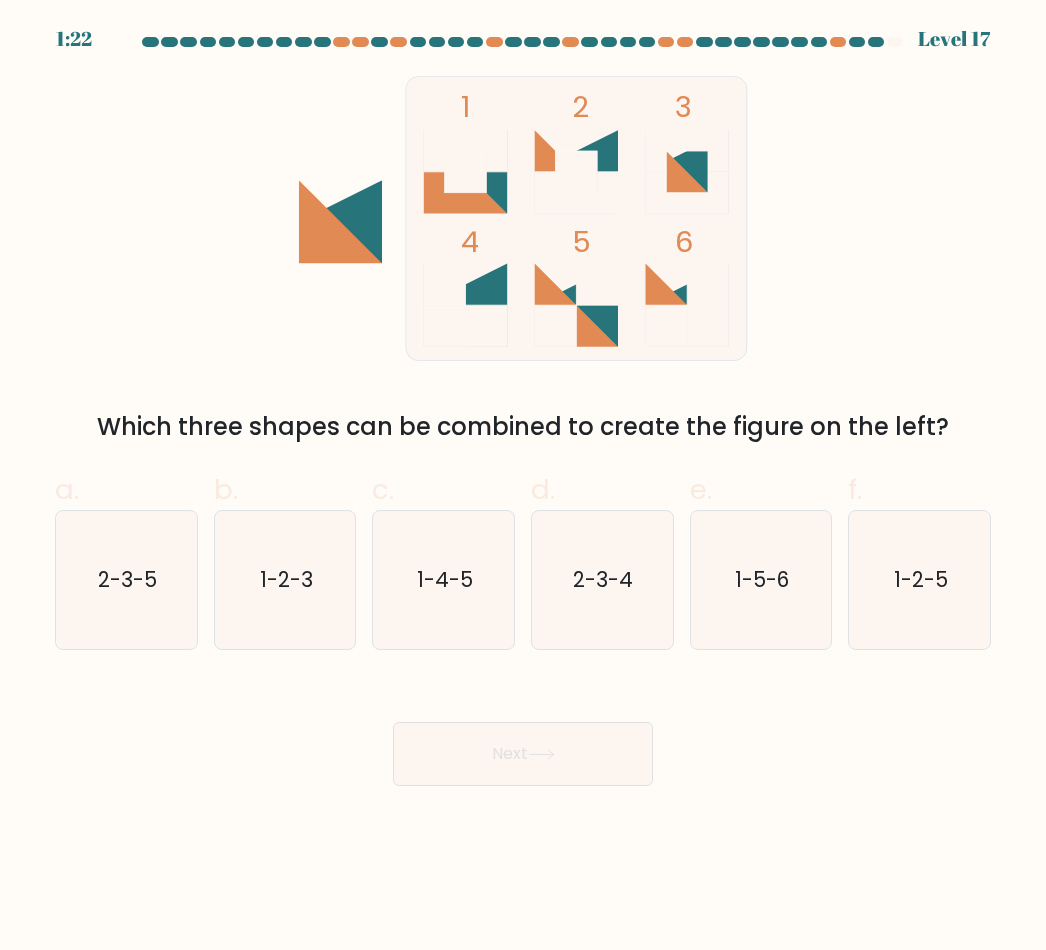 click on "1-4-5" at bounding box center [445, 579] 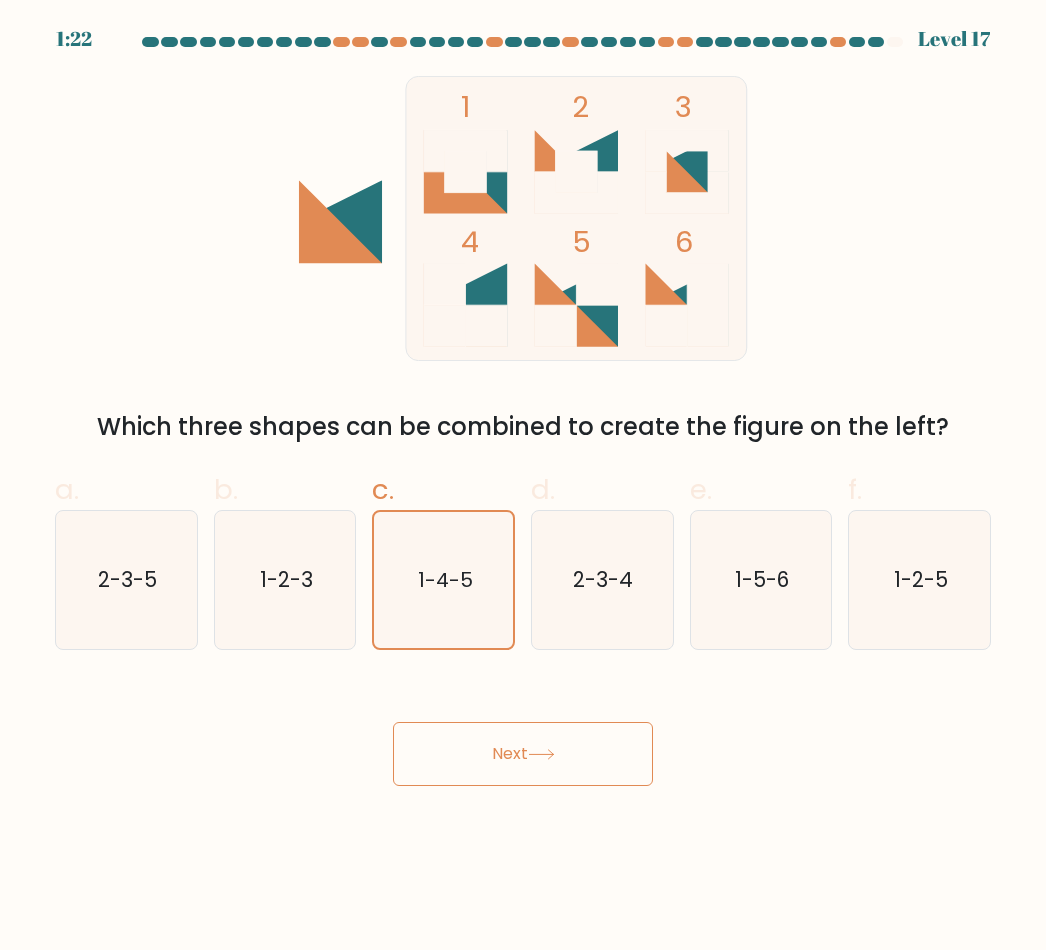 click on "Next" at bounding box center (523, 754) 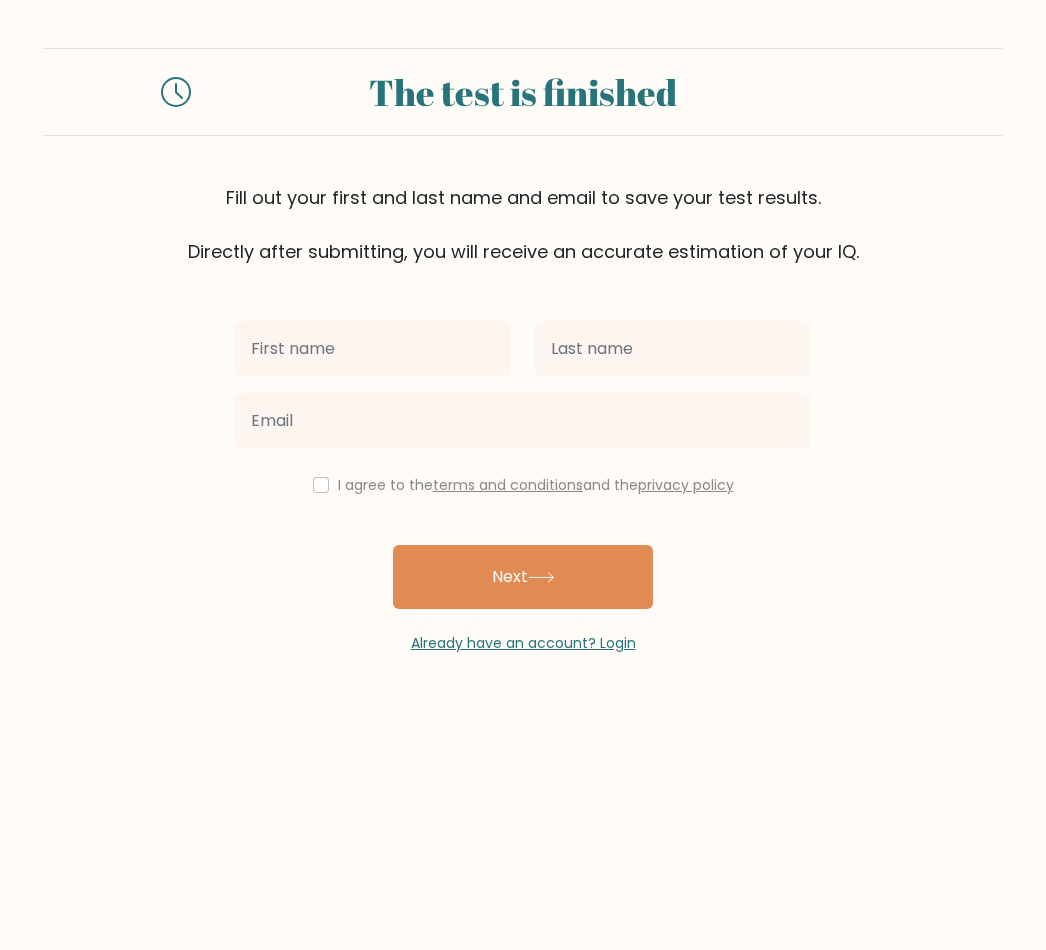 scroll, scrollTop: 0, scrollLeft: 0, axis: both 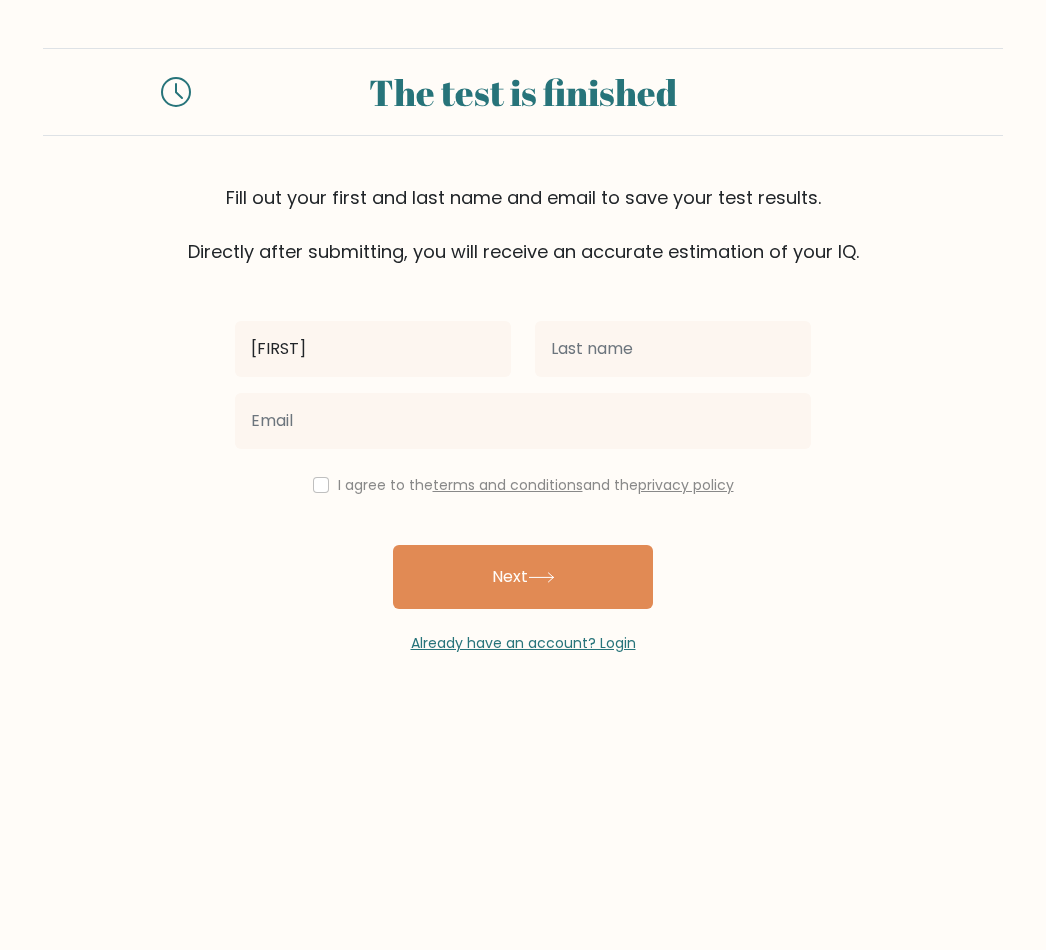 type on "[FIRST]" 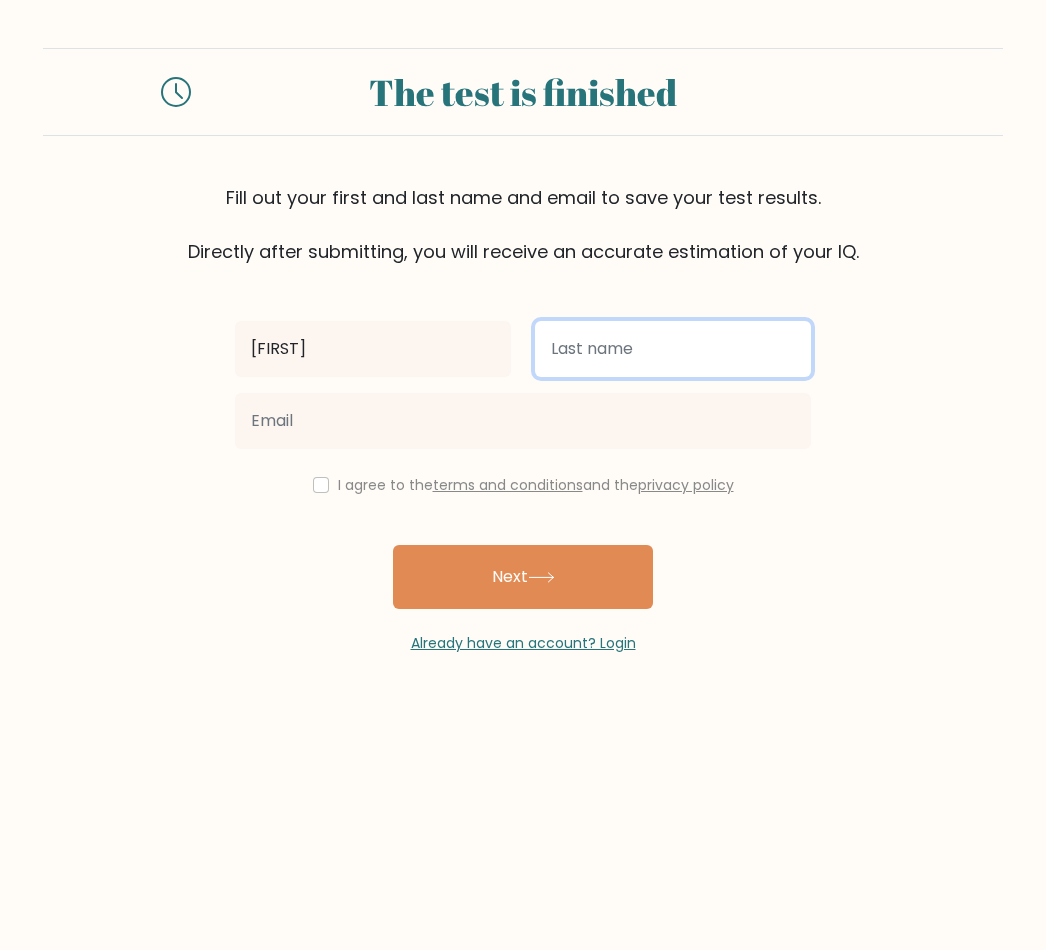 click at bounding box center [673, 349] 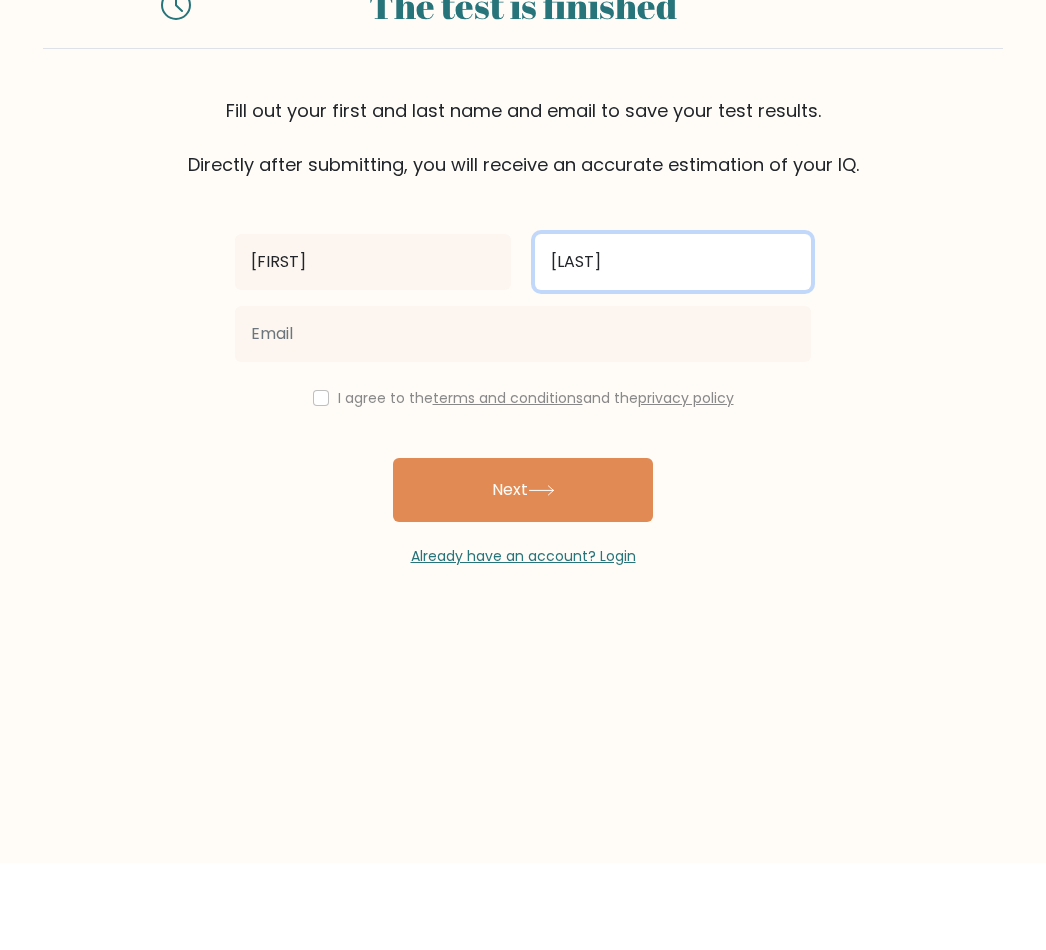 type on "[LAST]" 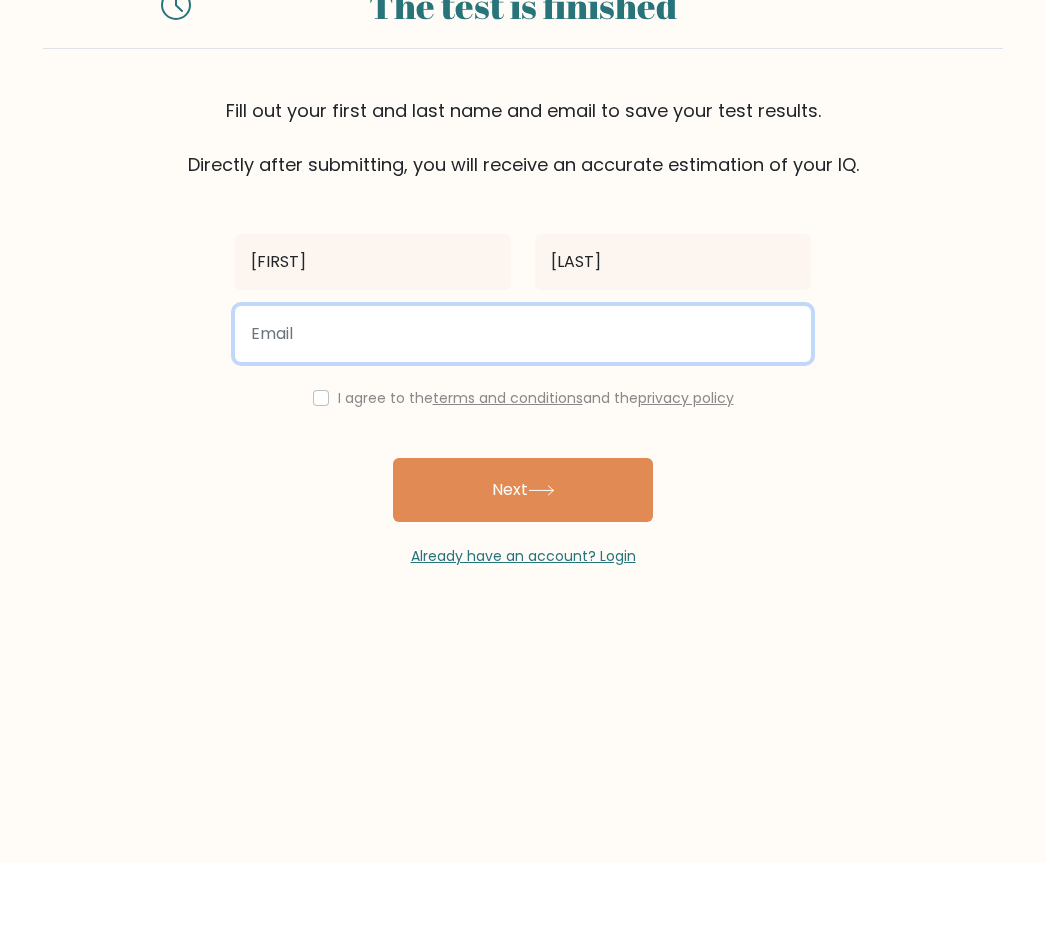 click at bounding box center (523, 421) 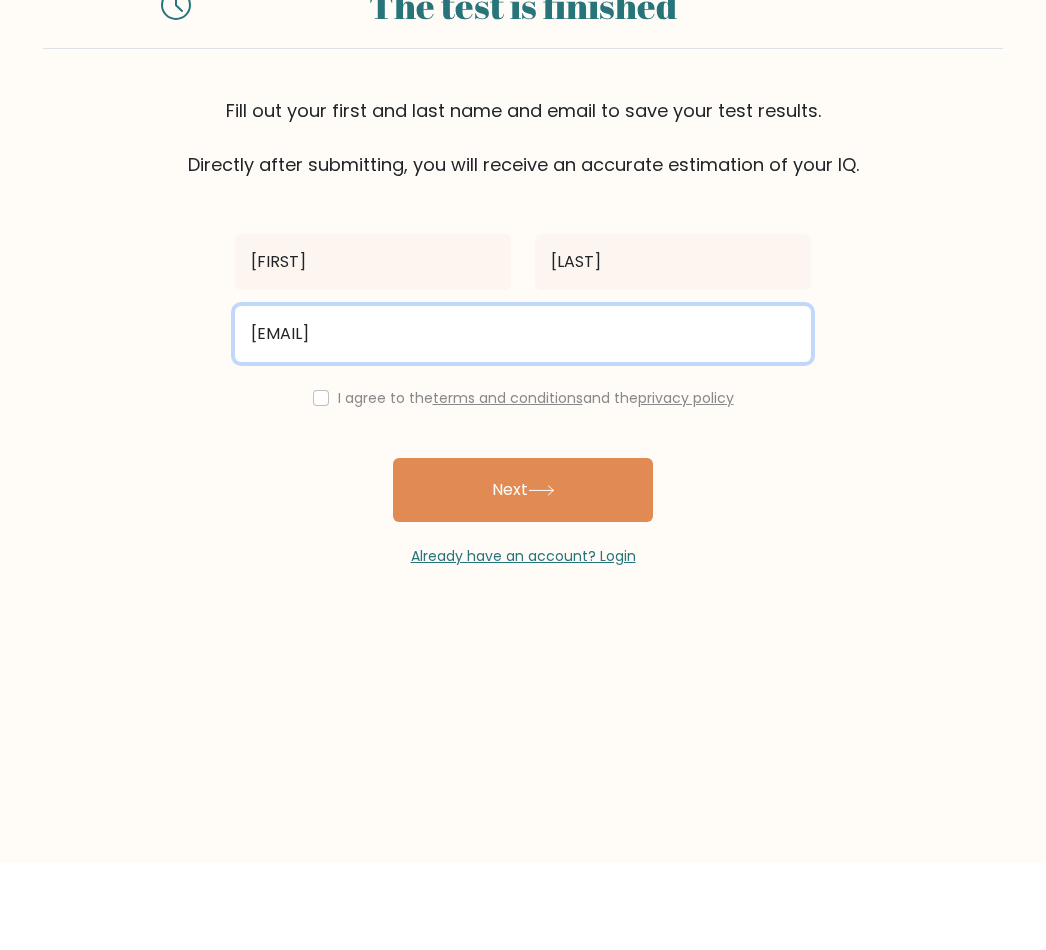 type on "hgharshgarg22@gmail.com" 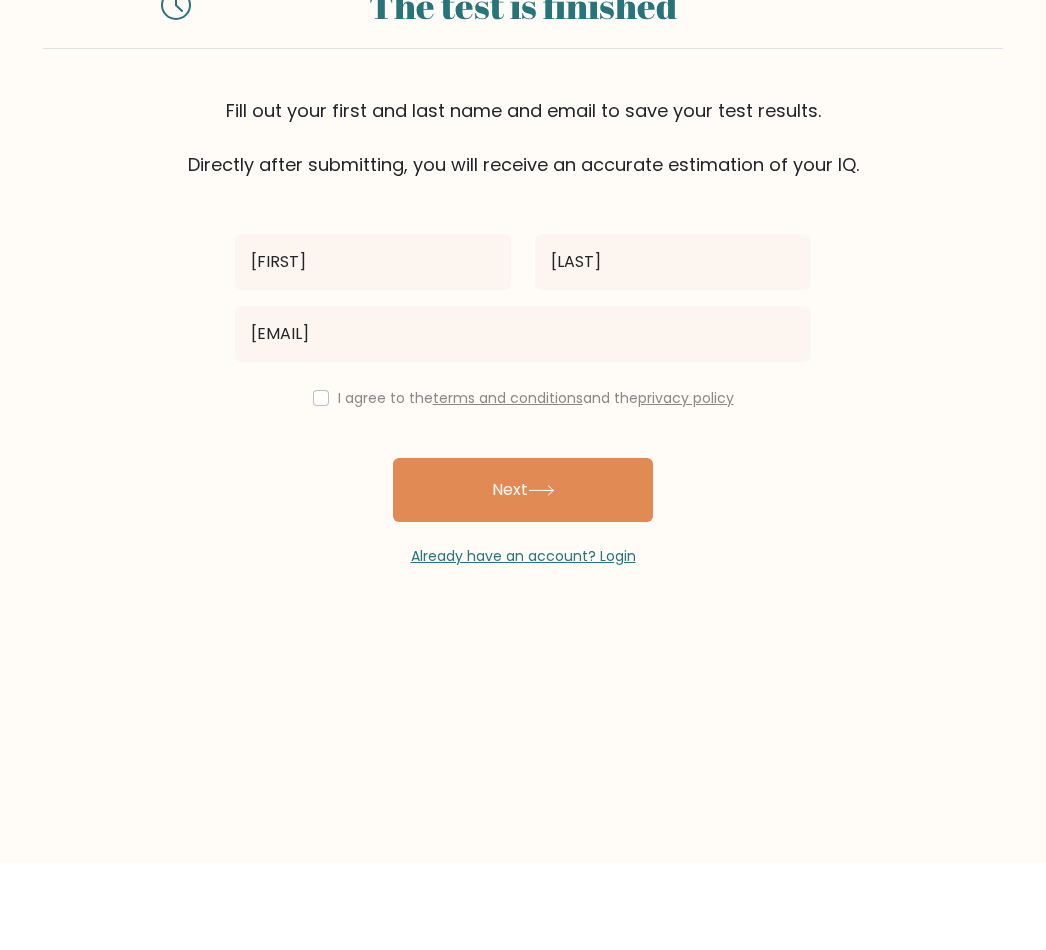 click at bounding box center (321, 485) 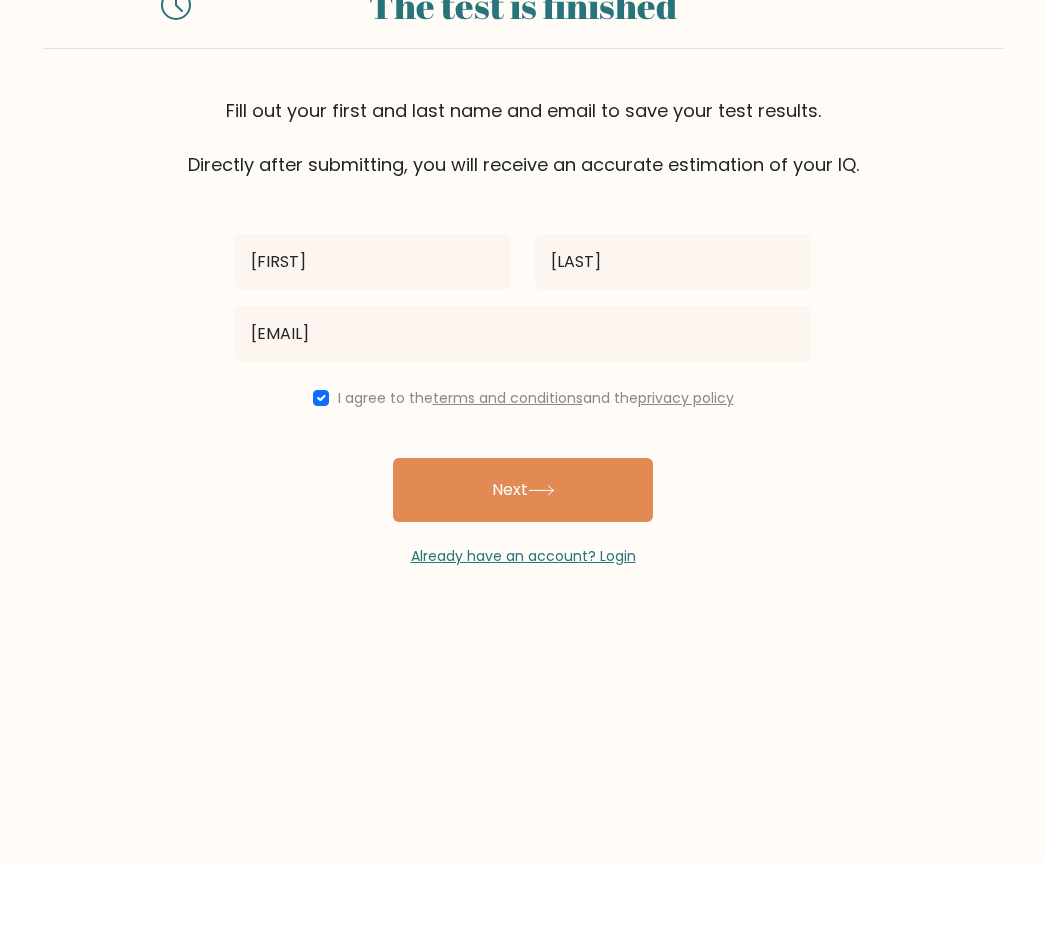 scroll, scrollTop: 31, scrollLeft: 0, axis: vertical 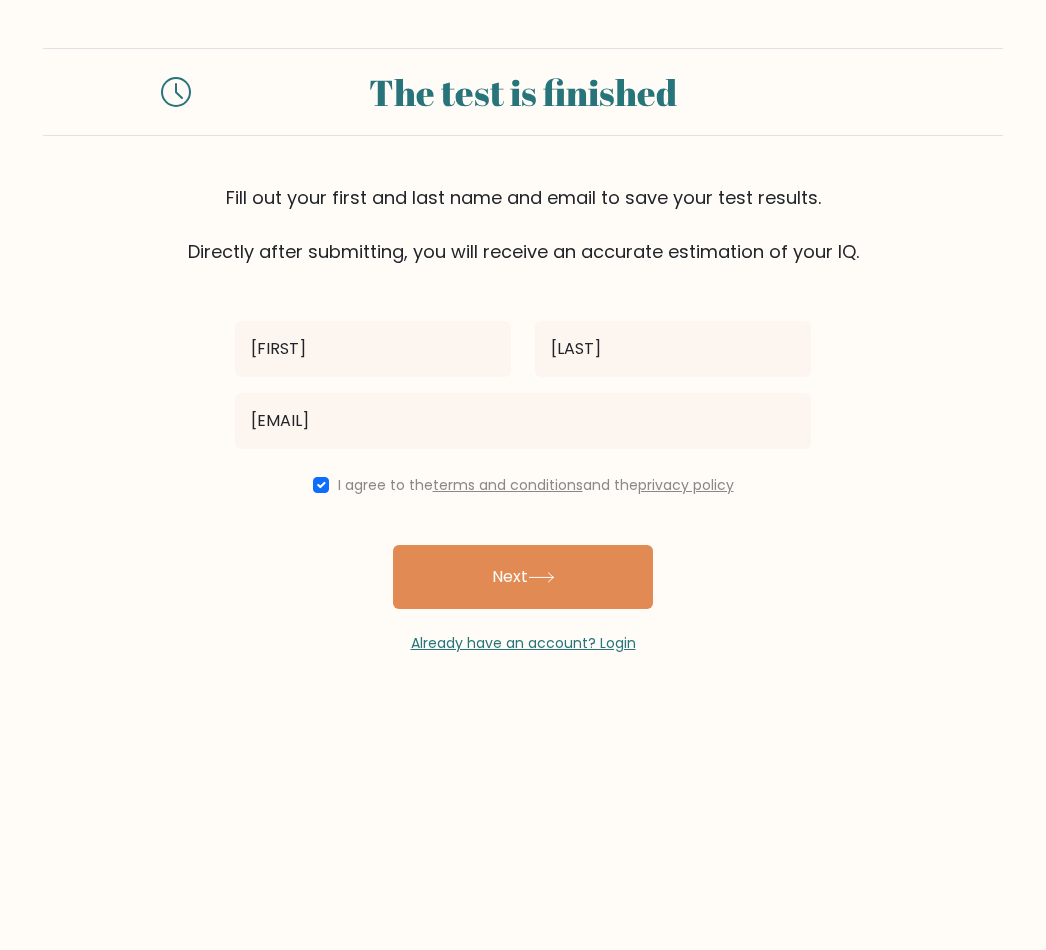 click on "Next" at bounding box center (523, 577) 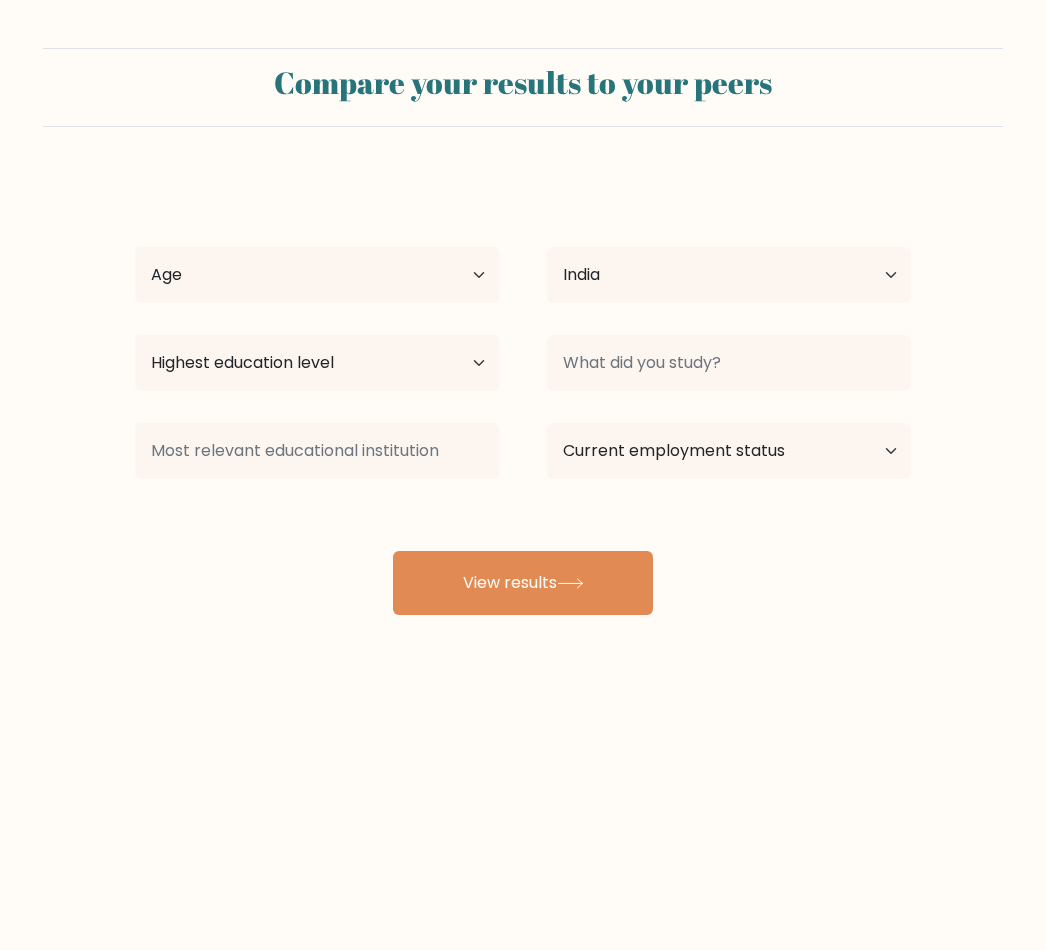 scroll, scrollTop: 0, scrollLeft: 0, axis: both 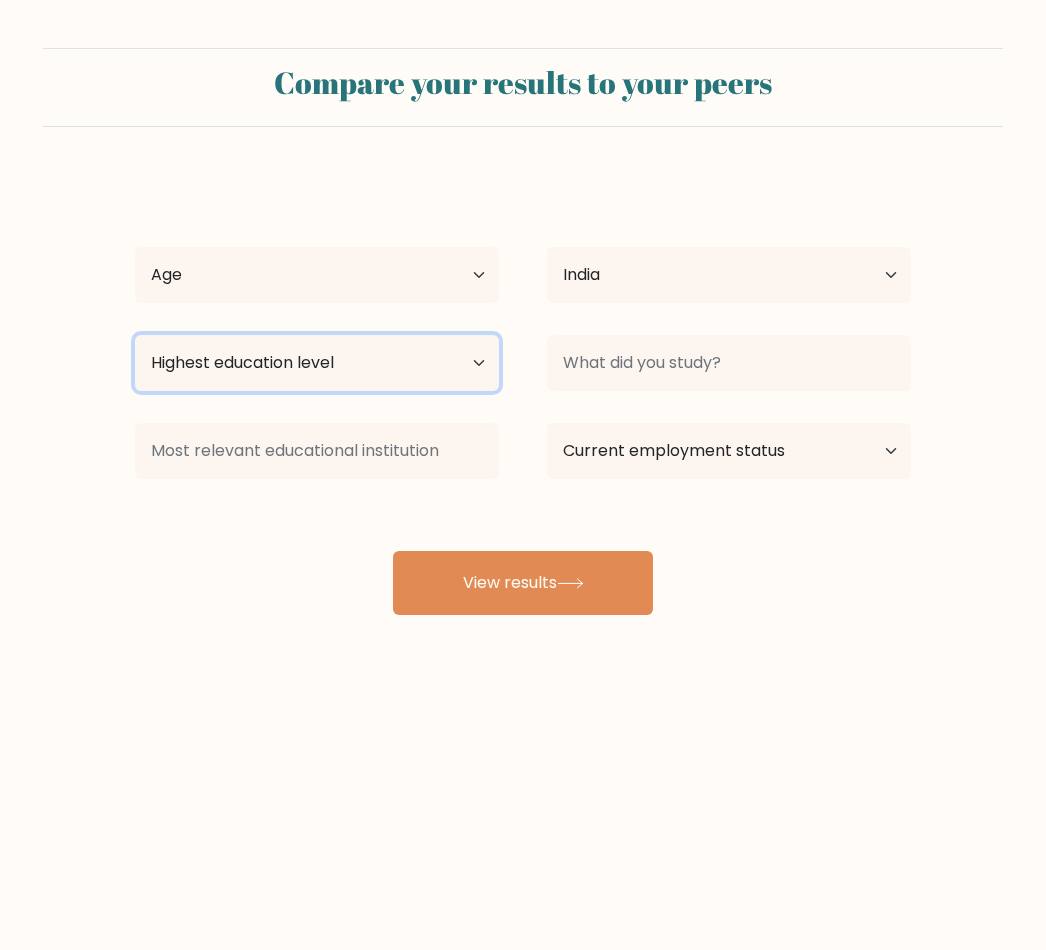 click on "Highest education level
No schooling
Primary
Lower Secondary
Upper Secondary
Occupation Specific
Bachelor's degree
Master's degree
Doctoral degree" at bounding box center (317, 363) 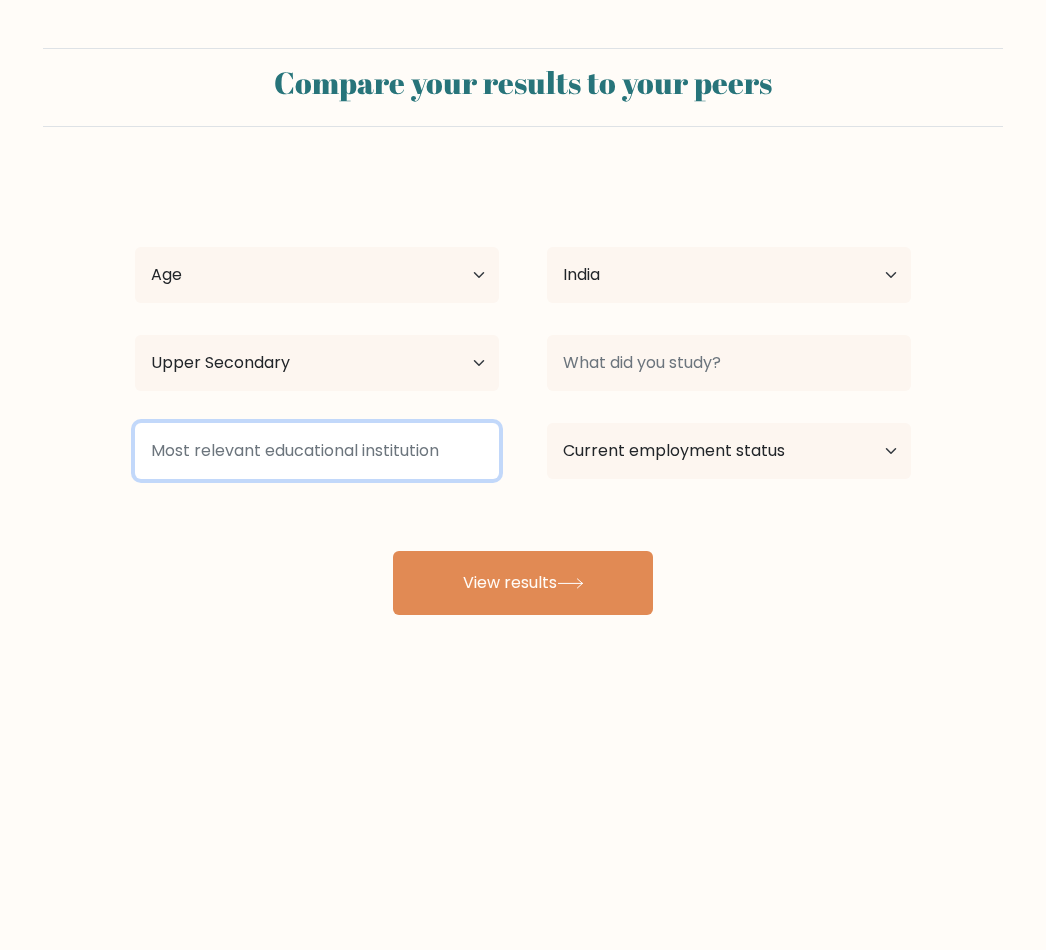 click at bounding box center (317, 451) 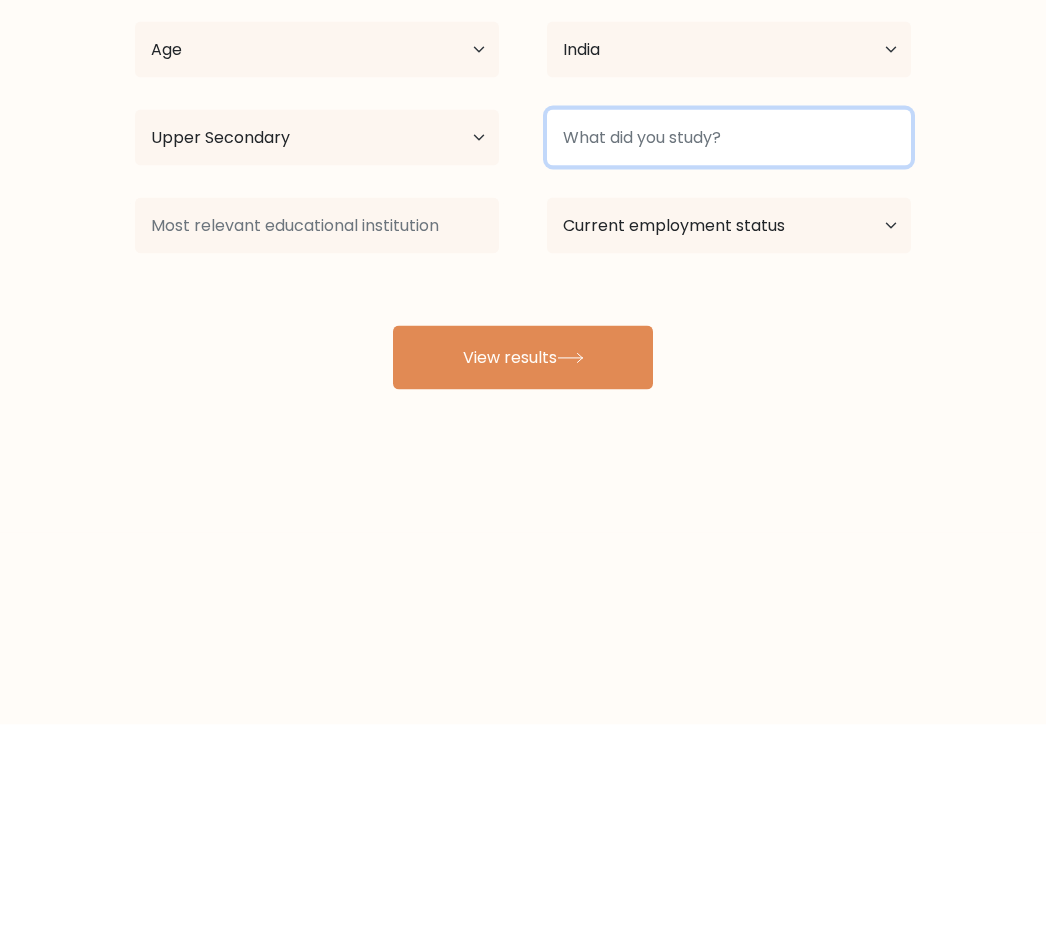 click at bounding box center (729, 363) 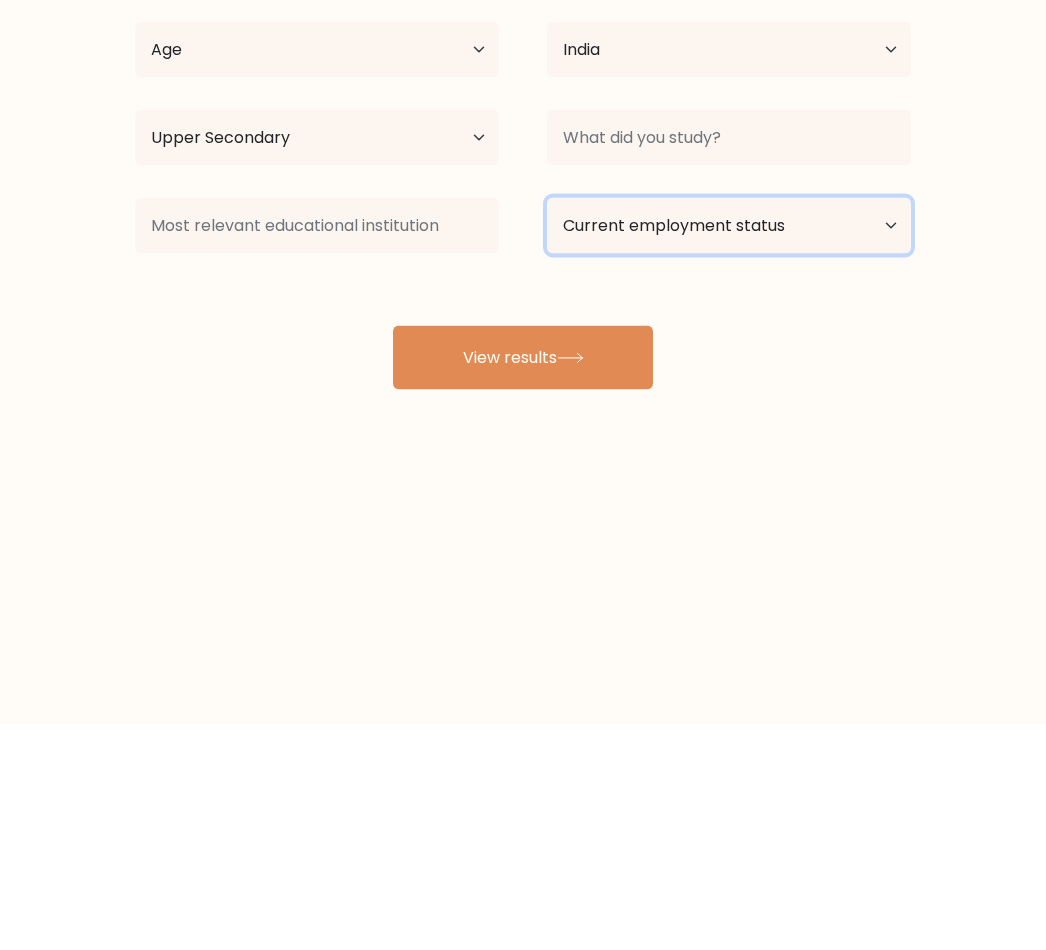 click on "Current employment status
Employed
Student
Retired
Other / prefer not to answer" at bounding box center [729, 451] 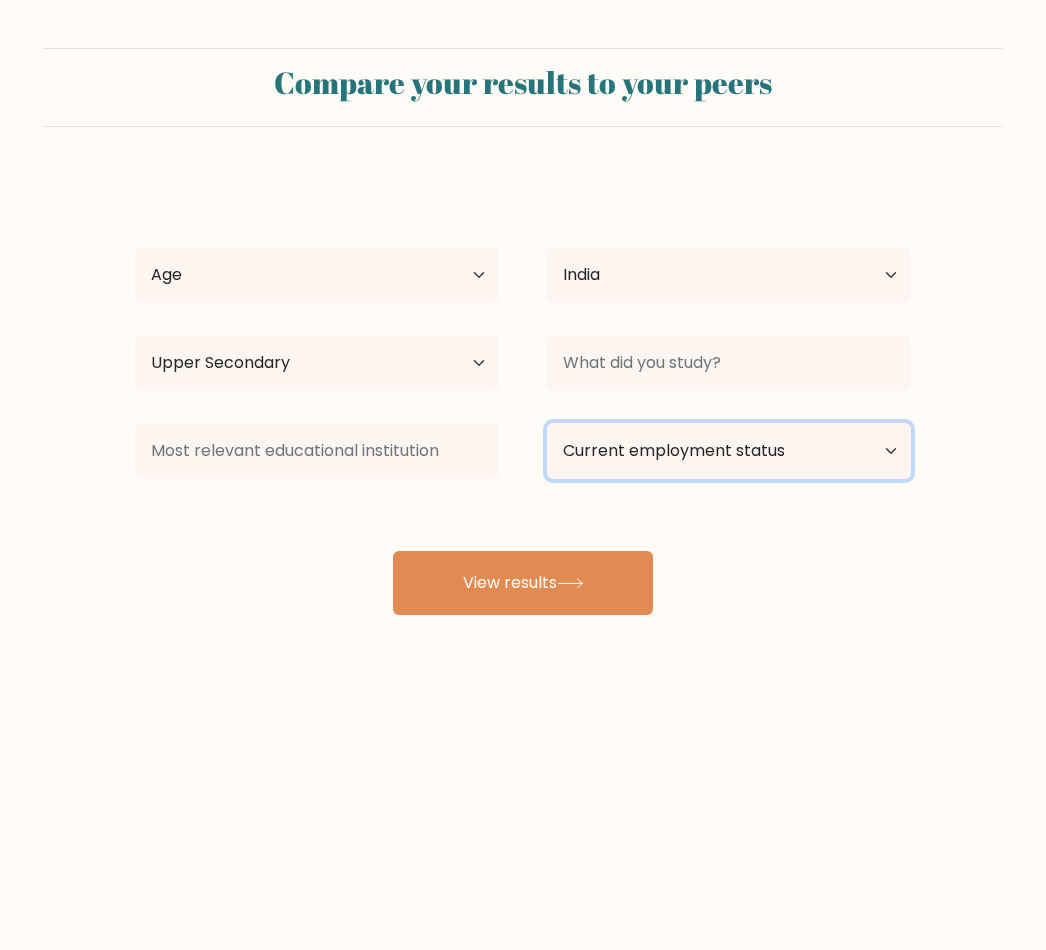 select on "student" 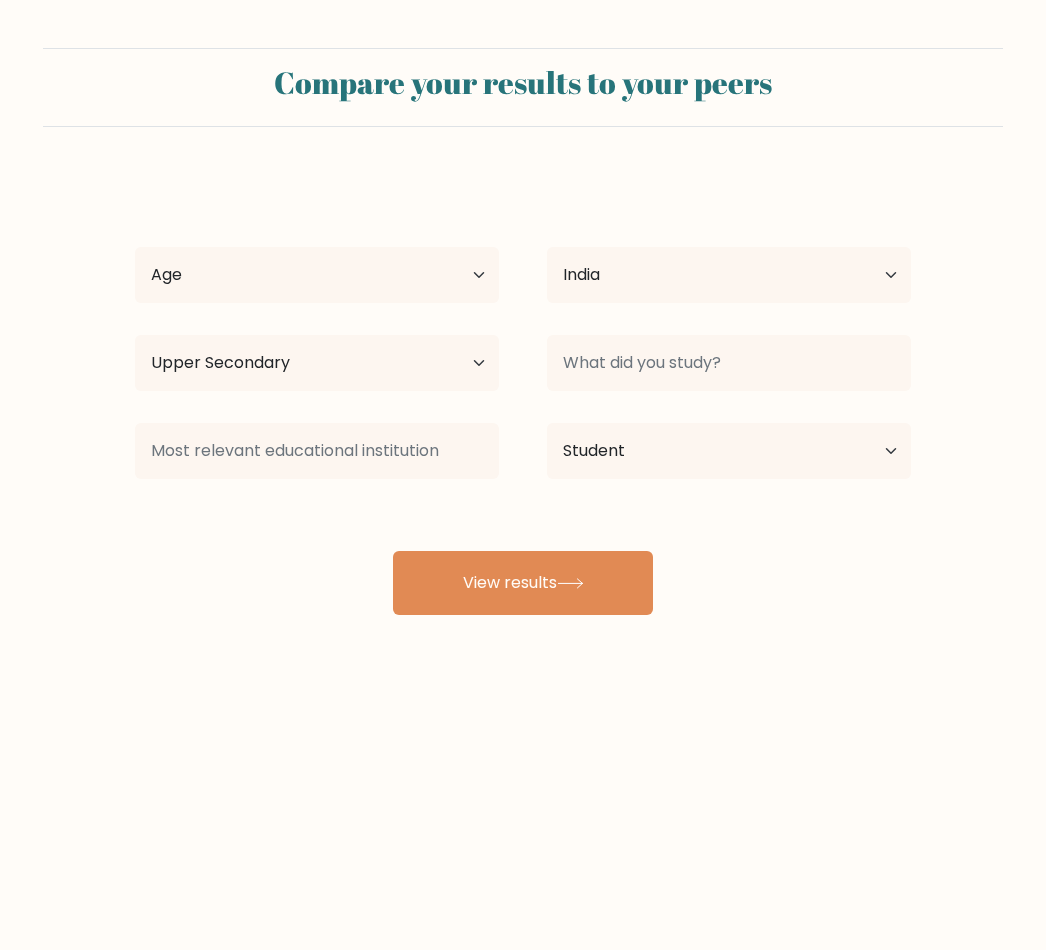click on "View results" at bounding box center (523, 583) 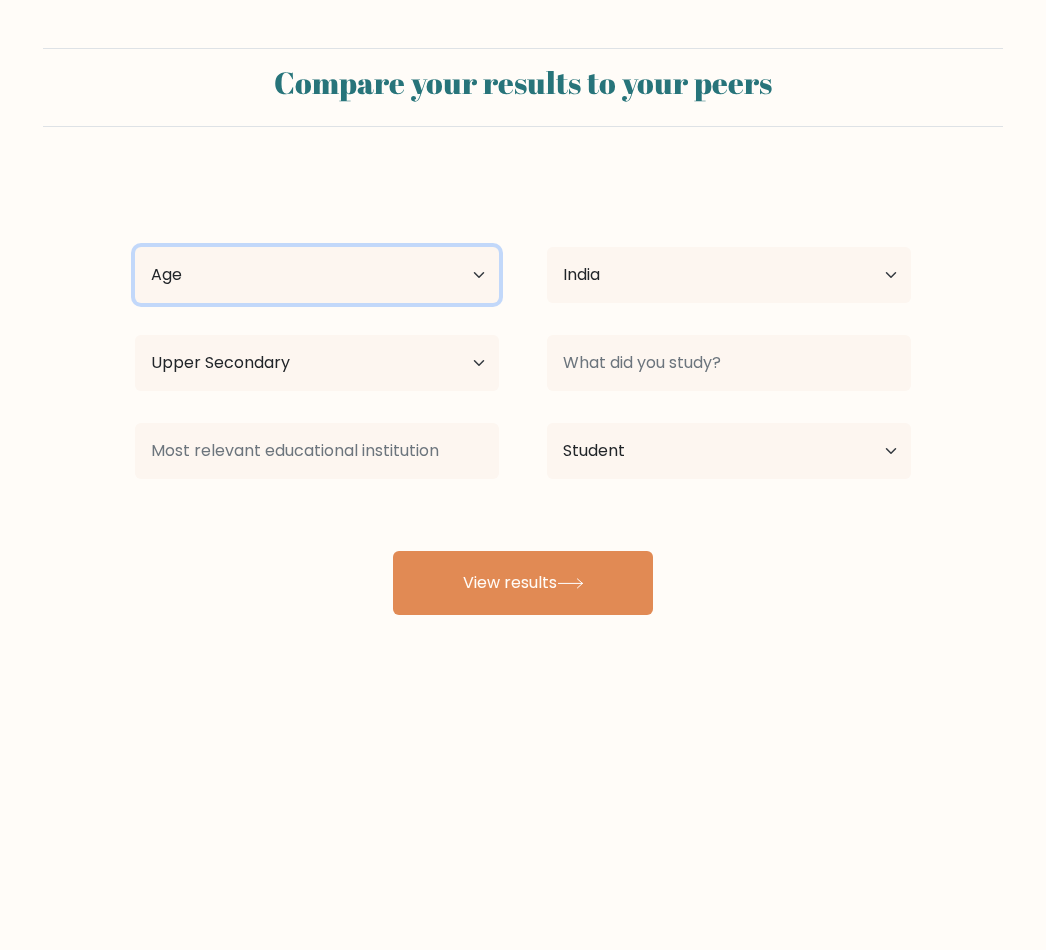 click on "Age
Under 18 years old
18-24 years old
25-34 years old
35-44 years old
45-54 years old
55-64 years old
65 years old and above" at bounding box center (317, 275) 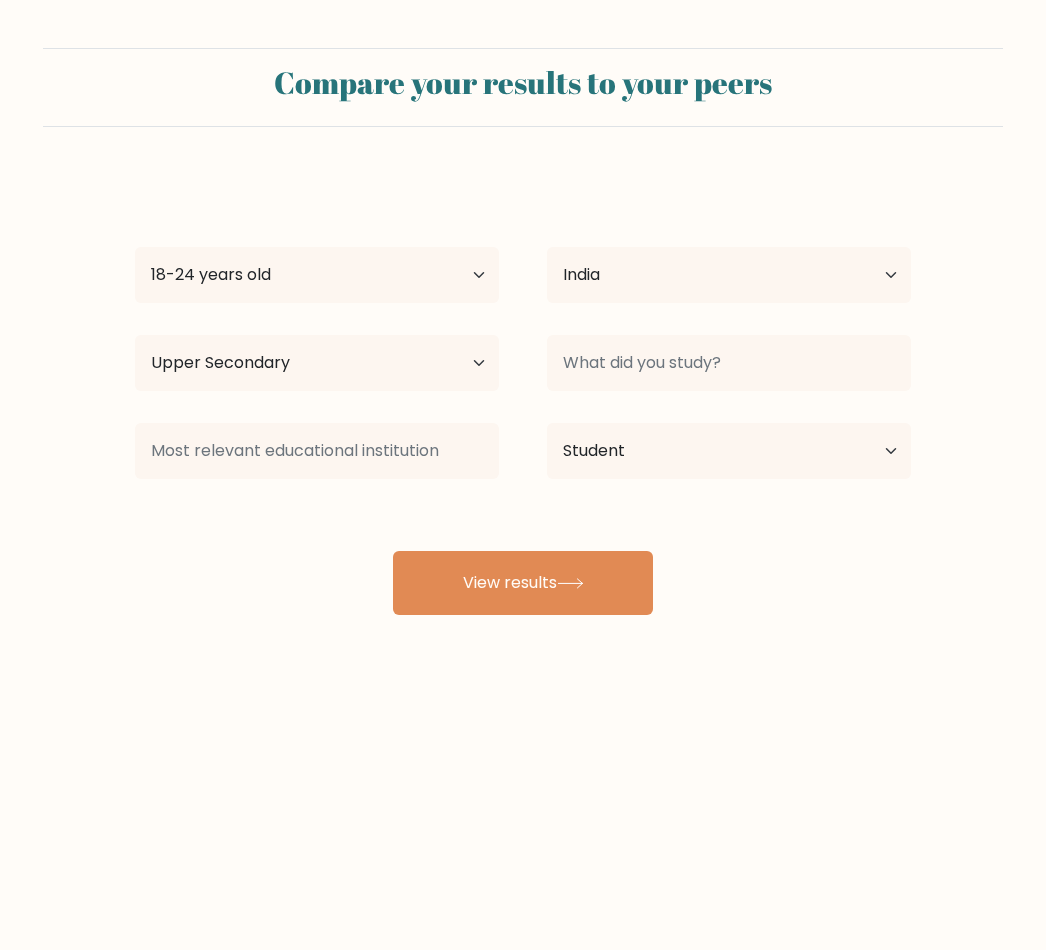 click on "View results" at bounding box center (523, 583) 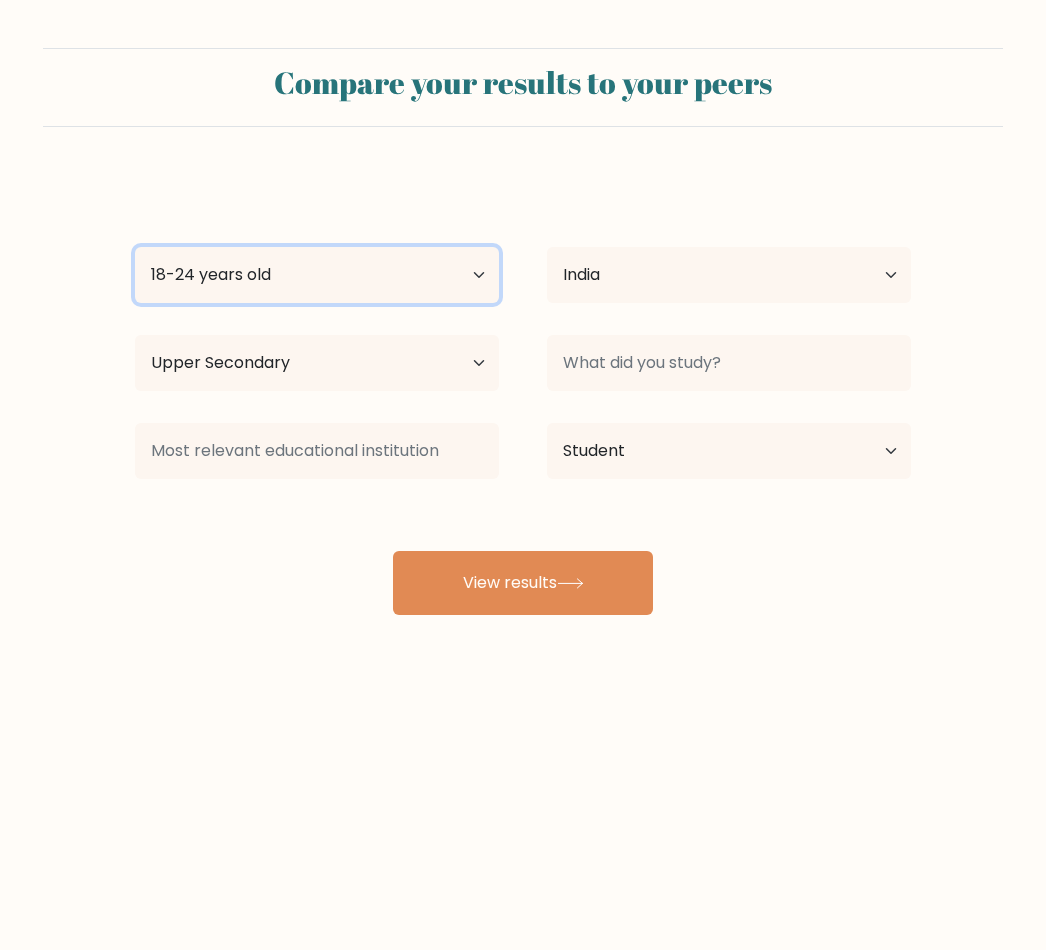 click on "Age
Under 18 years old
18-24 years old
25-34 years old
35-44 years old
45-54 years old
55-64 years old
65 years old and above" at bounding box center (317, 275) 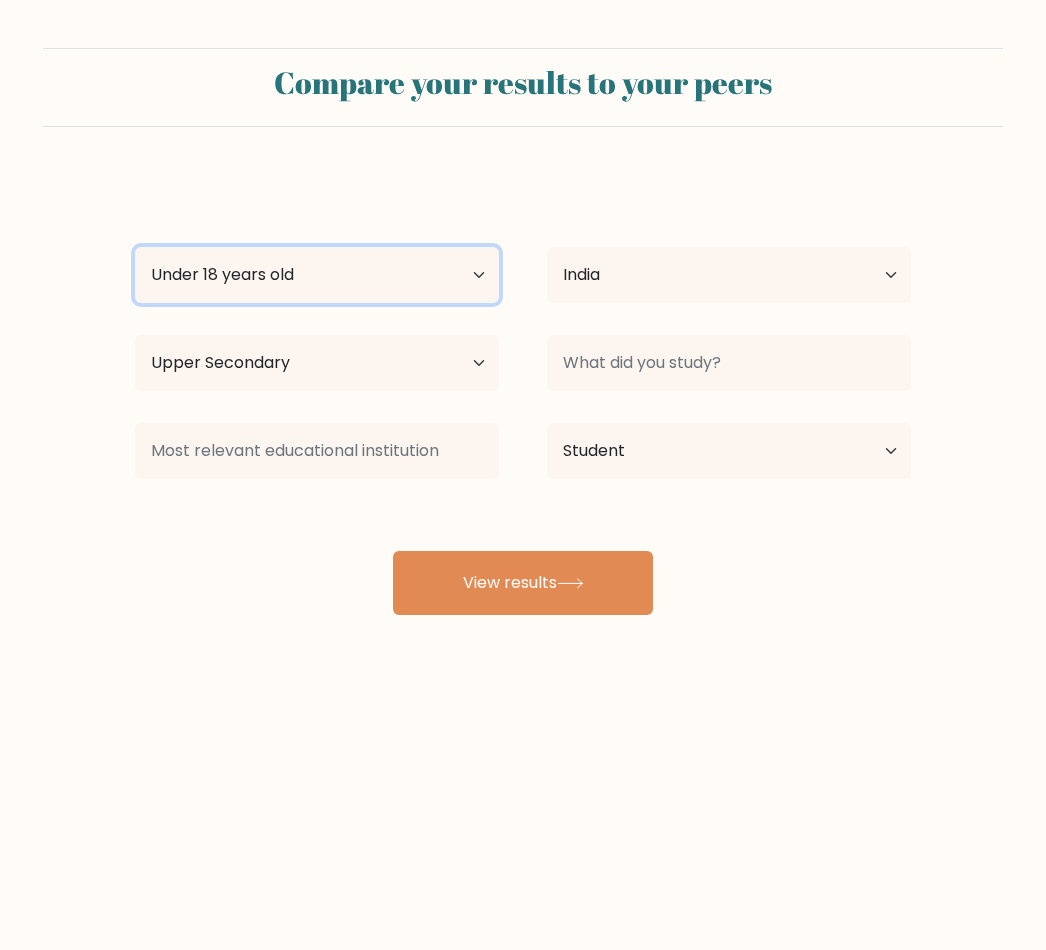 click on "Age
Under 18 years old
18-24 years old
25-34 years old
35-44 years old
45-54 years old
55-64 years old
65 years old and above" at bounding box center [317, 275] 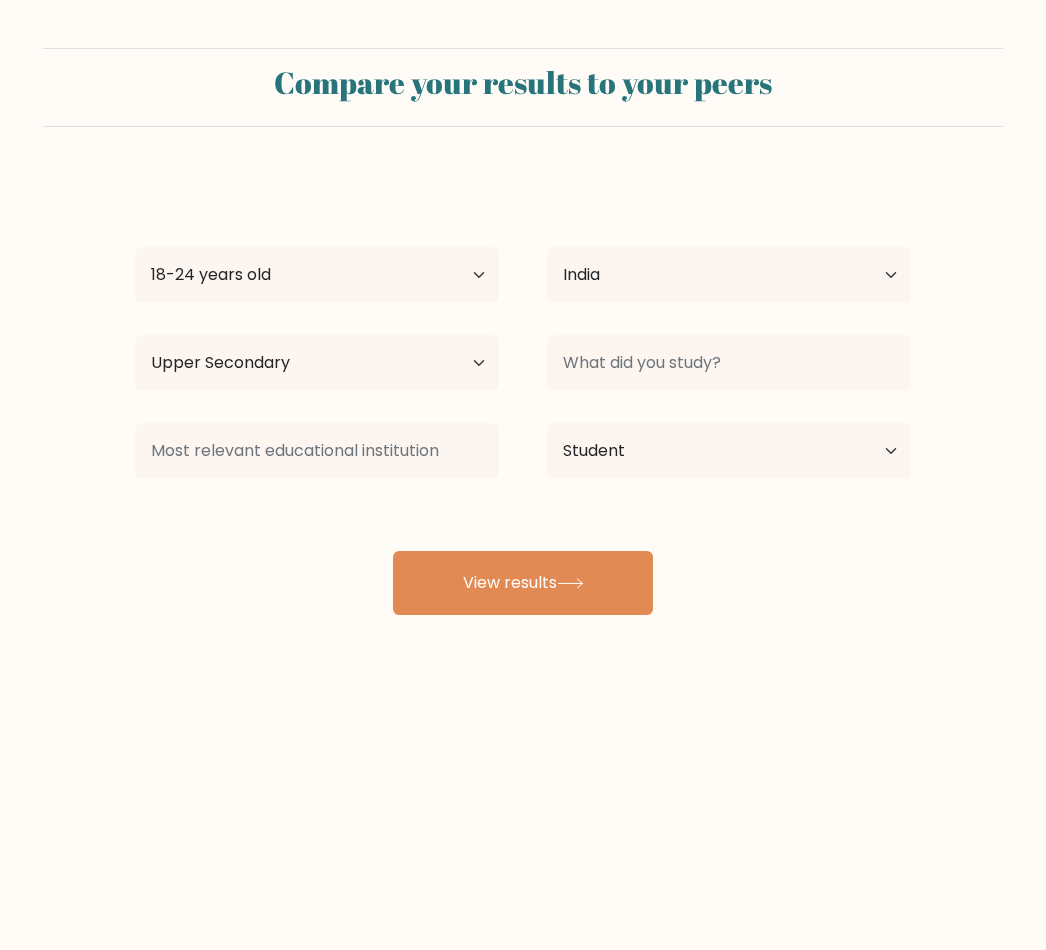 click at bounding box center [570, 583] 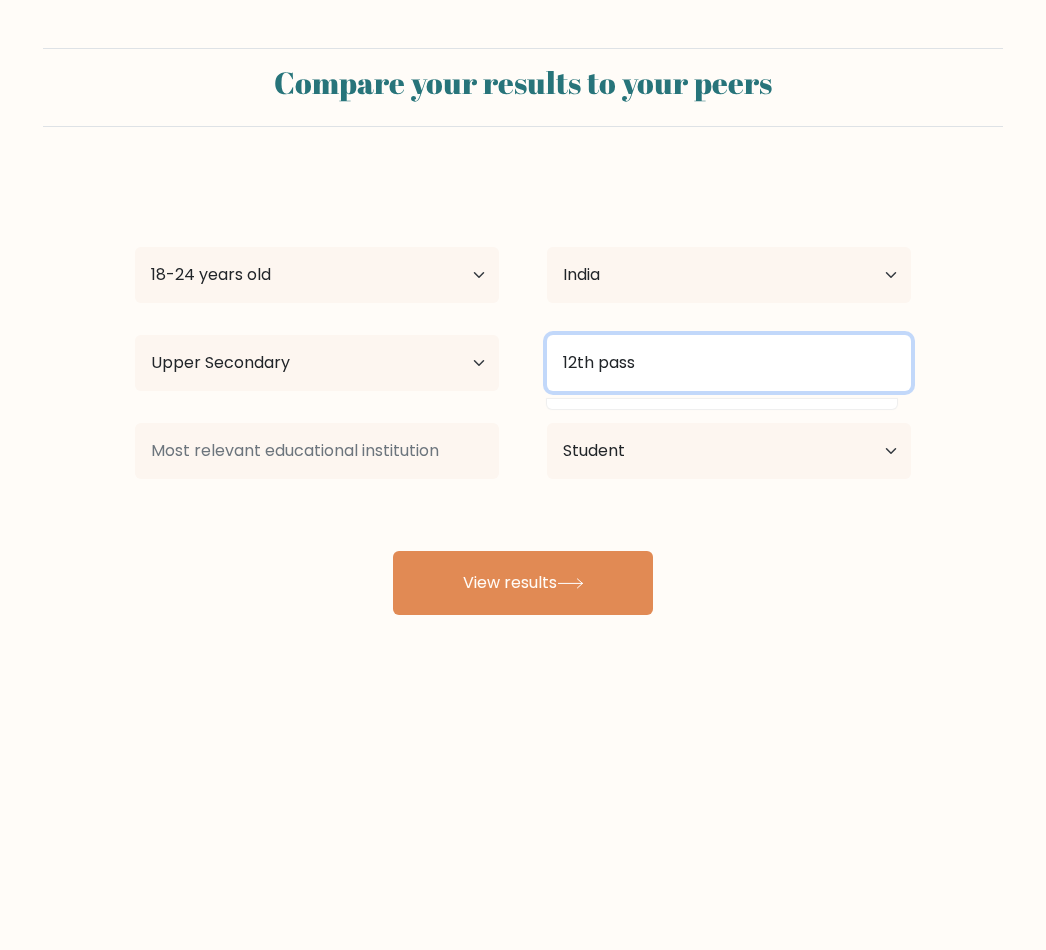 type on "12th pass" 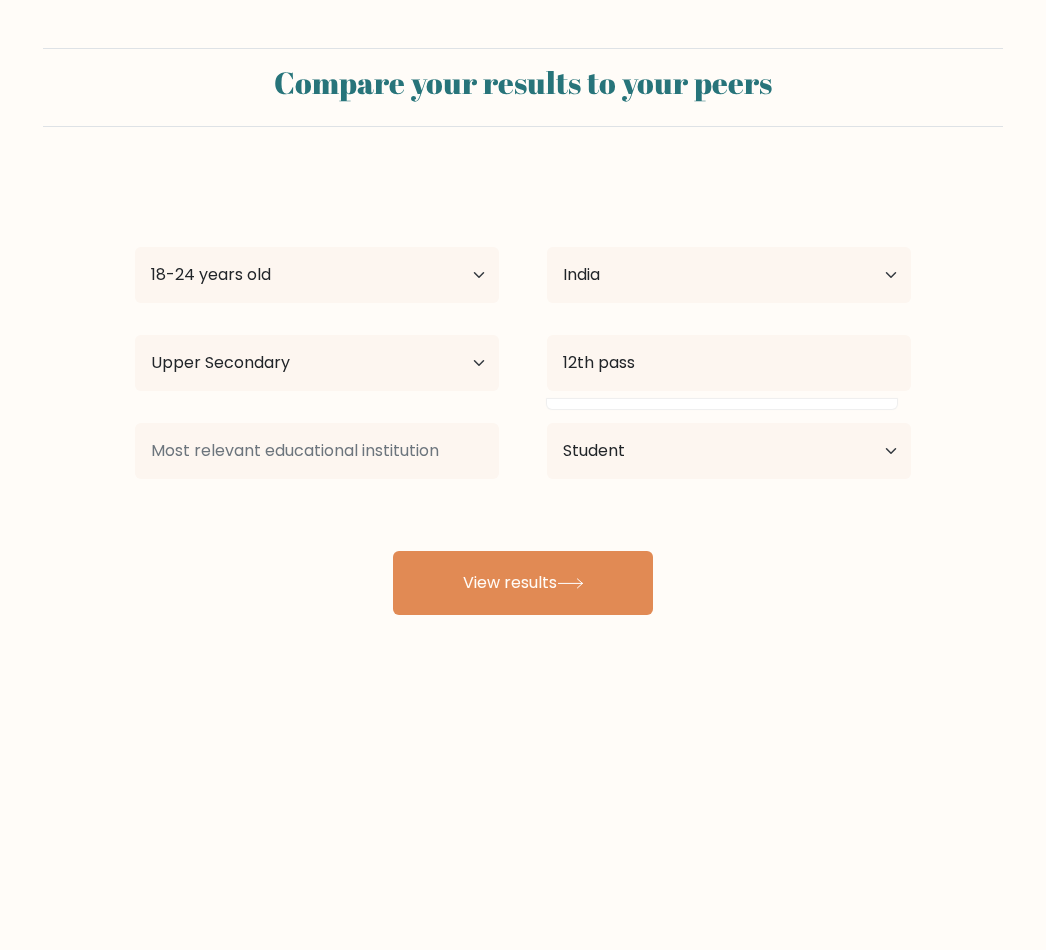 click on "Compare your results to your peers
[FIRST]
[LAST]
Age
Under 18 years old
18-24 years old
25-34 years old
35-44 years old
45-54 years old
55-64 years old
65 years old and above
Country
Afghanistan
Albania
Algeria
American Samoa
Andorra
Angola
Anguilla
Antarctica
Antigua and Barbuda
Argentina
Armenia
Aruba
Australia
Austria" at bounding box center [523, 331] 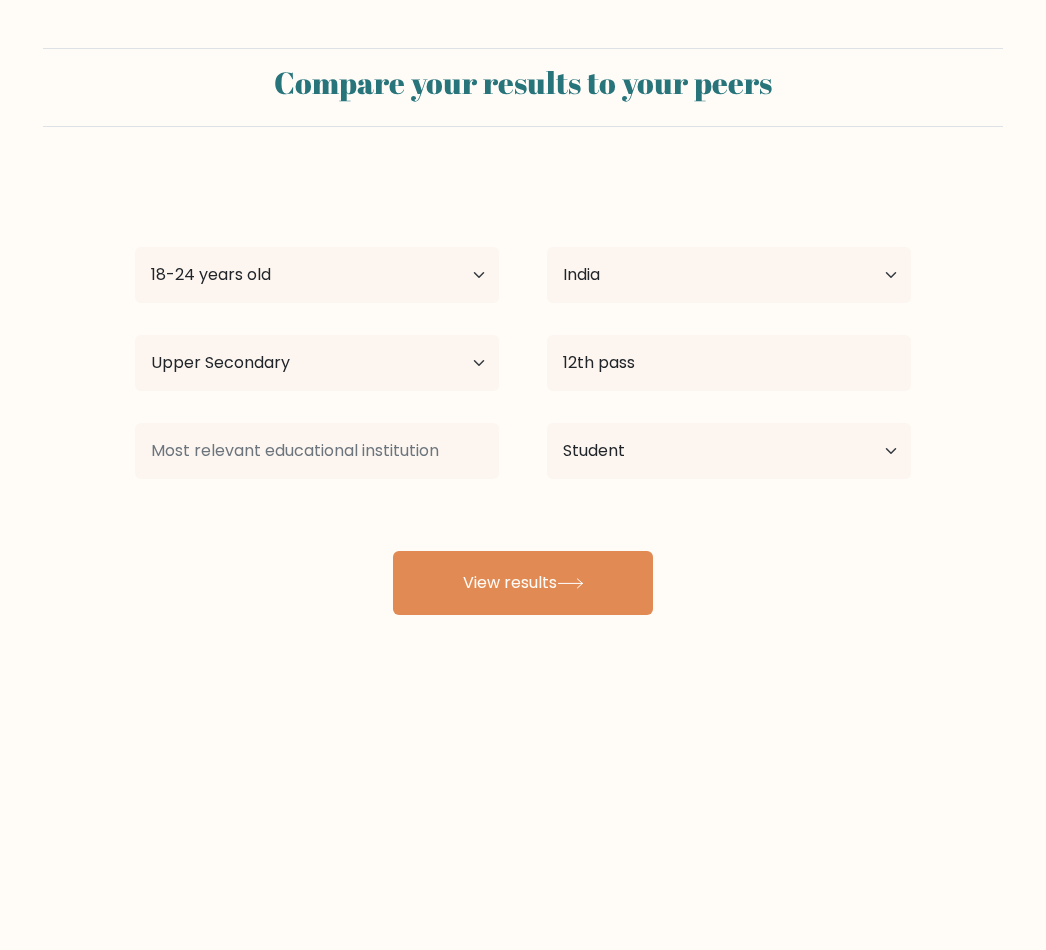 click on "View results" at bounding box center (523, 583) 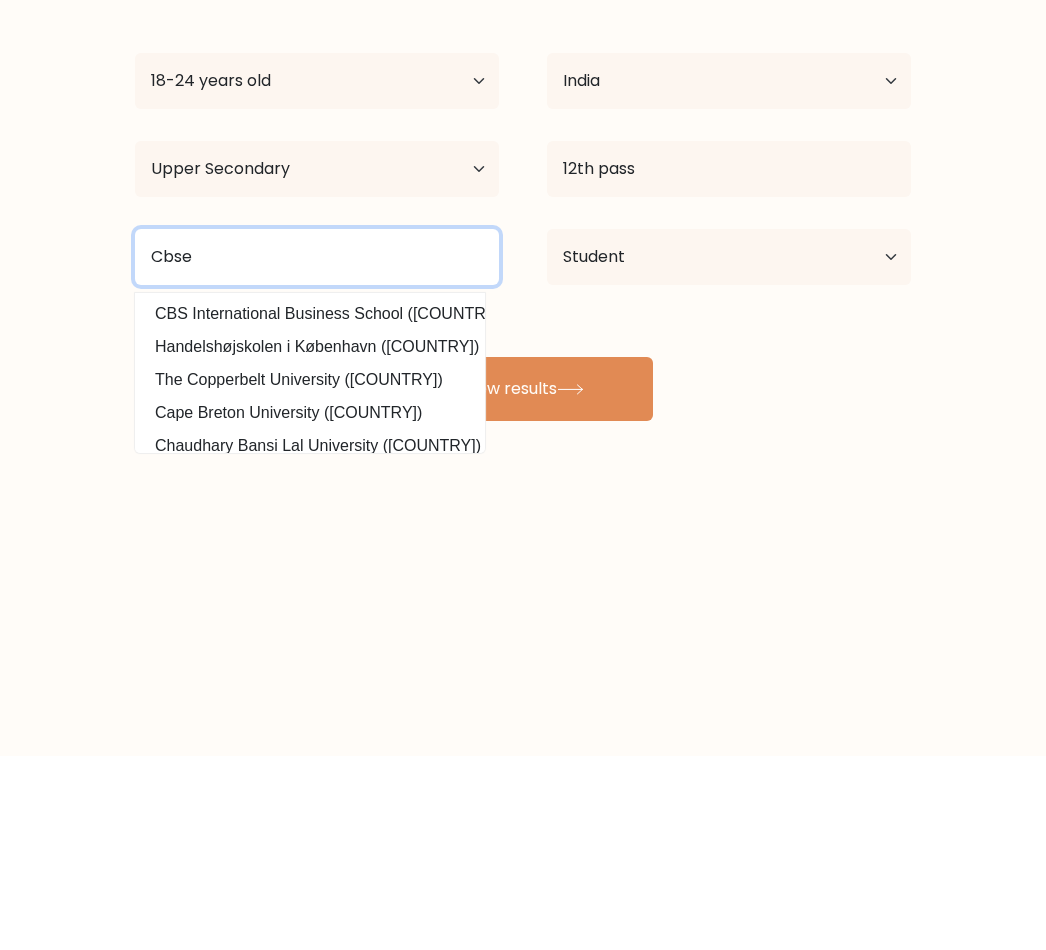 type on "Cbse" 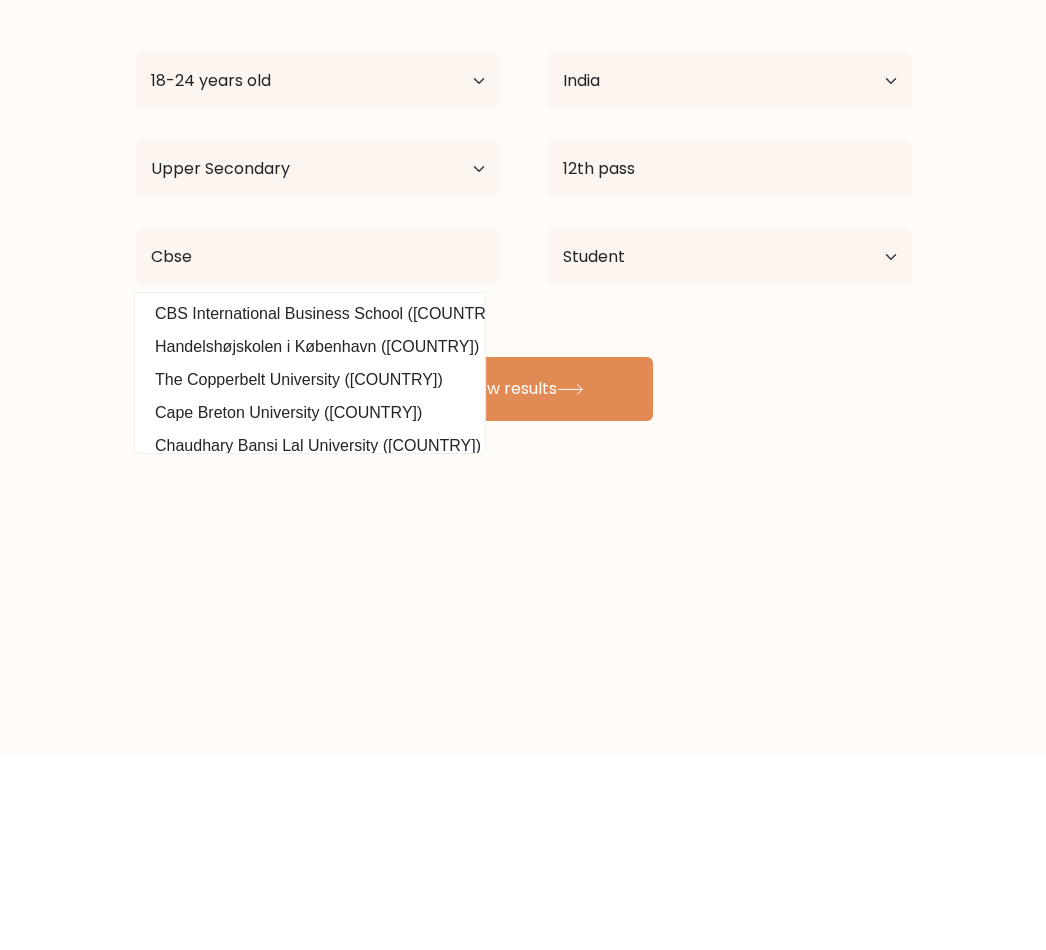 click at bounding box center (570, 583) 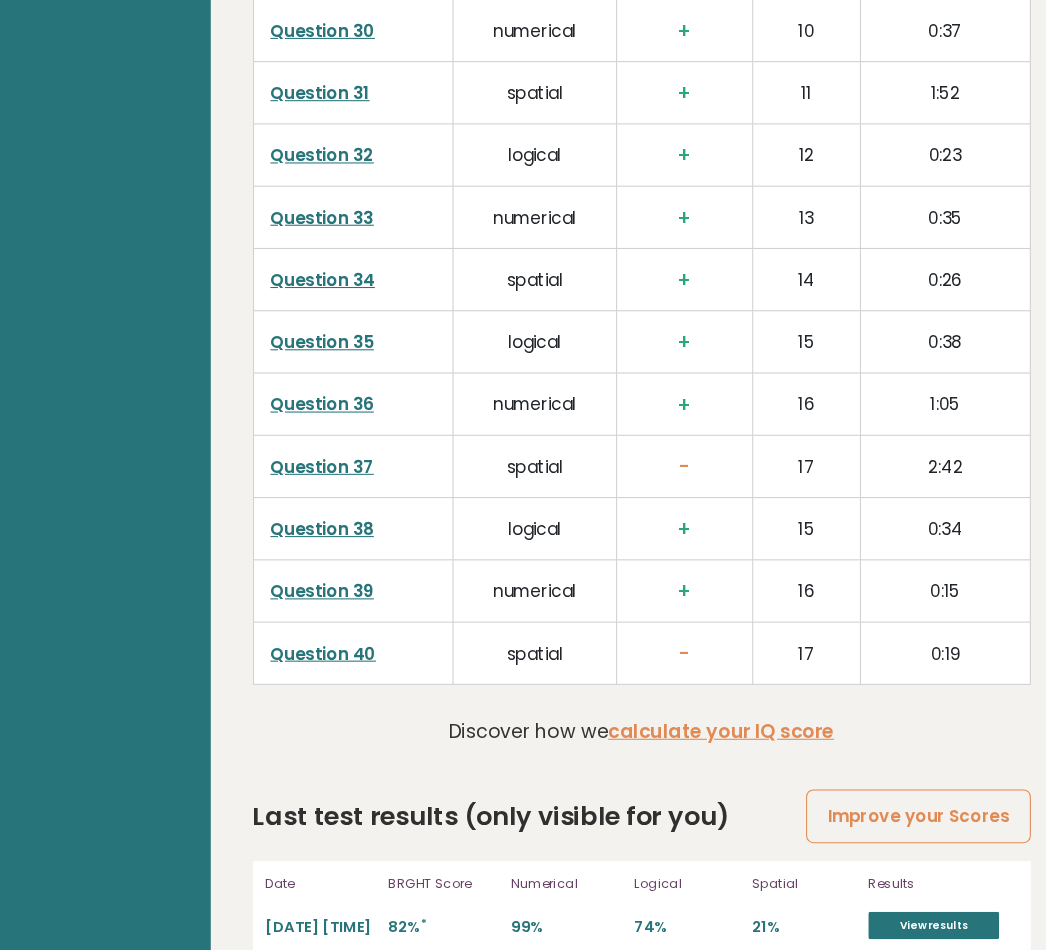 scroll, scrollTop: 4972, scrollLeft: 0, axis: vertical 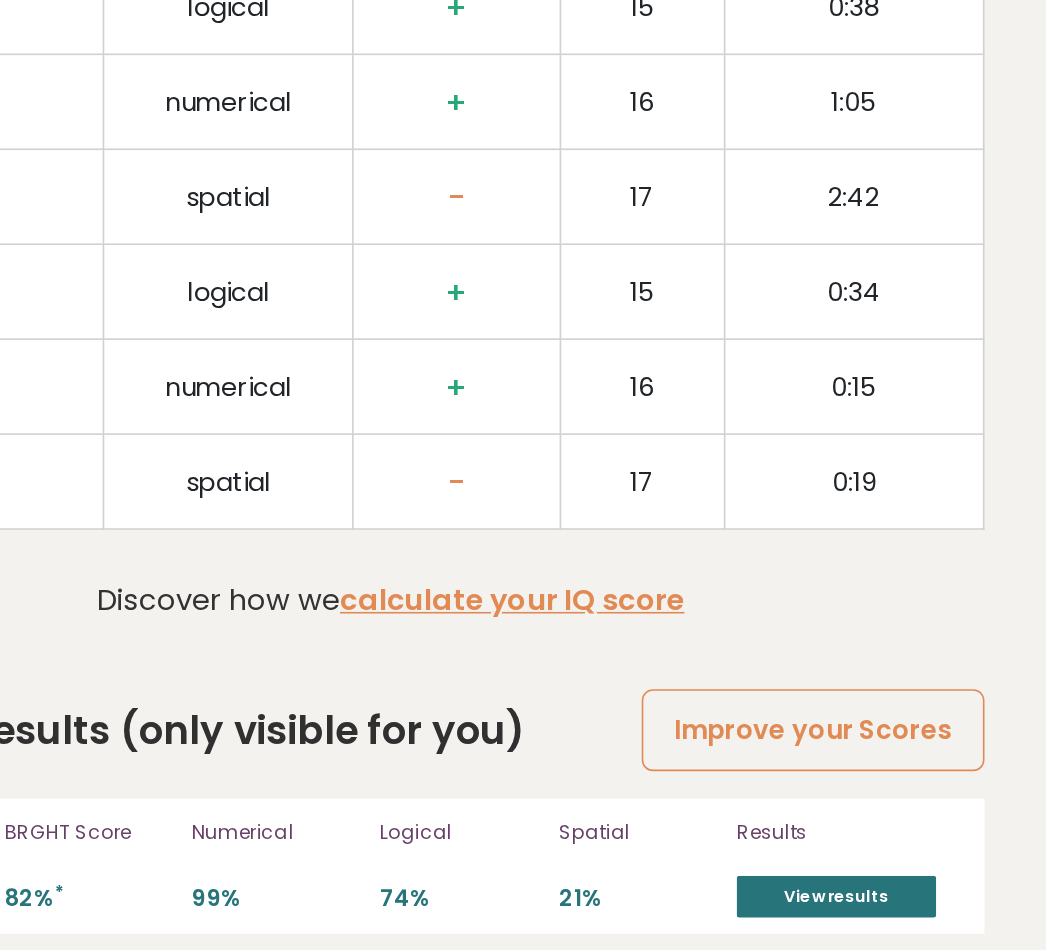 click on "View results" at bounding box center [915, 897] 